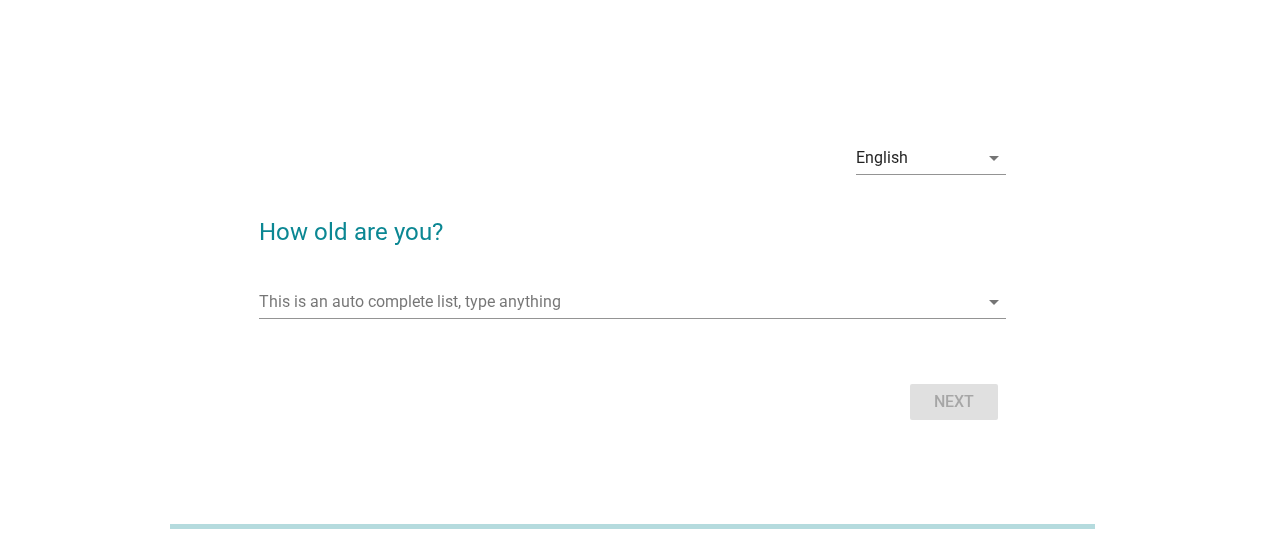 scroll, scrollTop: 0, scrollLeft: 0, axis: both 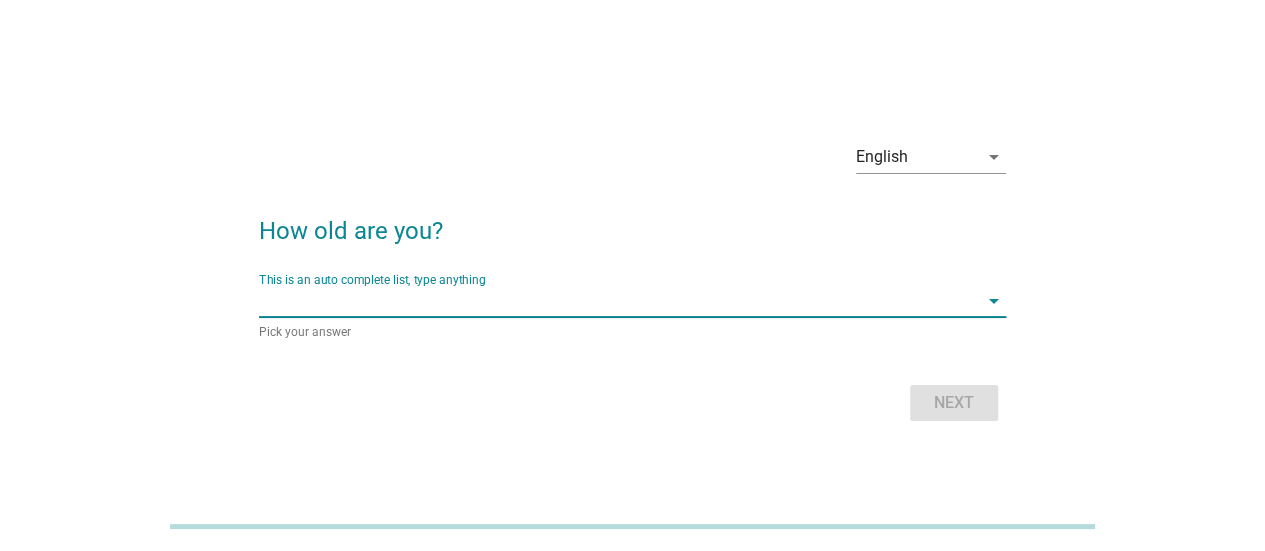 click on "This is an auto complete list, type anything arrow_drop_down" at bounding box center [632, 301] 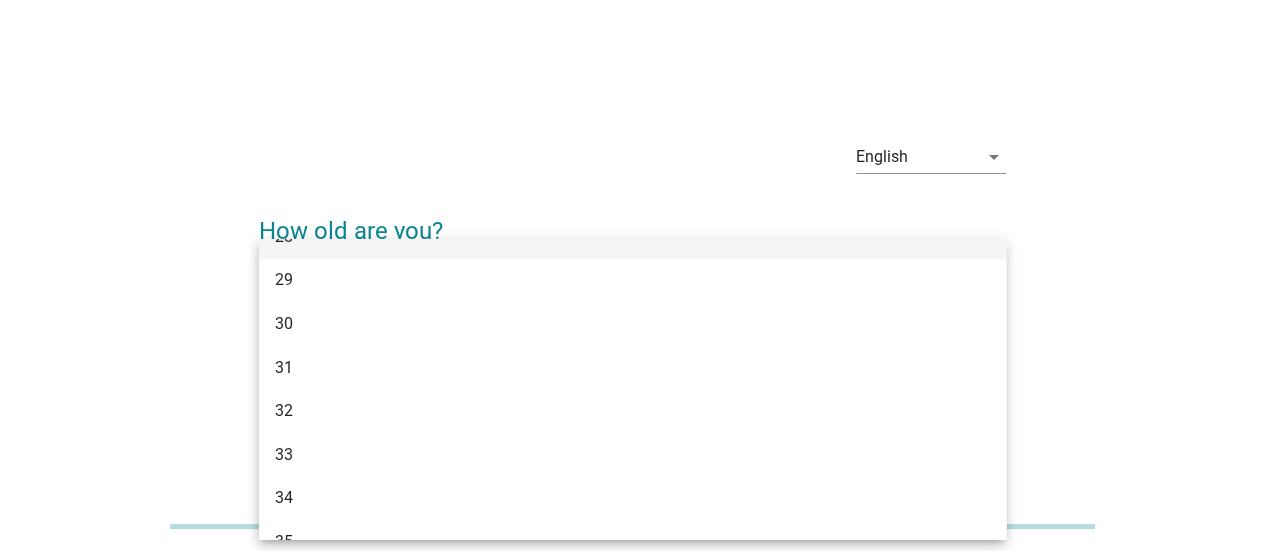 scroll, scrollTop: 500, scrollLeft: 0, axis: vertical 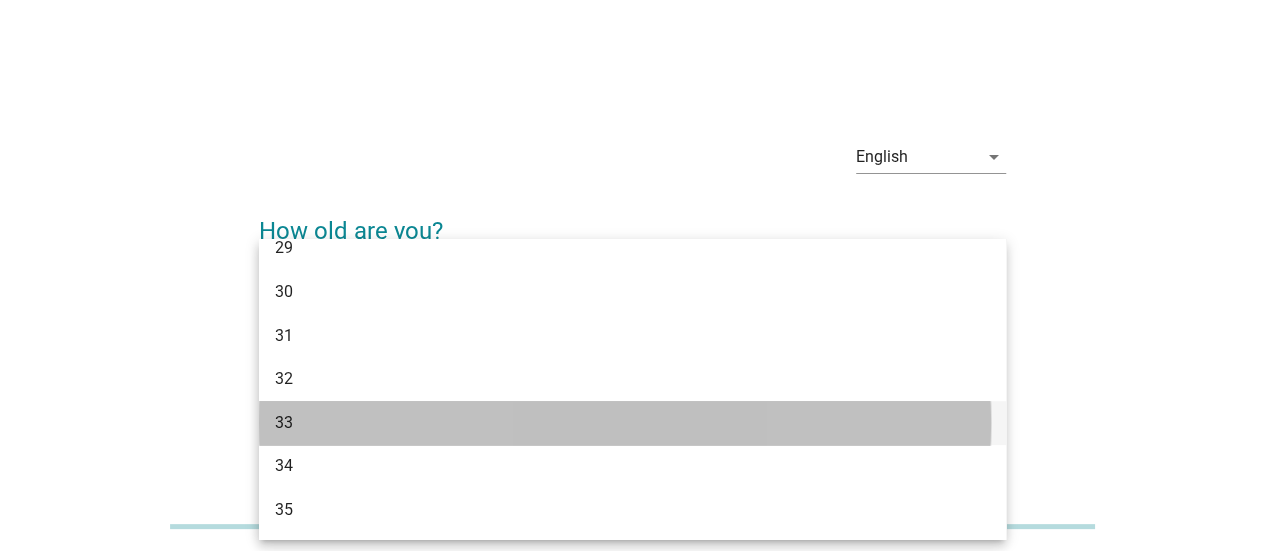 click on "33" at bounding box center [632, 423] 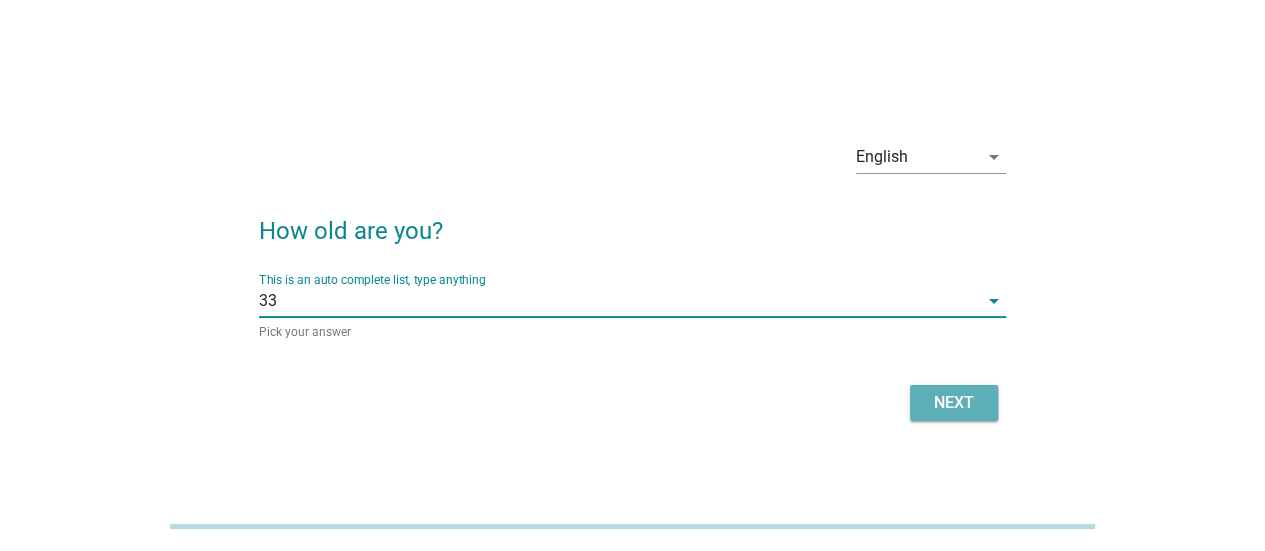 click on "Next" at bounding box center [954, 403] 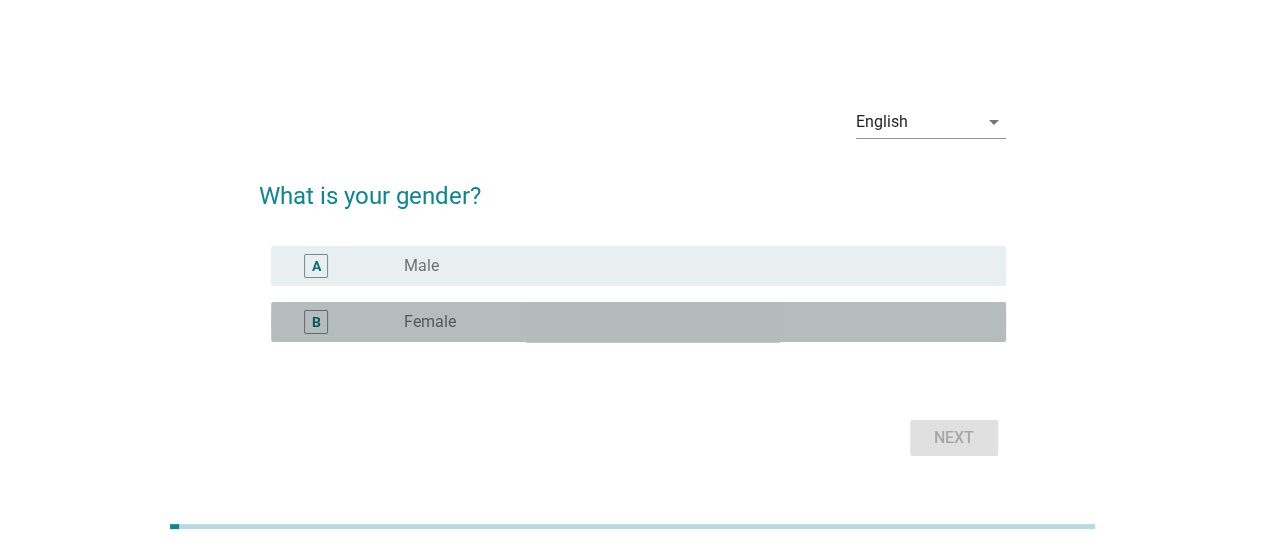 click on "B" at bounding box center (345, 322) 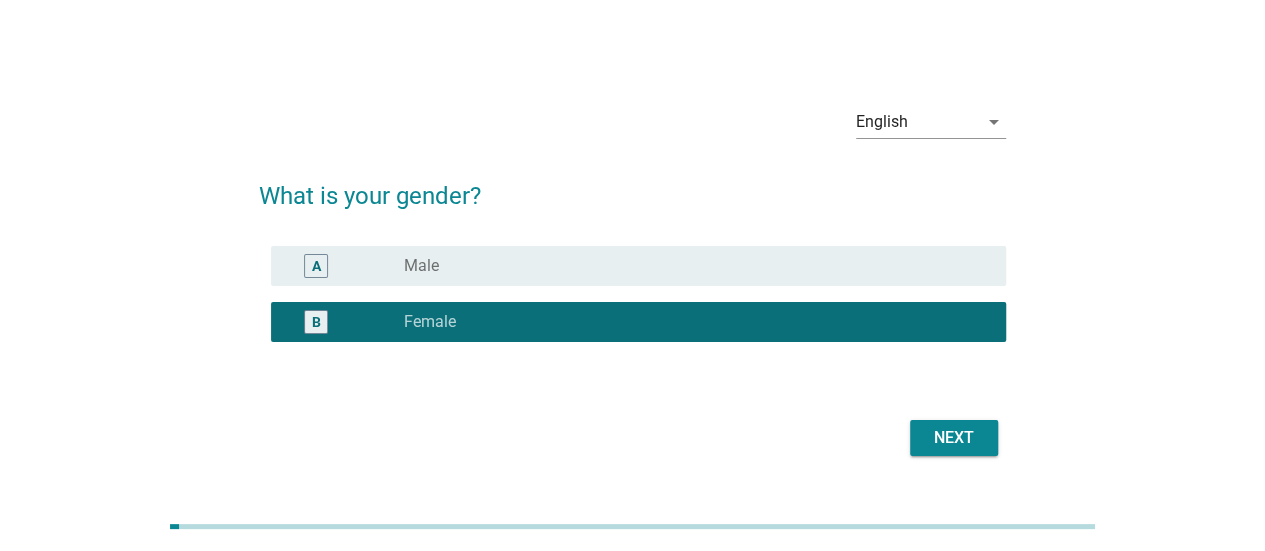 click on "Next" at bounding box center [954, 438] 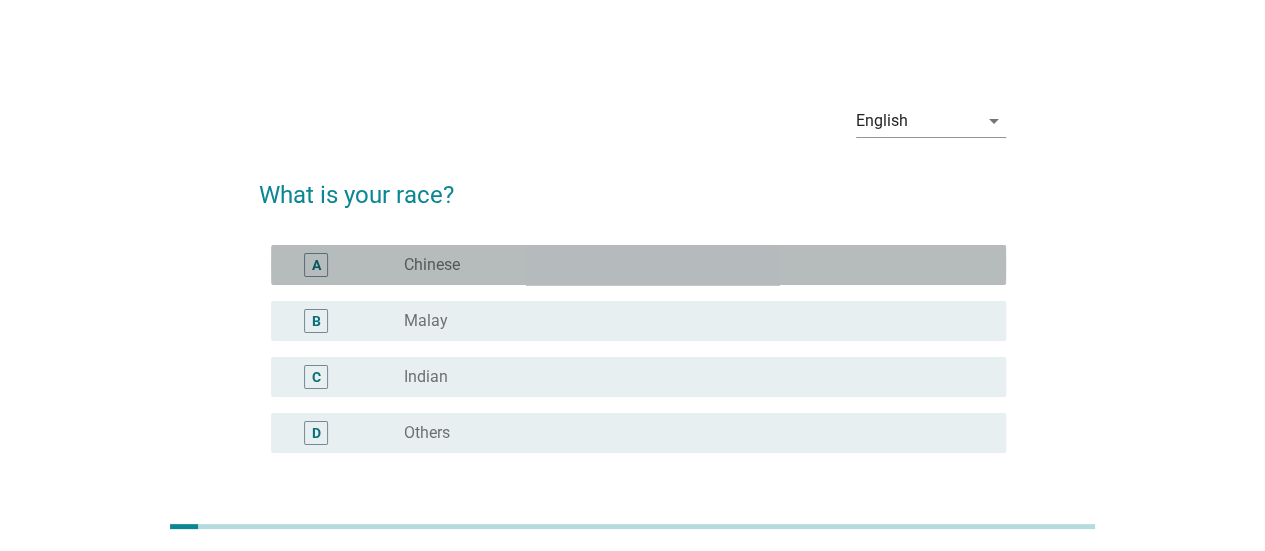 click on "Chinese" at bounding box center (432, 265) 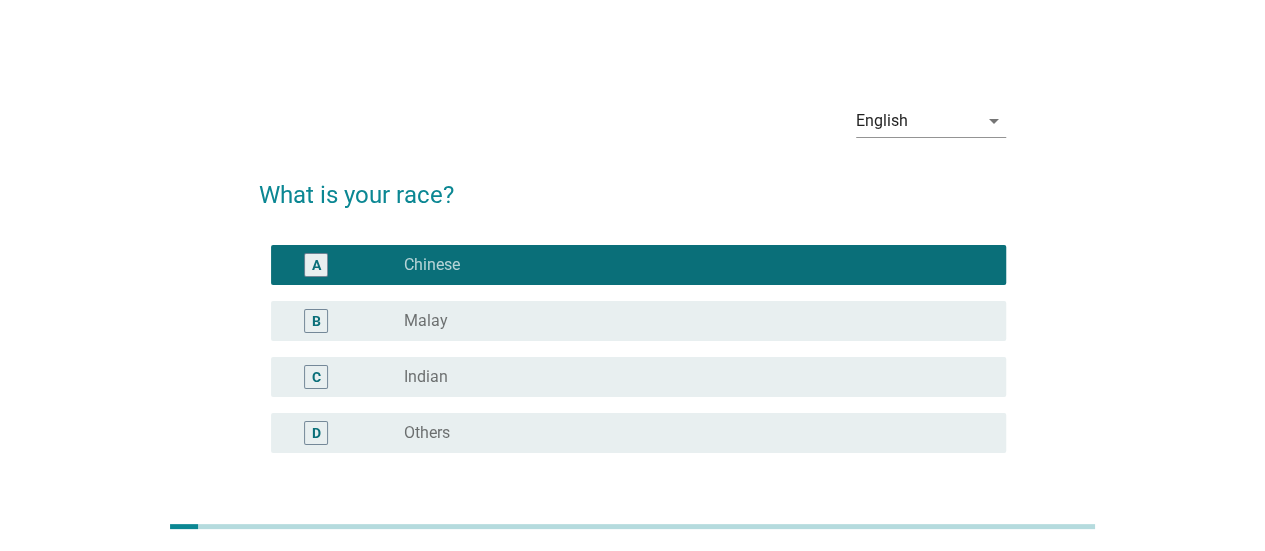 scroll, scrollTop: 158, scrollLeft: 0, axis: vertical 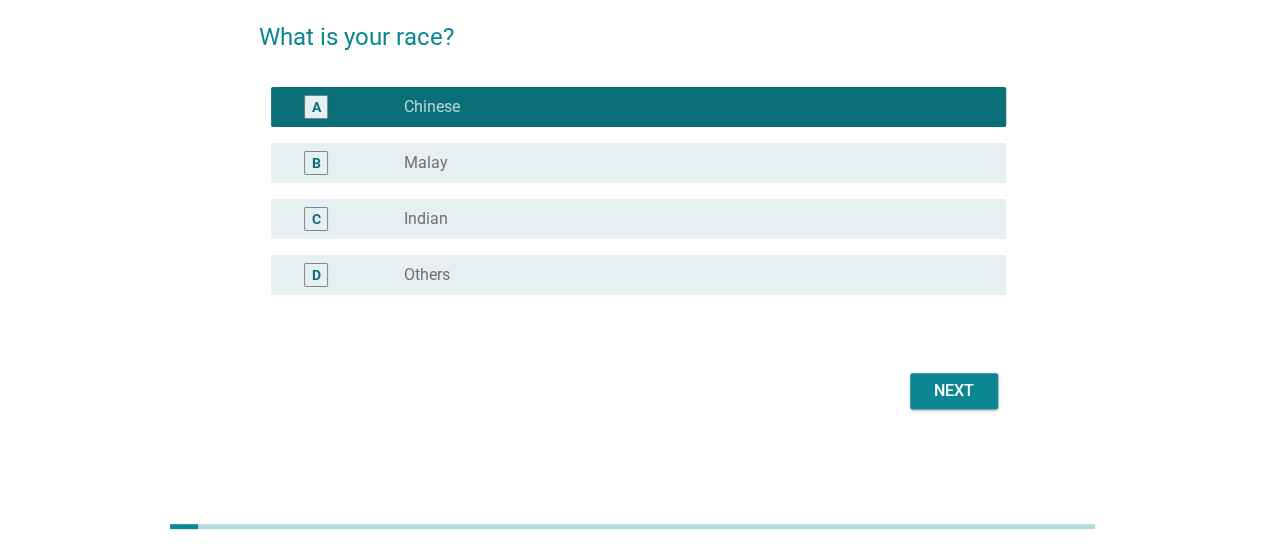 click on "Next" at bounding box center (954, 391) 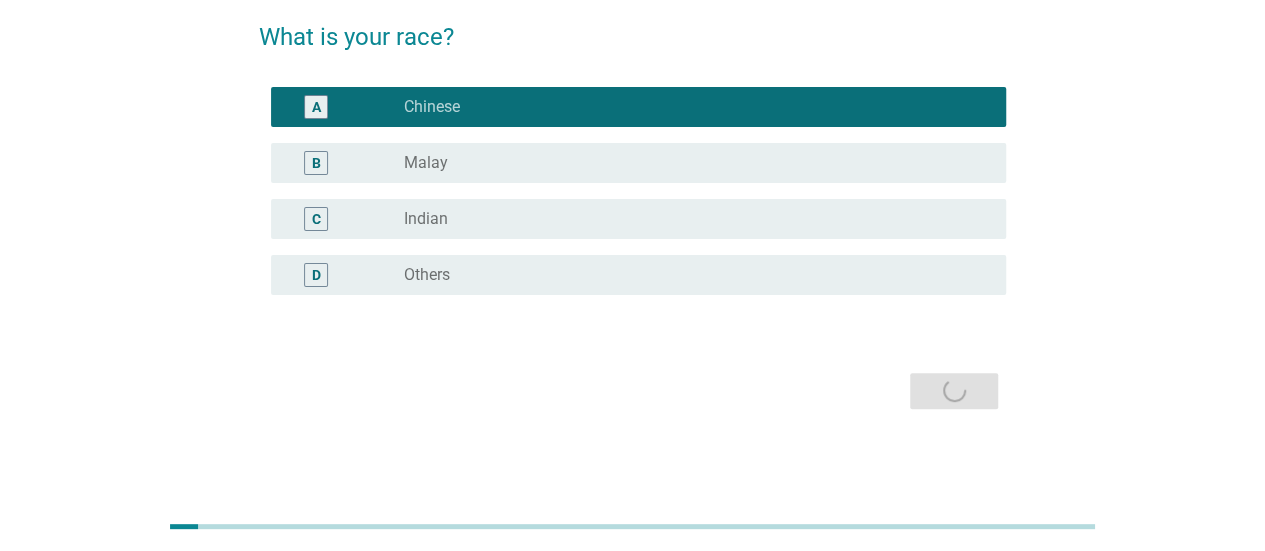 scroll, scrollTop: 0, scrollLeft: 0, axis: both 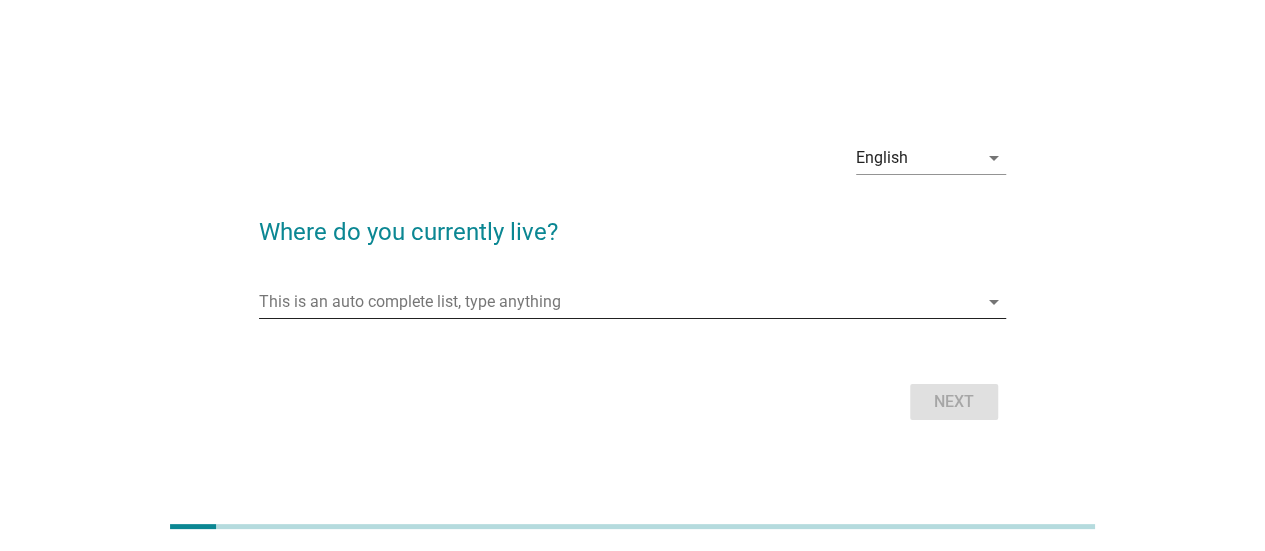 click at bounding box center [618, 302] 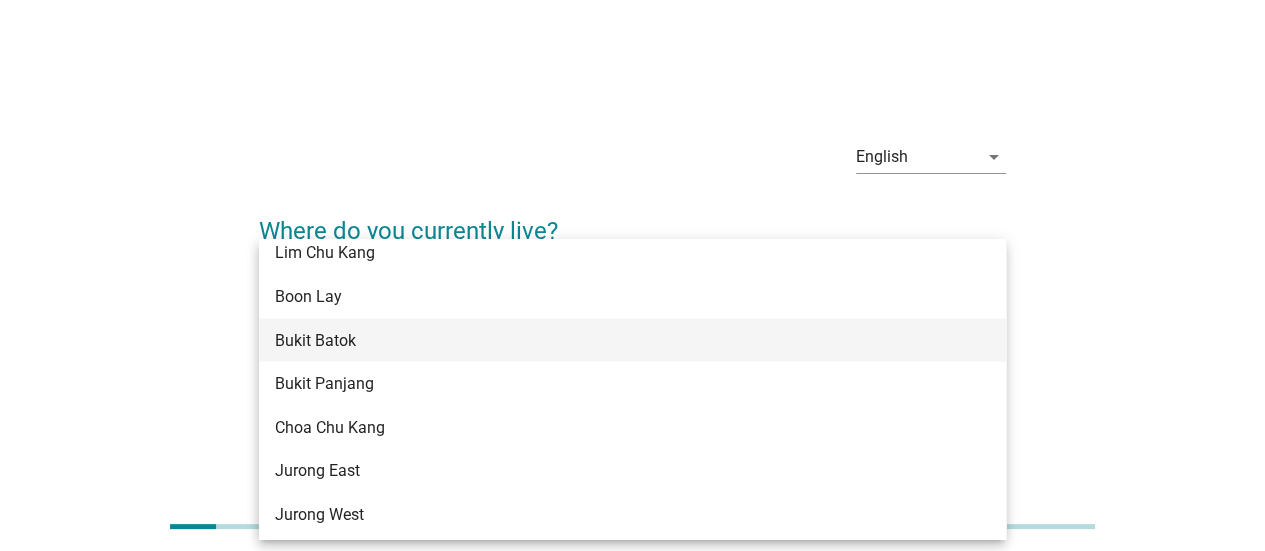 scroll, scrollTop: 1913, scrollLeft: 0, axis: vertical 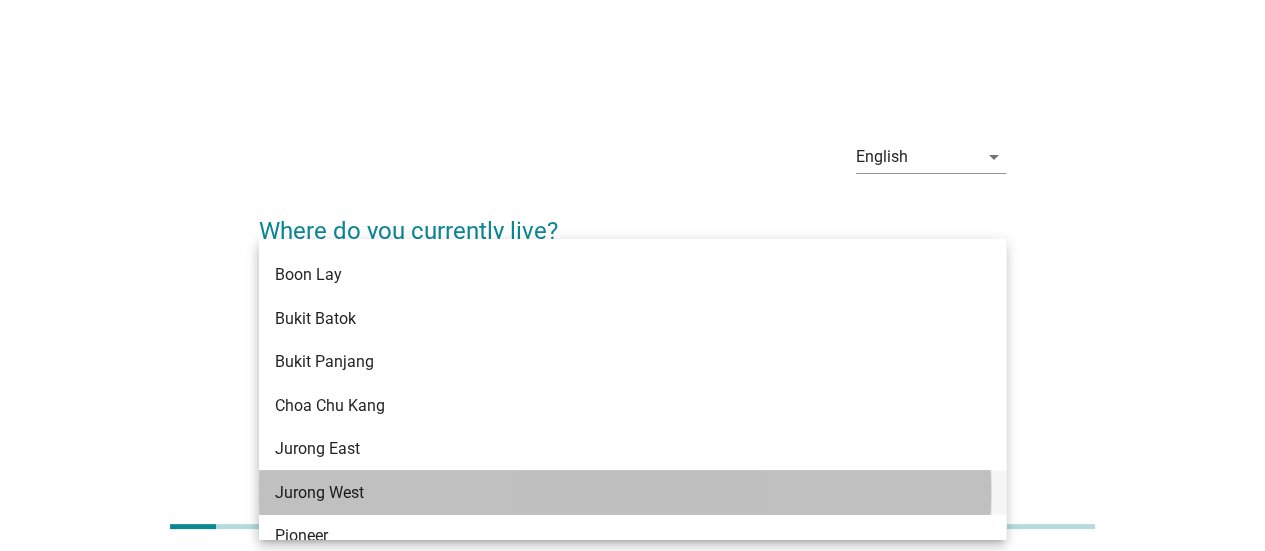 click on "Jurong West" at bounding box center [602, 492] 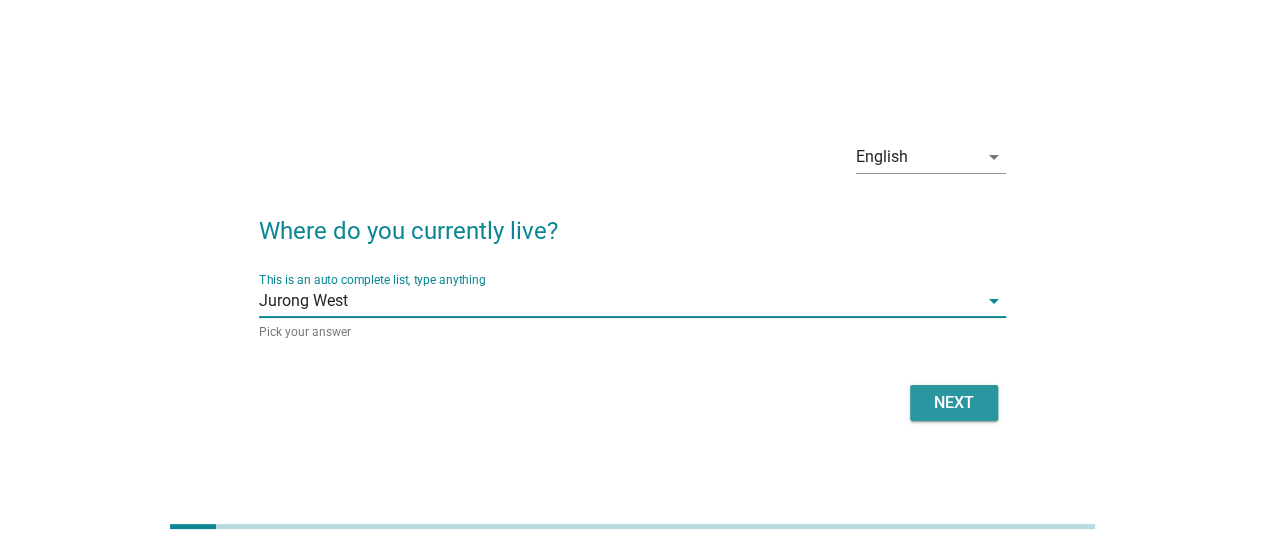 click on "Next" at bounding box center [954, 403] 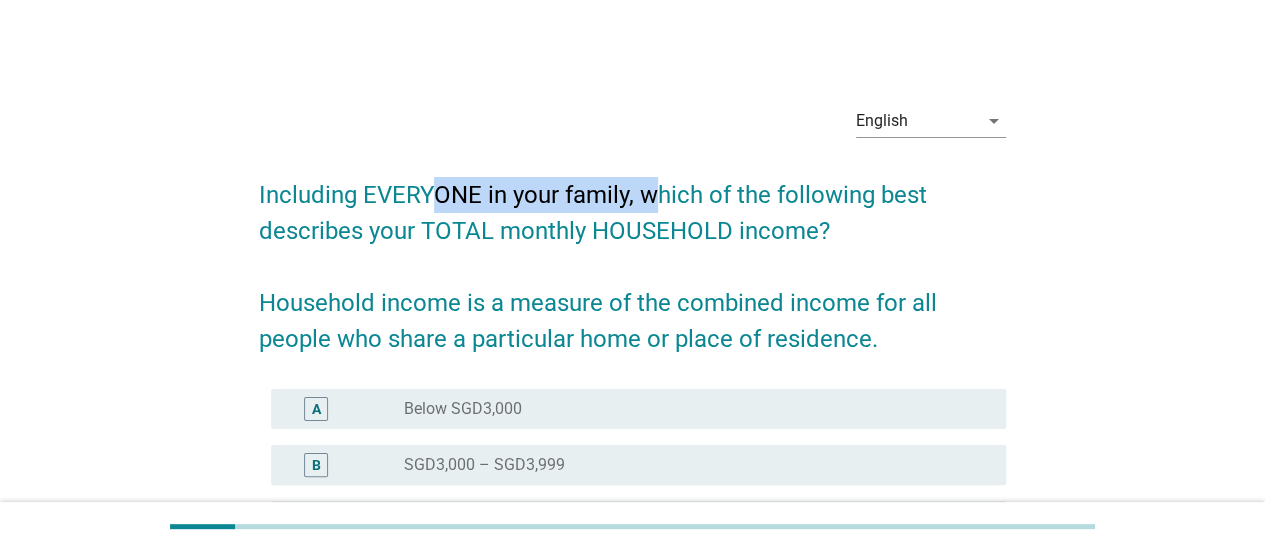 drag, startPoint x: 430, startPoint y: 196, endPoint x: 790, endPoint y: 214, distance: 360.4497 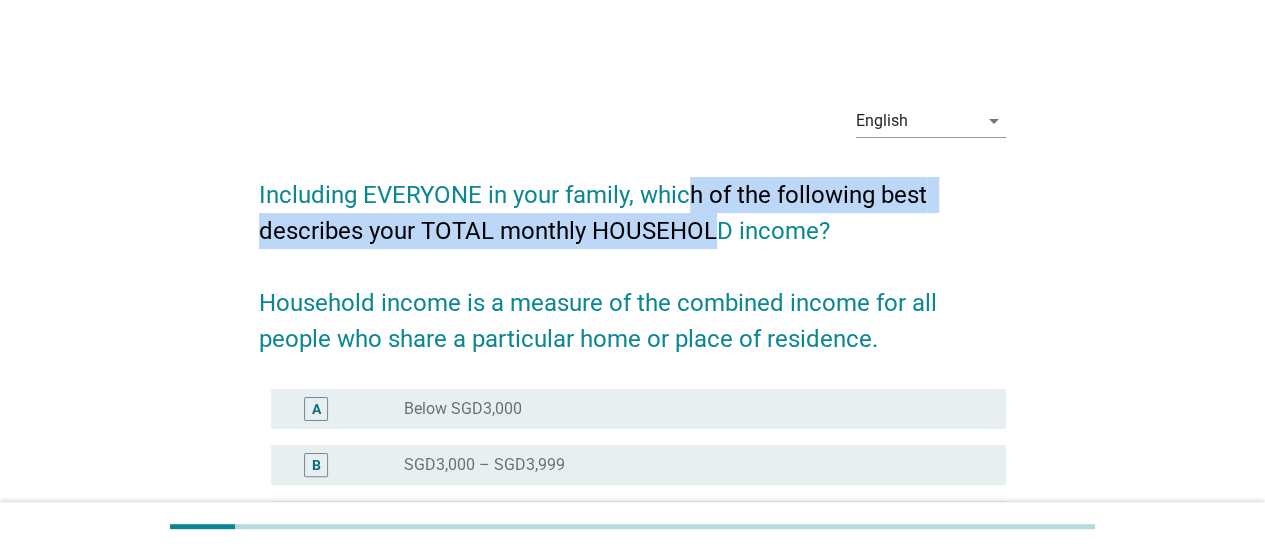 drag, startPoint x: 694, startPoint y: 188, endPoint x: 721, endPoint y: 239, distance: 57.706154 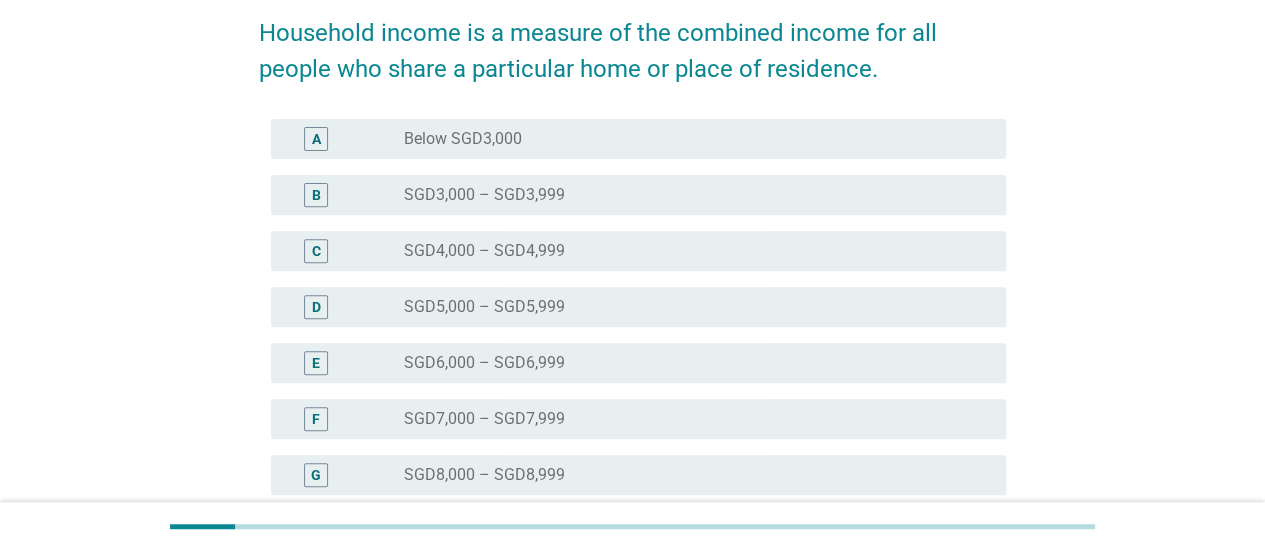 scroll, scrollTop: 300, scrollLeft: 0, axis: vertical 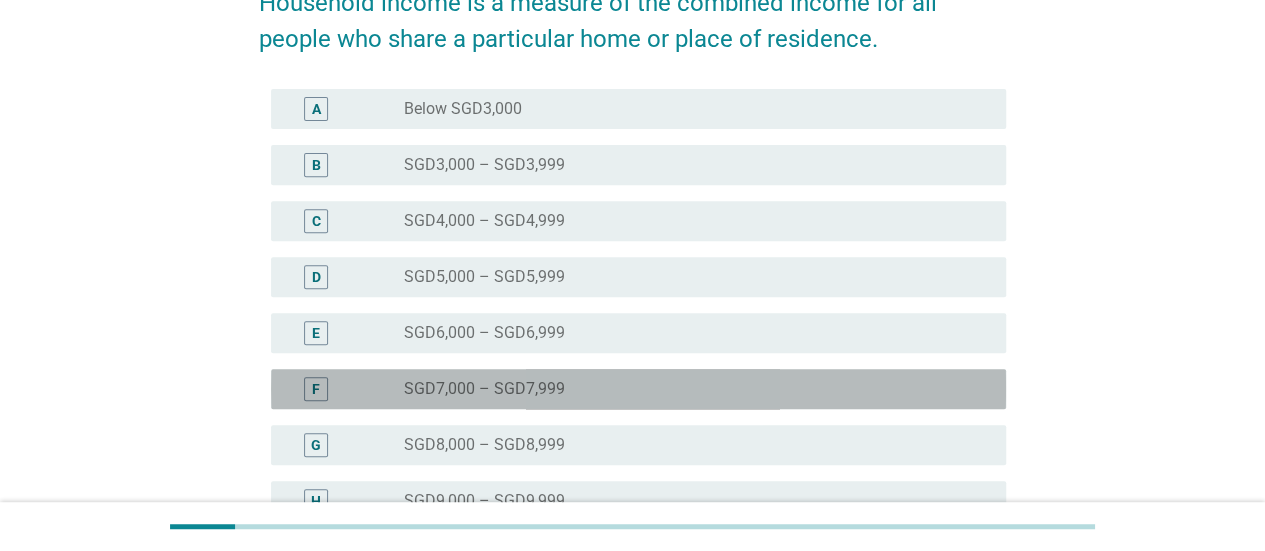 click on "SGD7,000 – SGD7,999" at bounding box center [484, 389] 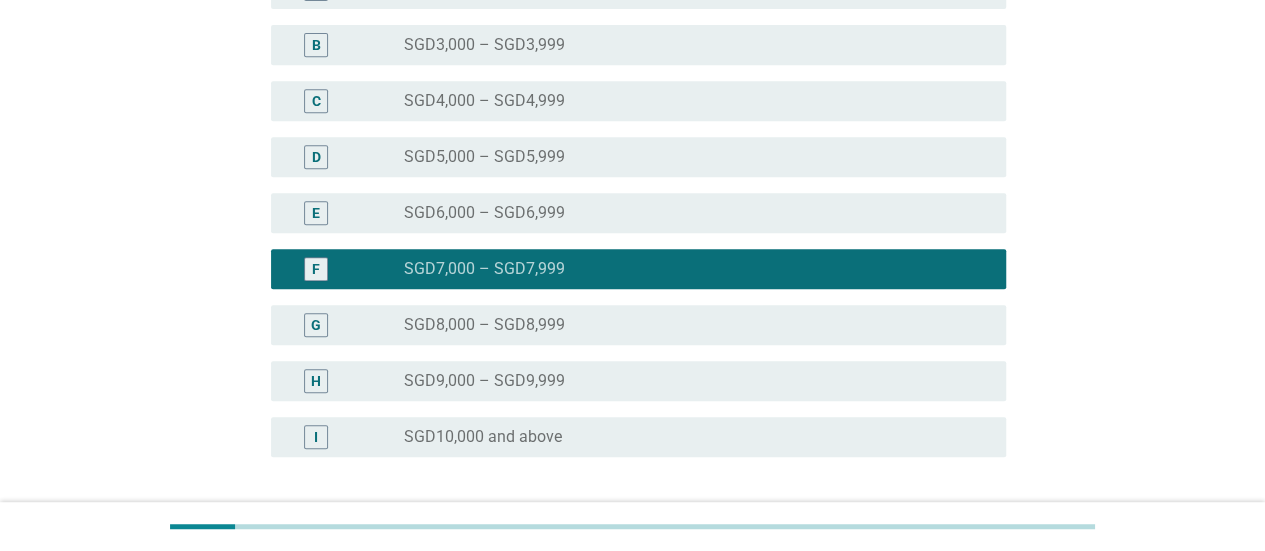 scroll, scrollTop: 582, scrollLeft: 0, axis: vertical 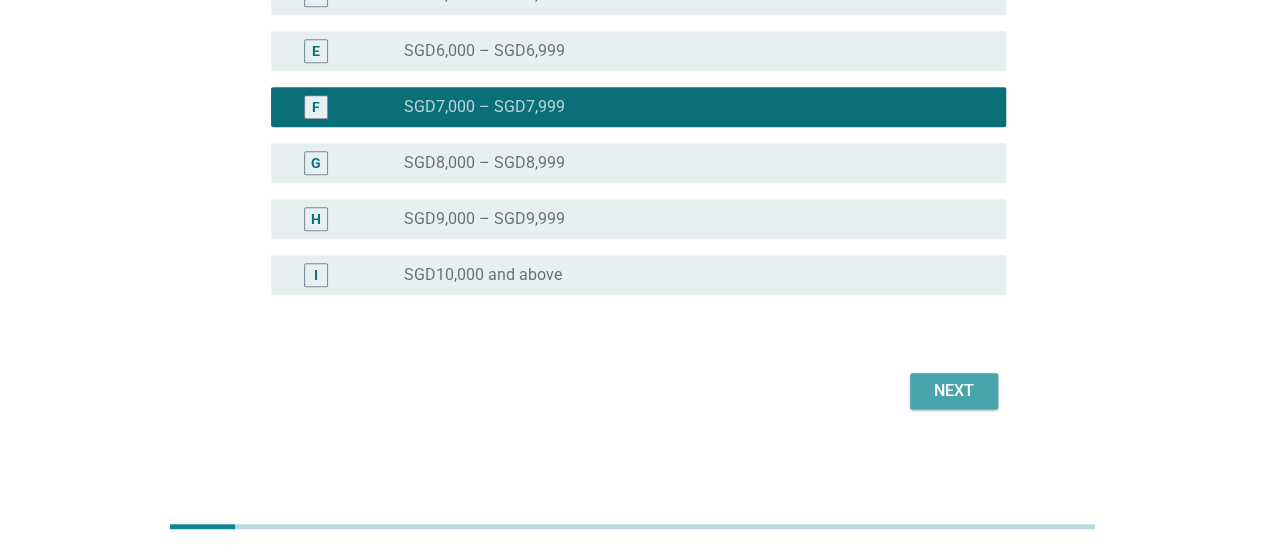 click on "Next" at bounding box center (954, 391) 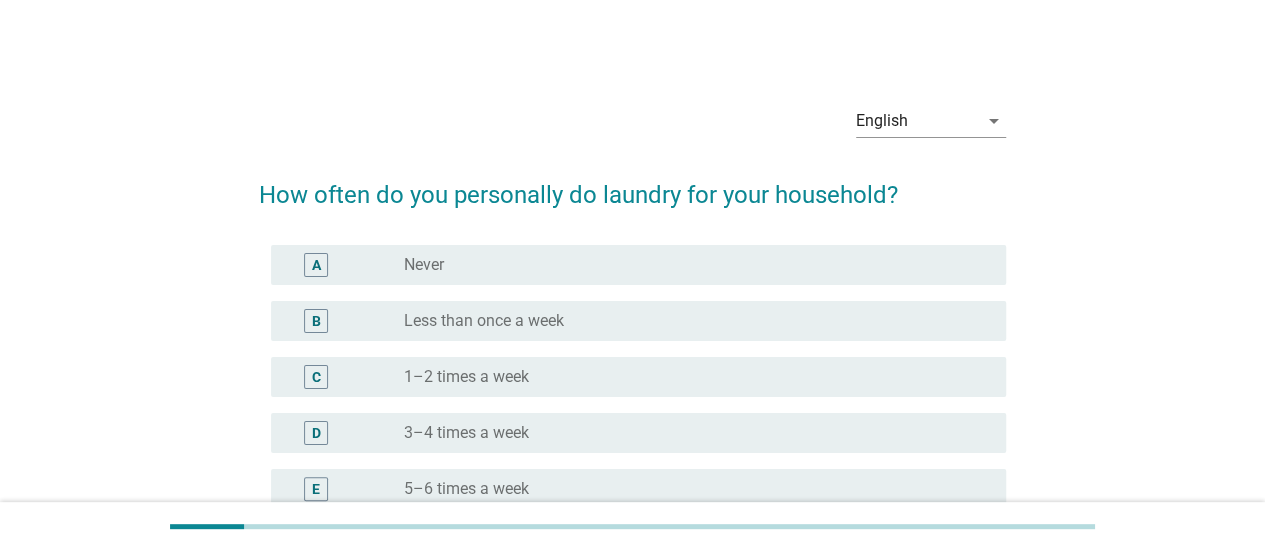 scroll, scrollTop: 100, scrollLeft: 0, axis: vertical 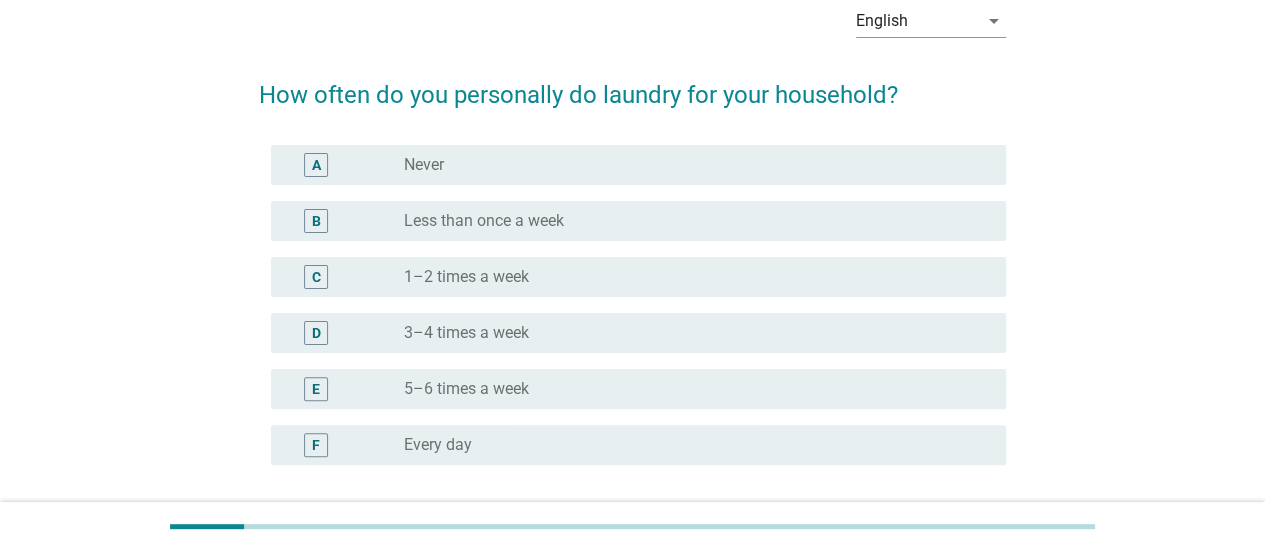 click on "3–4 times a week" at bounding box center [466, 333] 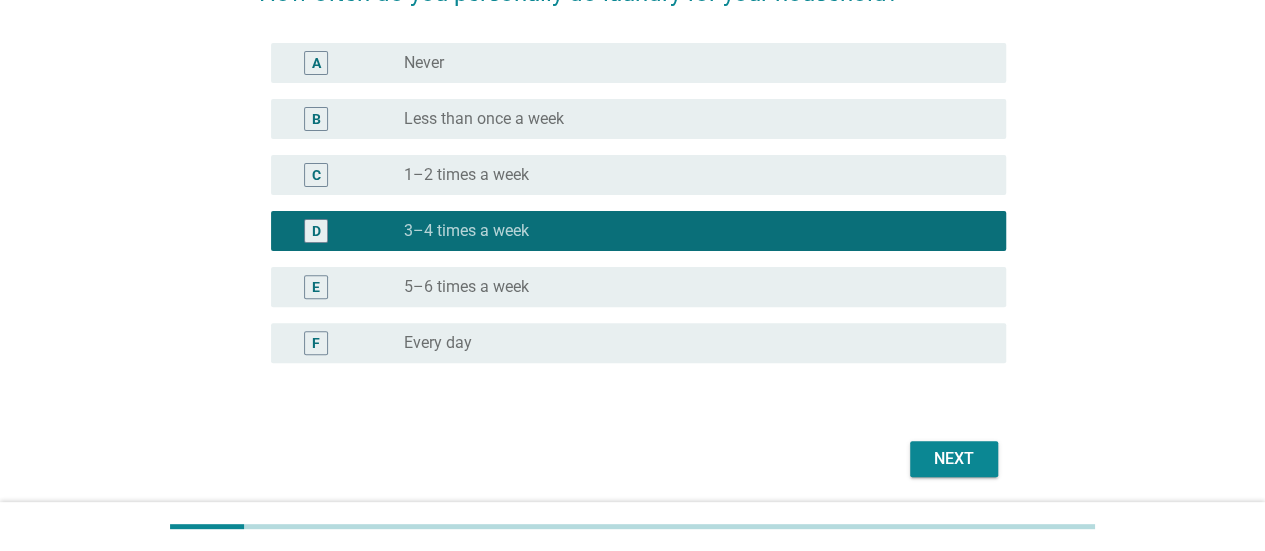 scroll, scrollTop: 270, scrollLeft: 0, axis: vertical 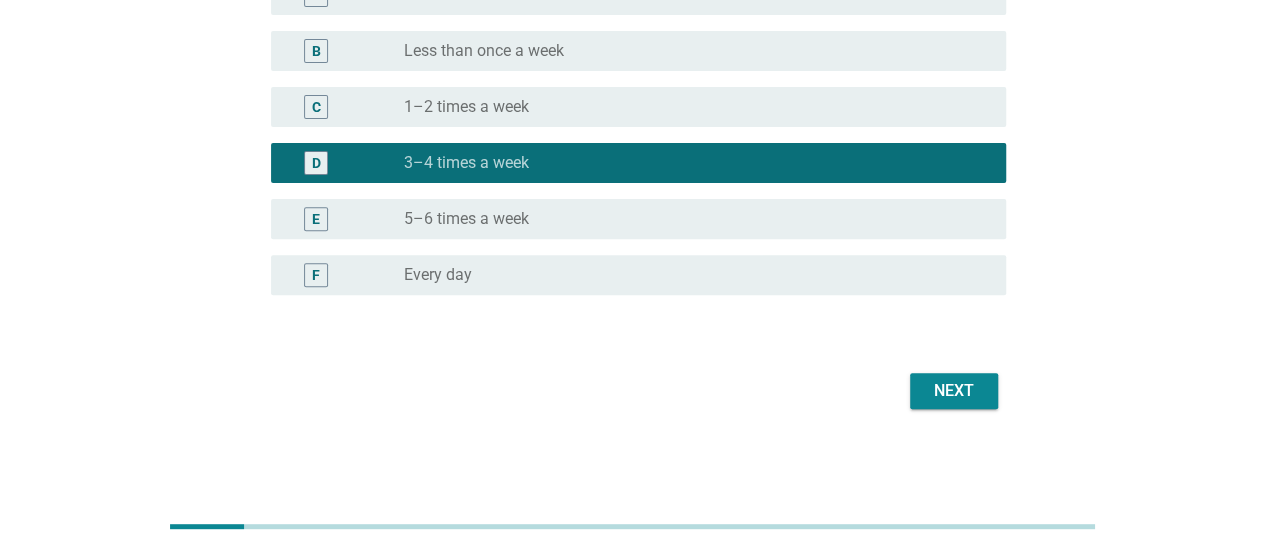 click on "Next" at bounding box center [954, 391] 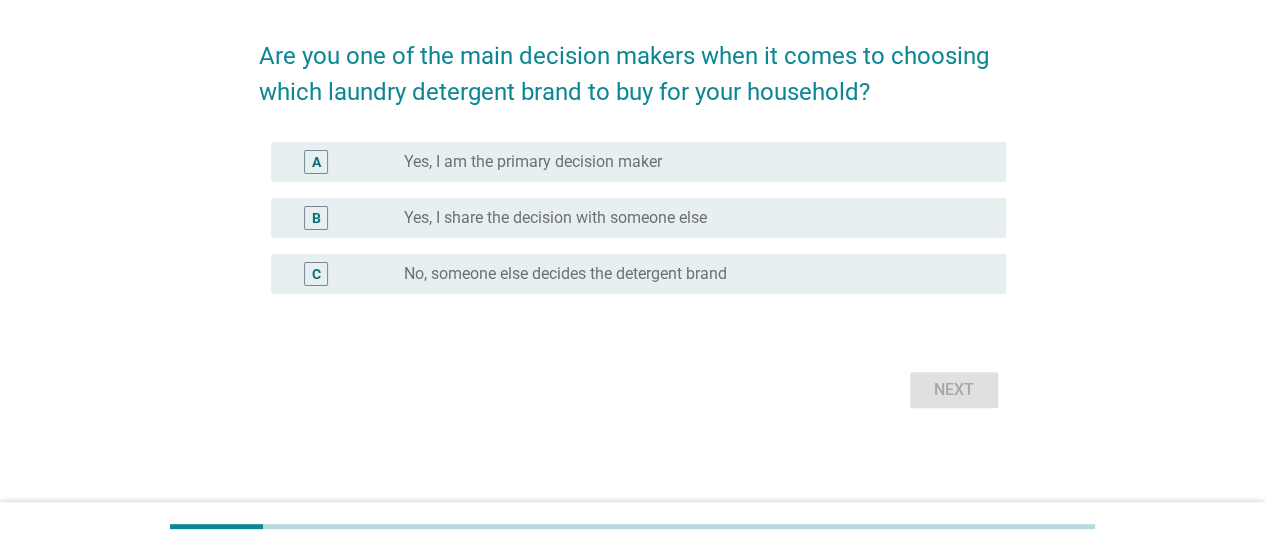 scroll, scrollTop: 0, scrollLeft: 0, axis: both 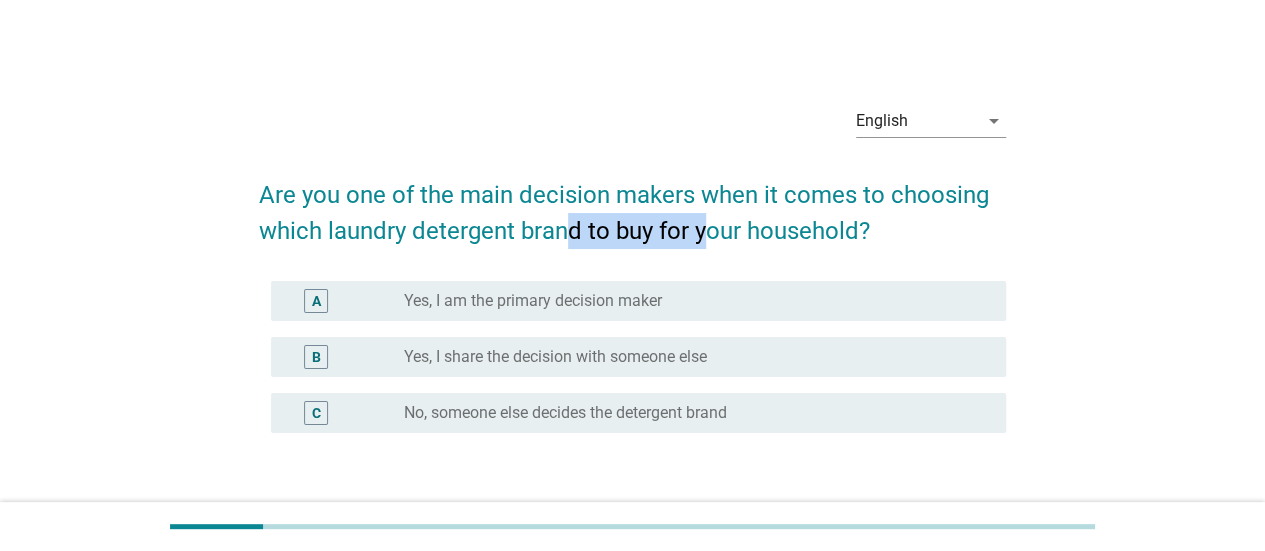 drag, startPoint x: 569, startPoint y: 233, endPoint x: 703, endPoint y: 236, distance: 134.03358 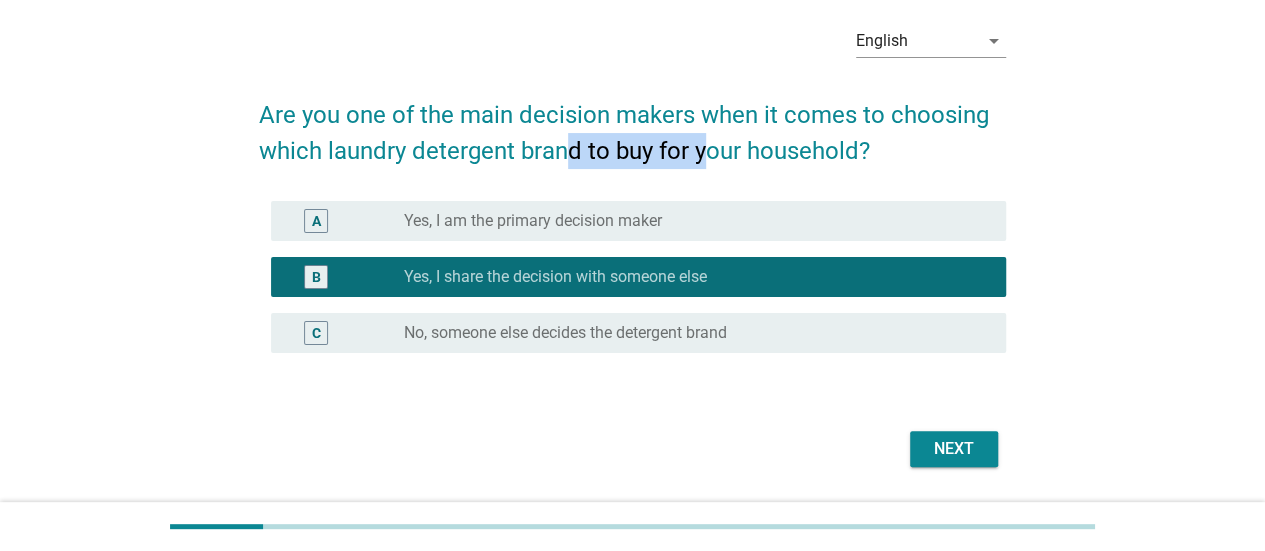 scroll, scrollTop: 138, scrollLeft: 0, axis: vertical 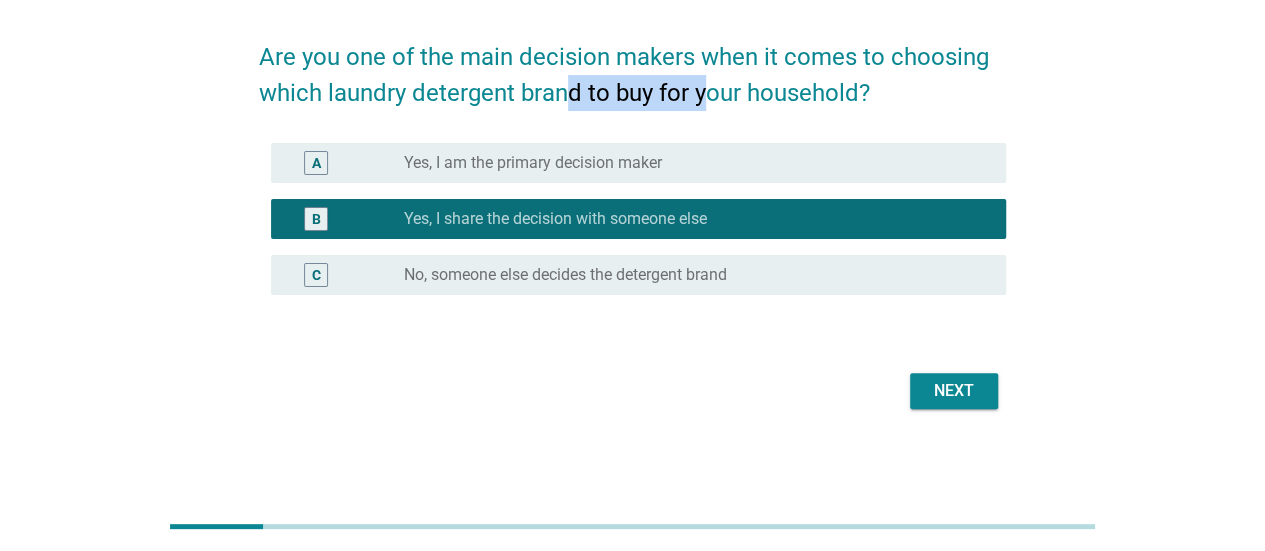 click on "Next" at bounding box center [954, 391] 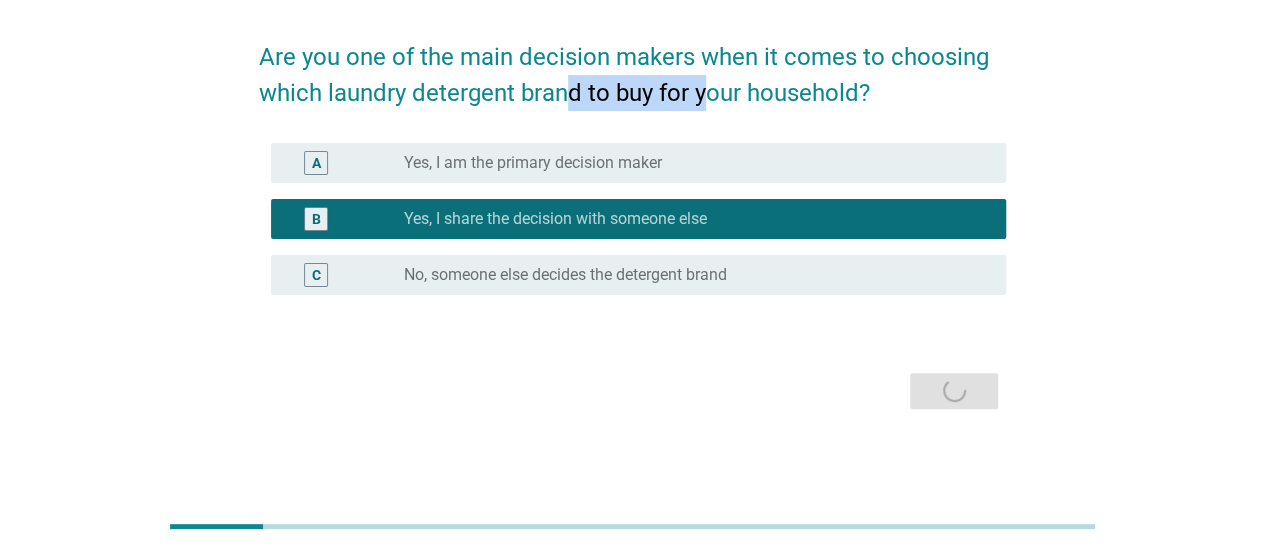 scroll, scrollTop: 0, scrollLeft: 0, axis: both 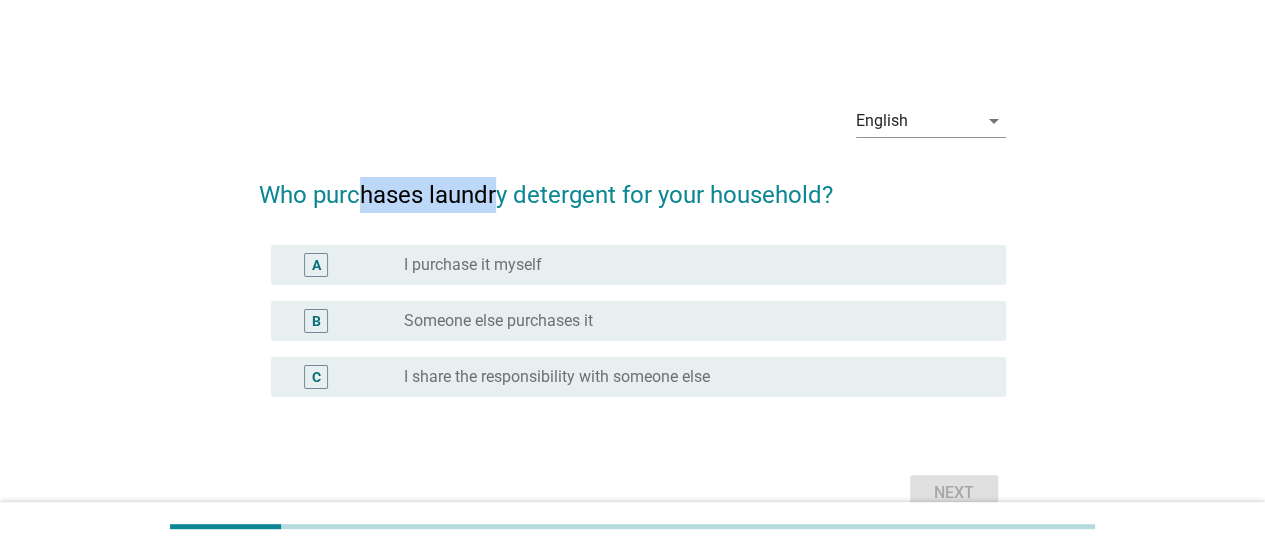 drag, startPoint x: 364, startPoint y: 203, endPoint x: 496, endPoint y: 207, distance: 132.0606 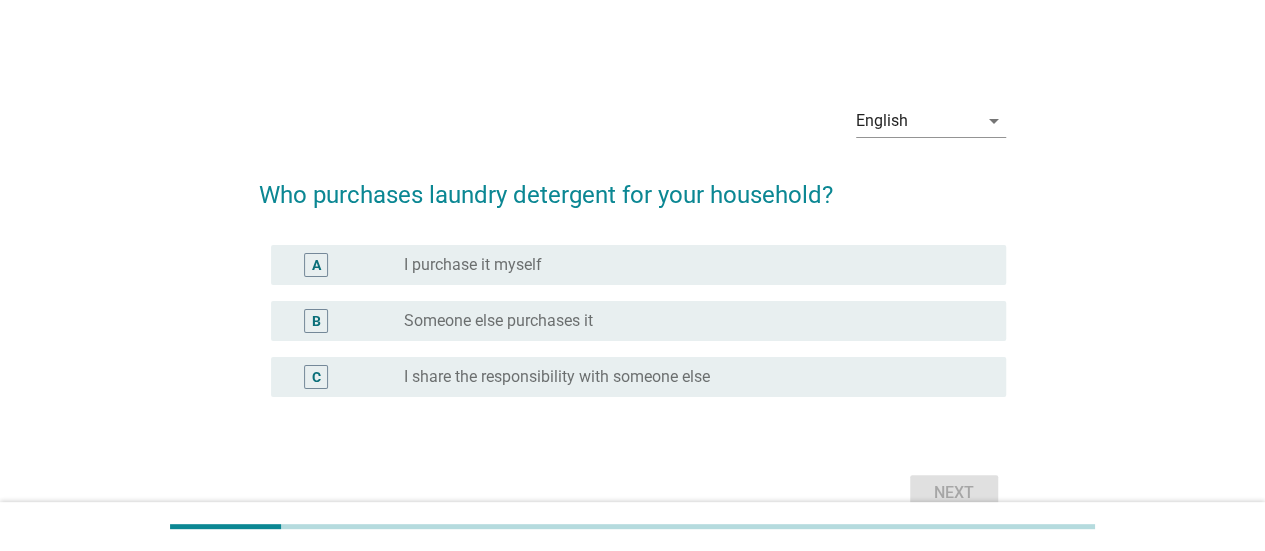 click on "A     radio_button_unchecked I purchase it myself" at bounding box center [632, 265] 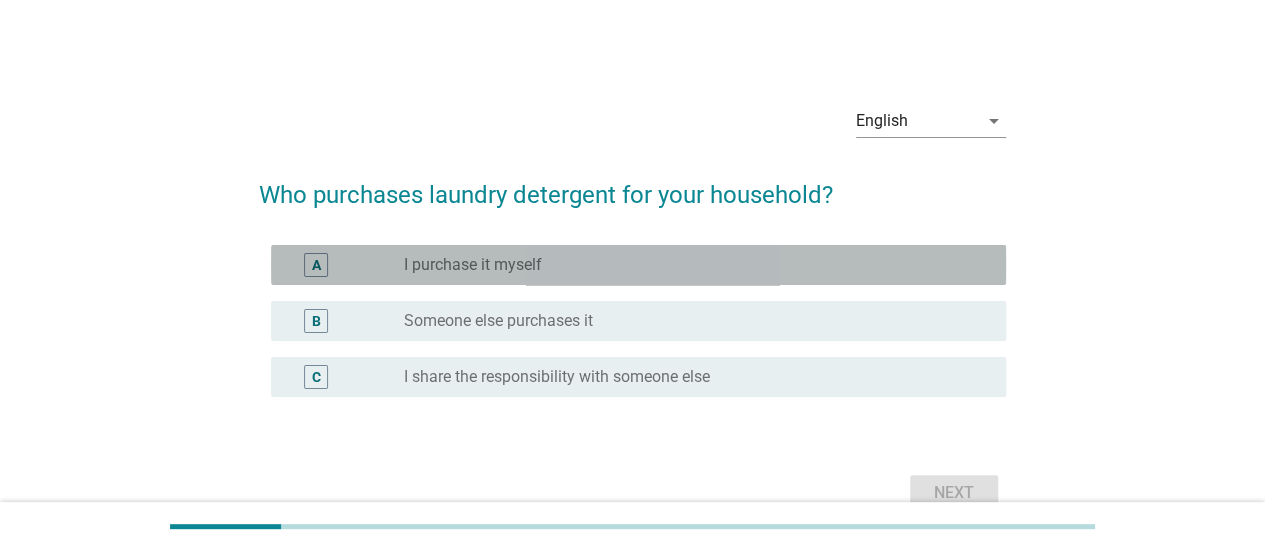 click on "A     radio_button_unchecked I purchase it myself" at bounding box center (638, 265) 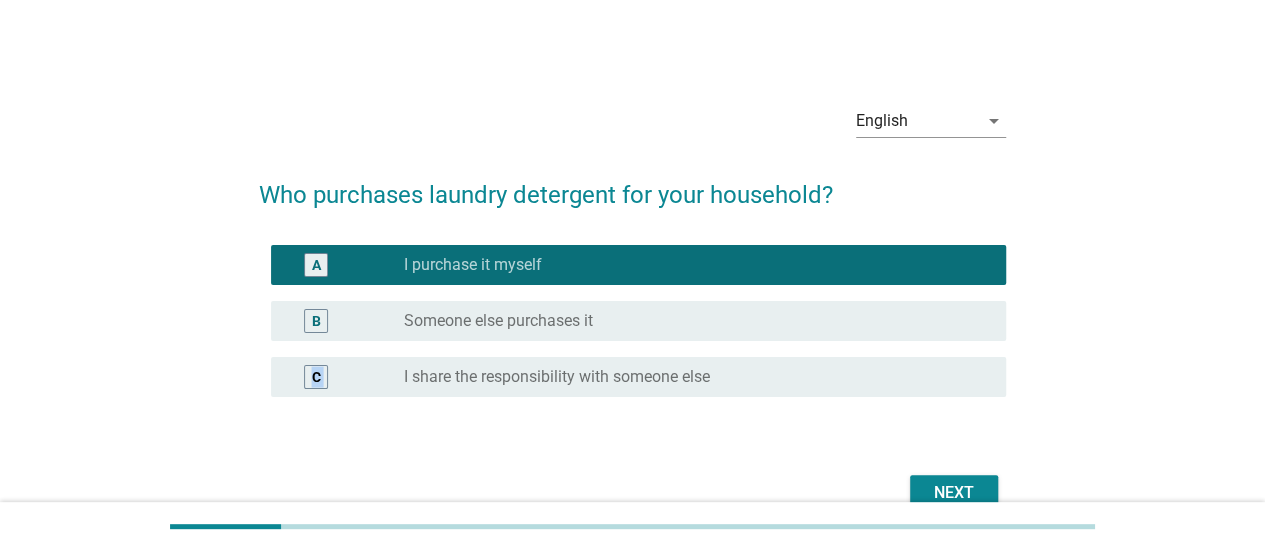 drag, startPoint x: 957, startPoint y: 463, endPoint x: 640, endPoint y: 393, distance: 324.63672 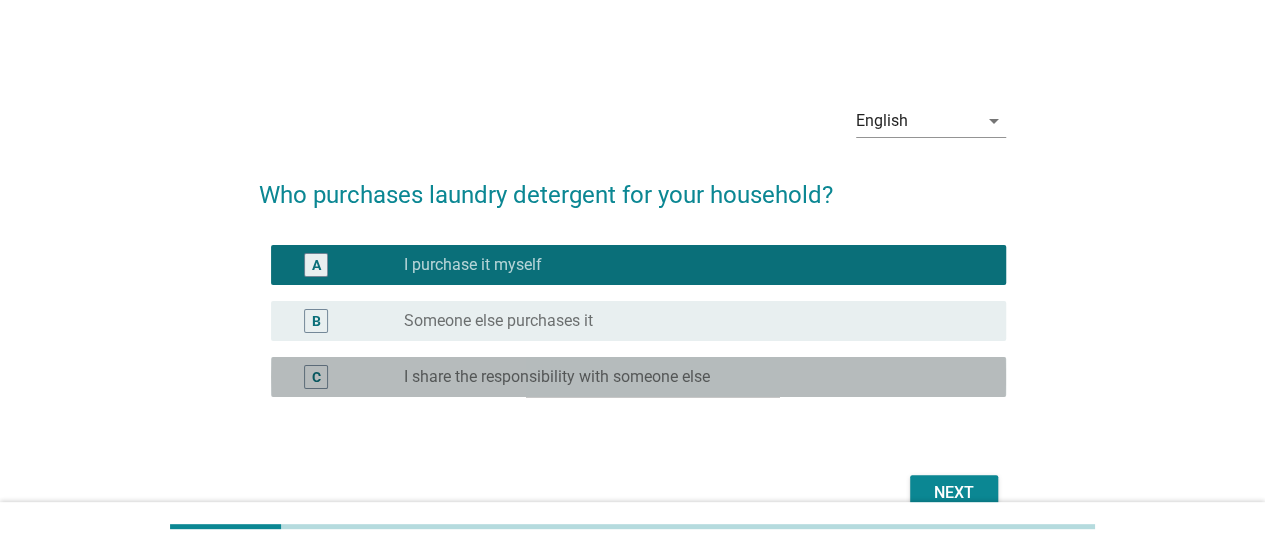 click on "C     radio_button_unchecked I share the responsibility with someone else" at bounding box center (638, 377) 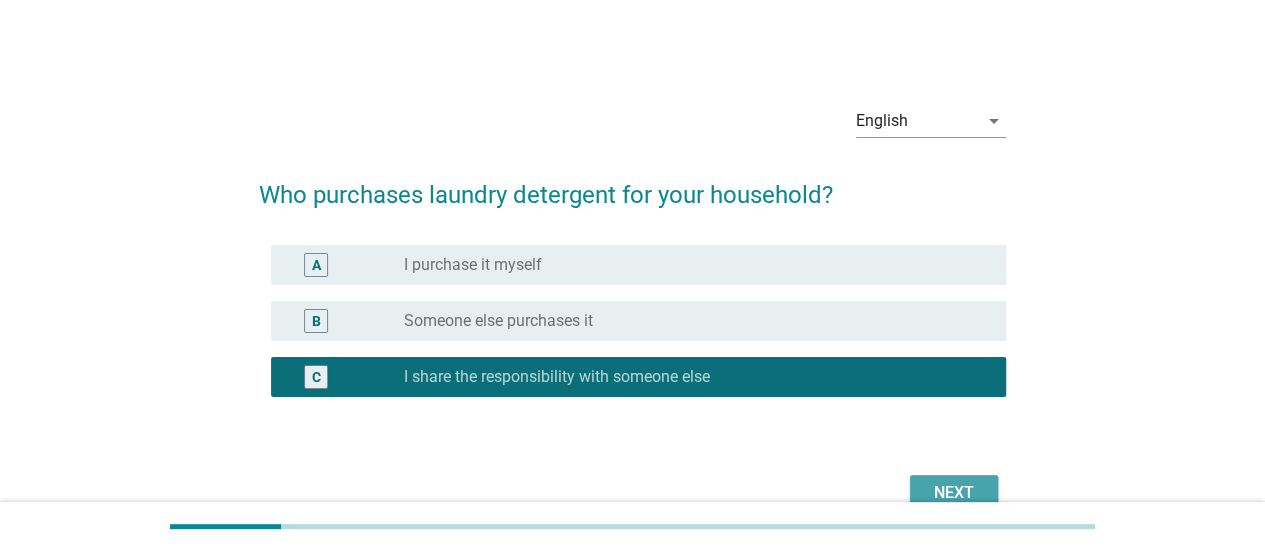 click on "Next" at bounding box center (954, 493) 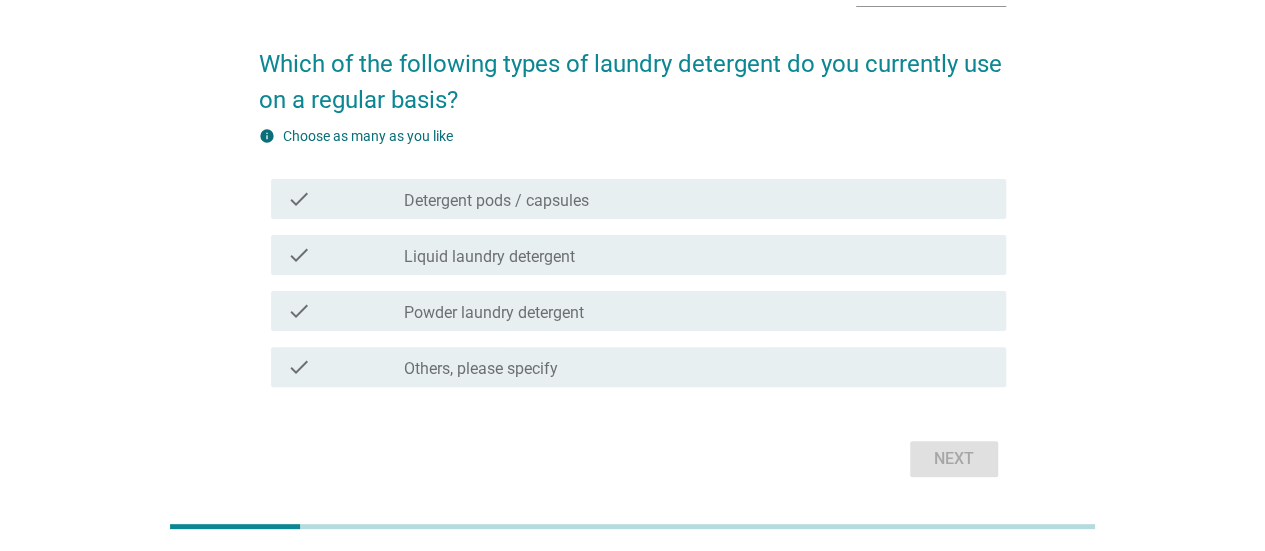 scroll, scrollTop: 100, scrollLeft: 0, axis: vertical 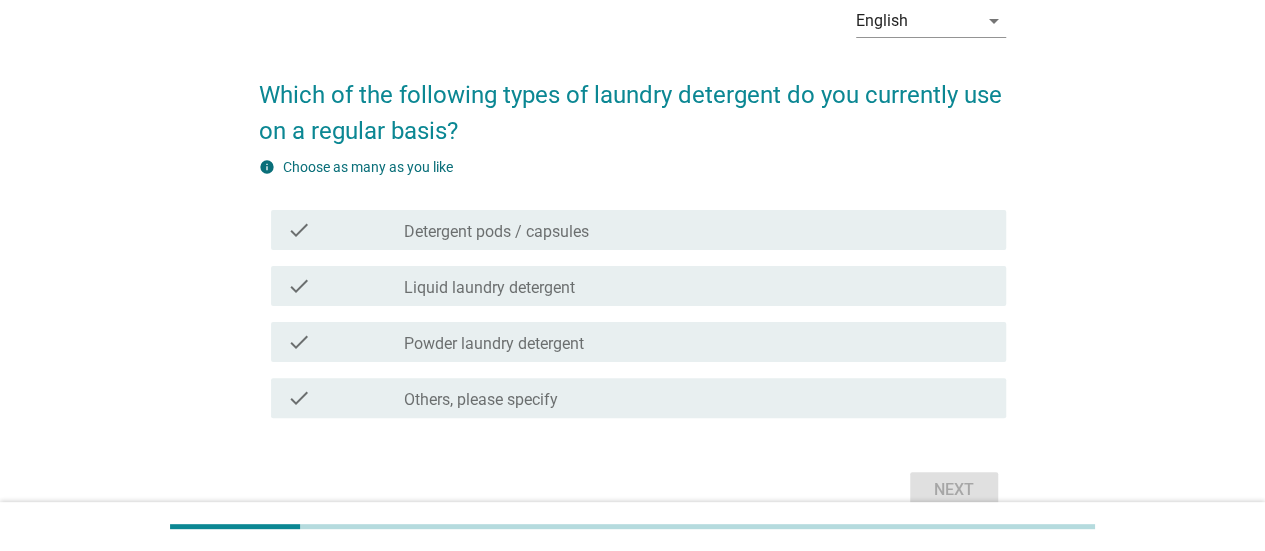 click on "Detergent pods / capsules" at bounding box center (496, 232) 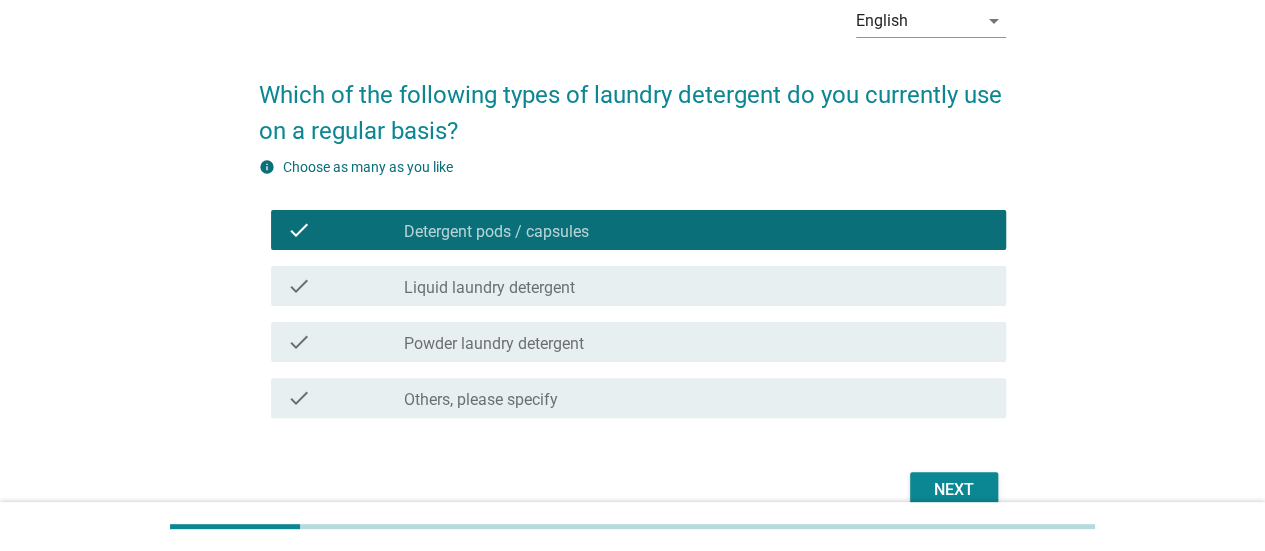 click on "check     check_box_outline_blank Liquid laundry detergent" at bounding box center [632, 286] 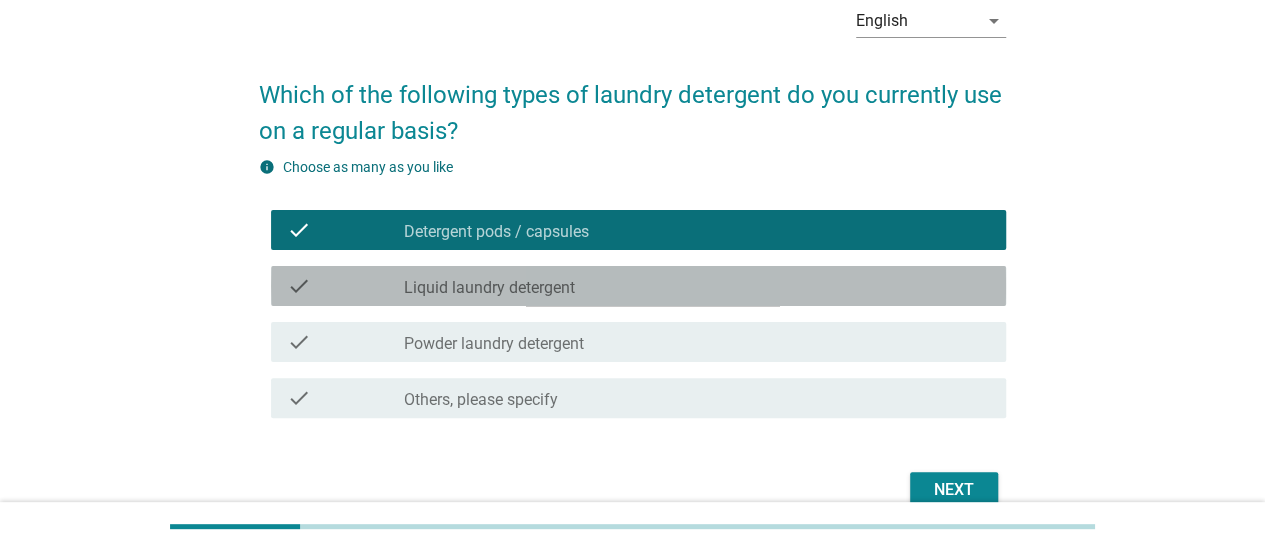 click on "check     check_box_outline_blank Liquid laundry detergent" at bounding box center [638, 286] 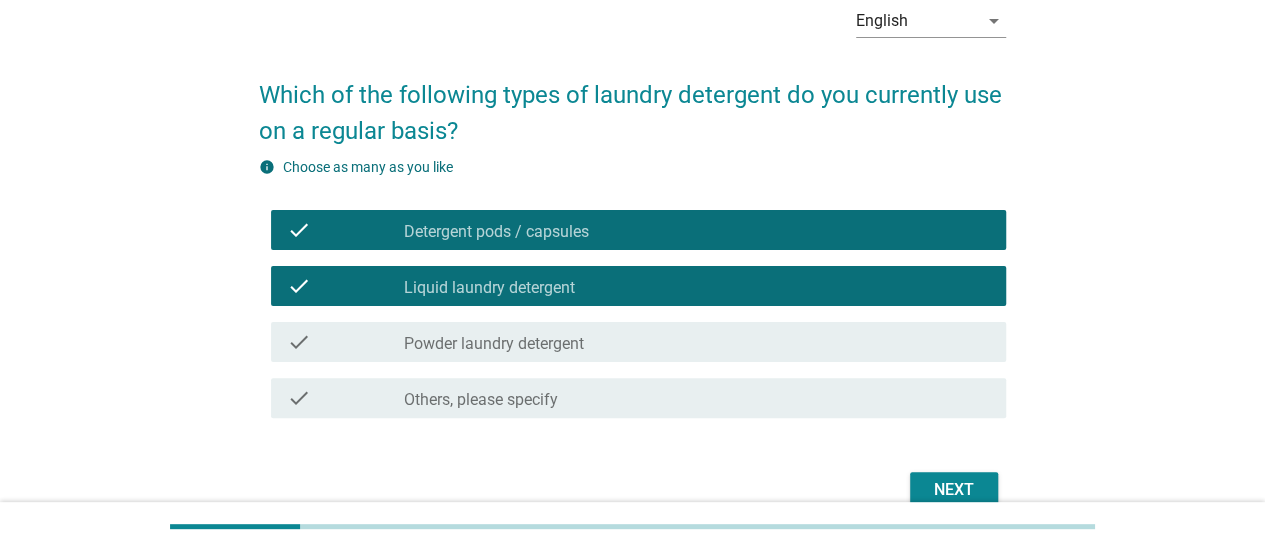 click on "Next" at bounding box center (954, 490) 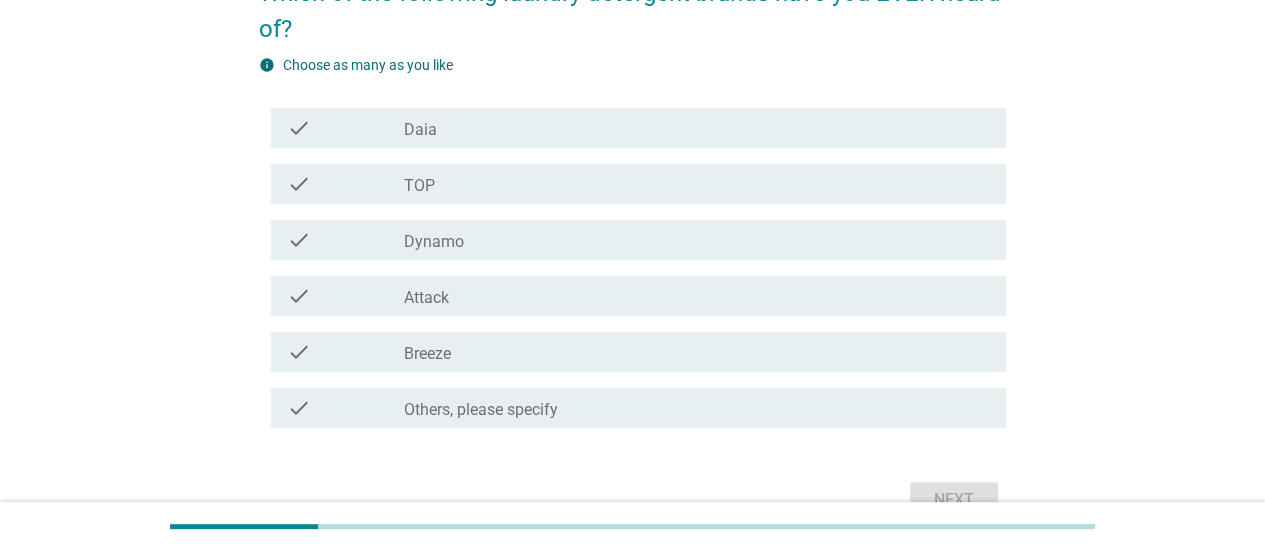 scroll, scrollTop: 300, scrollLeft: 0, axis: vertical 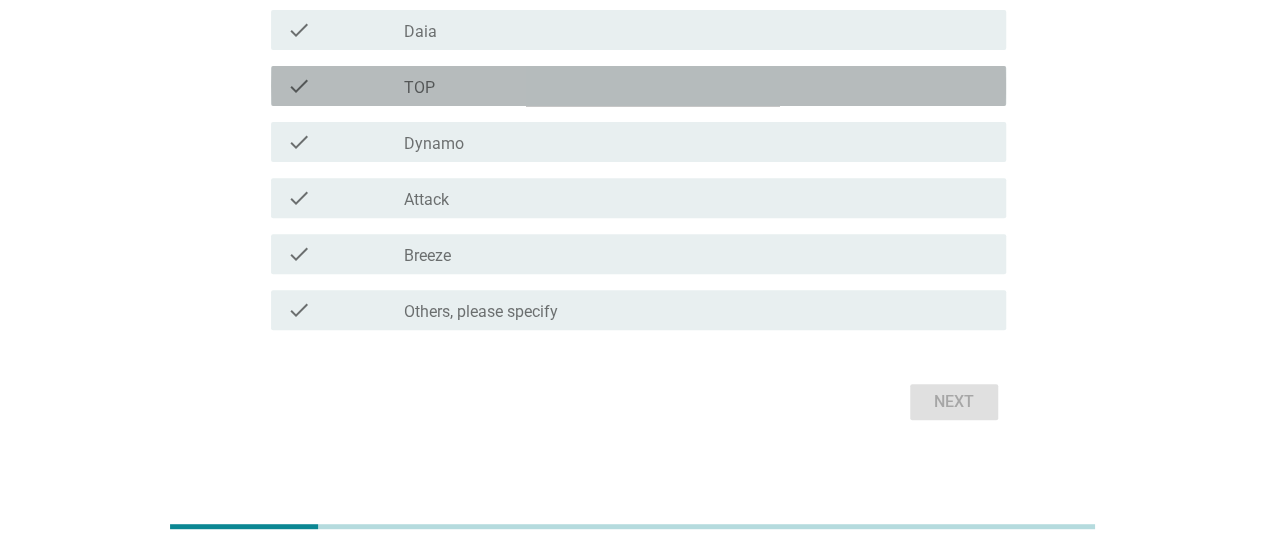 click on "TOP" at bounding box center [419, 88] 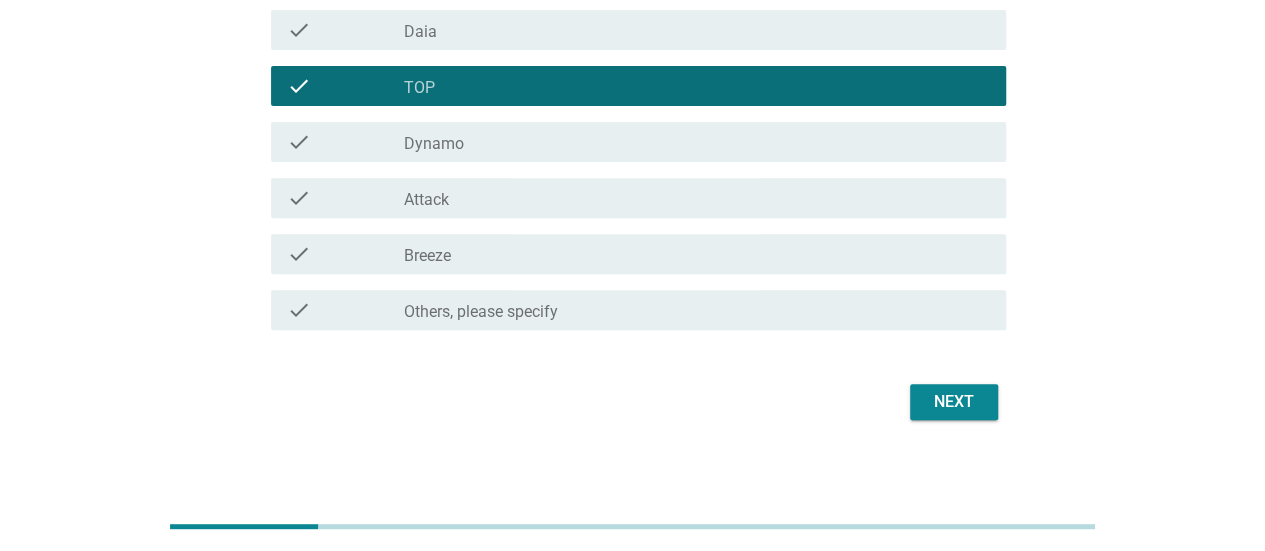 click on "Dynamo" at bounding box center (434, 144) 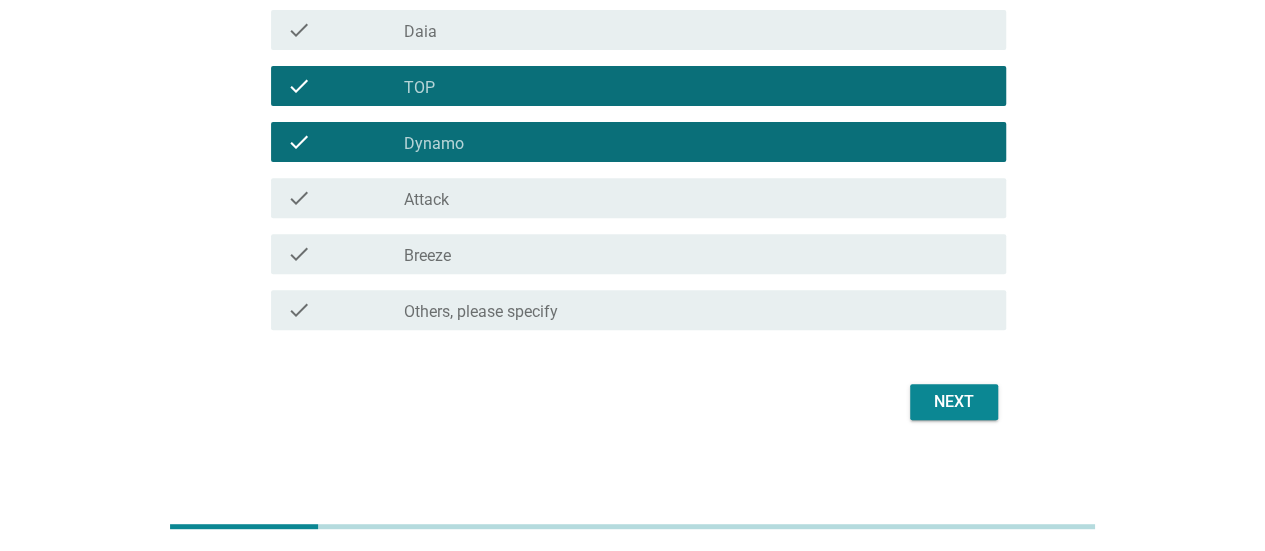 click on "check_box_outline_blank Breeze" at bounding box center (697, 254) 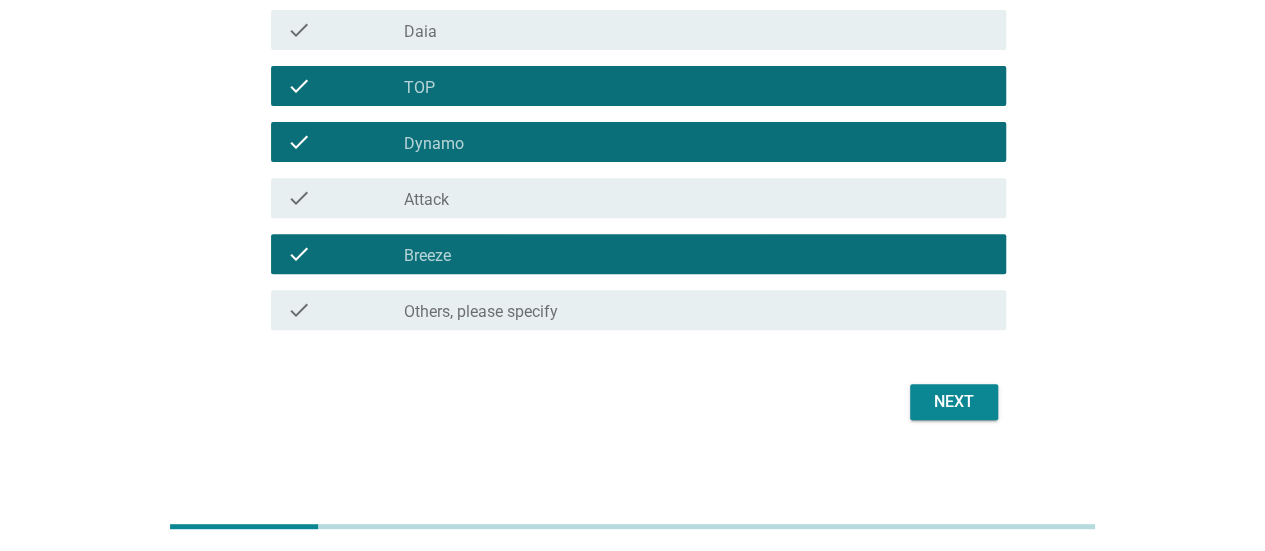 click on "Next" at bounding box center [954, 402] 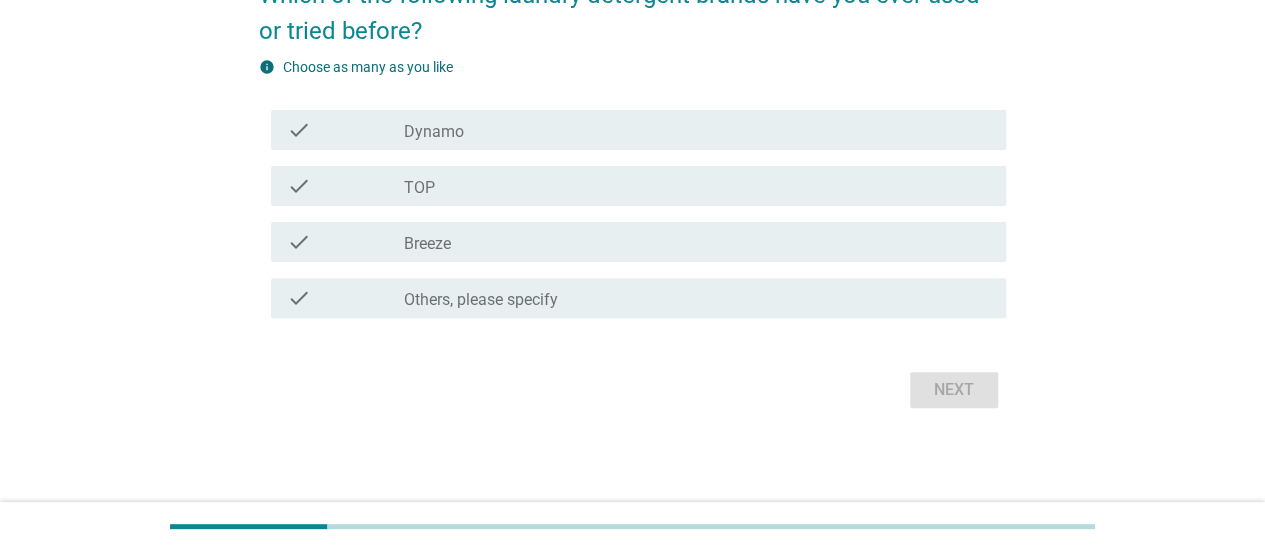 scroll, scrollTop: 0, scrollLeft: 0, axis: both 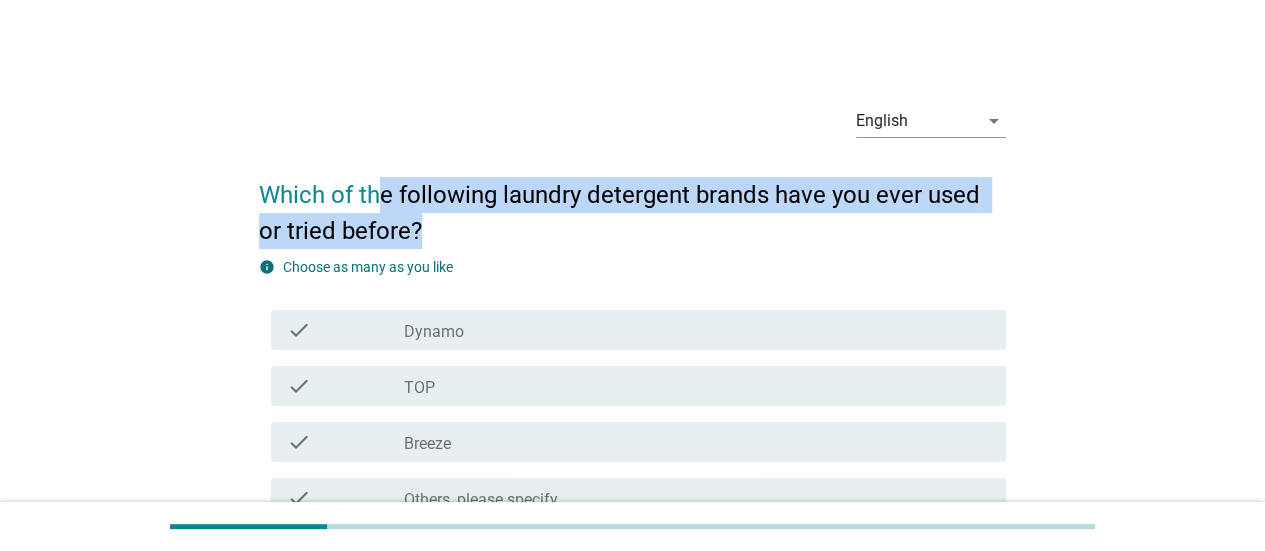 drag, startPoint x: 380, startPoint y: 199, endPoint x: 740, endPoint y: 217, distance: 360.4497 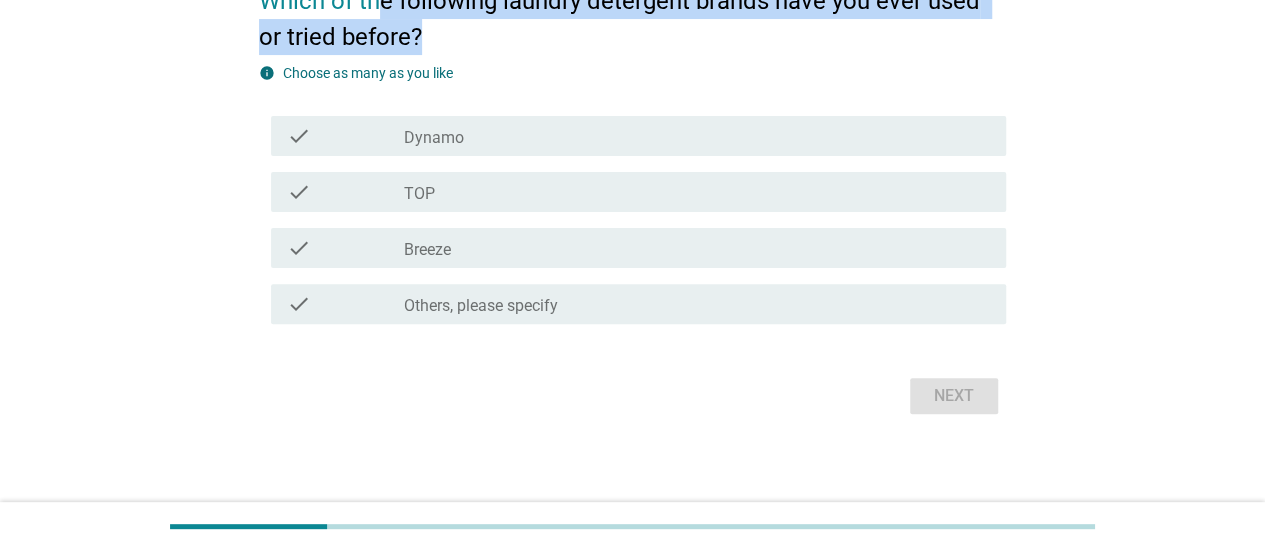 scroll, scrollTop: 200, scrollLeft: 0, axis: vertical 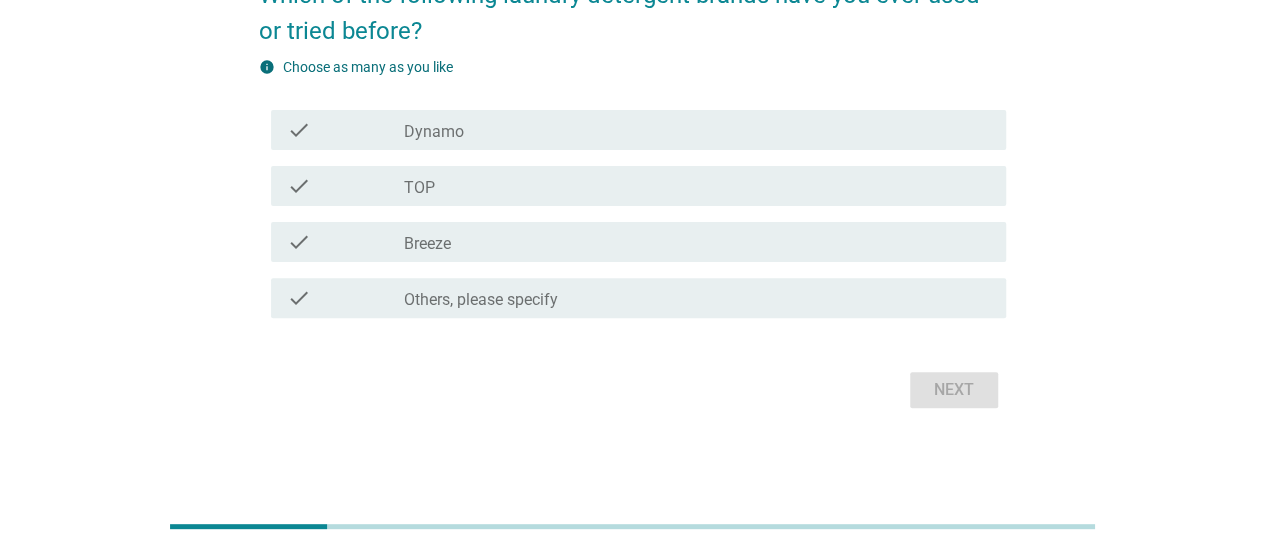 click on "check_box_outline_blank TOP" at bounding box center [697, 186] 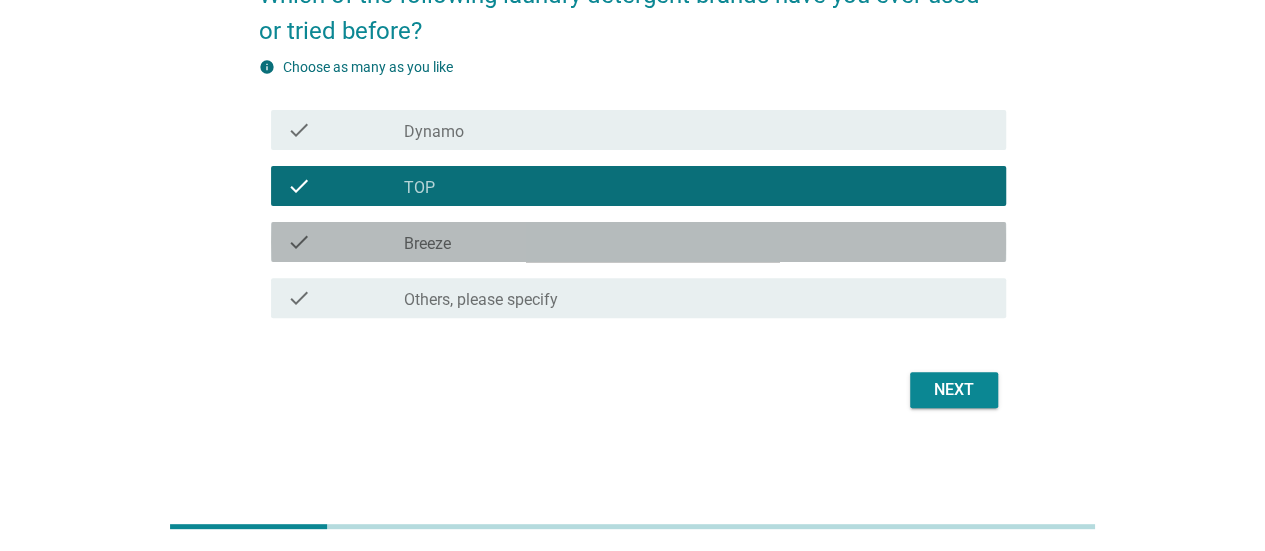 click on "check     check_box_outline_blank Breeze" at bounding box center [638, 242] 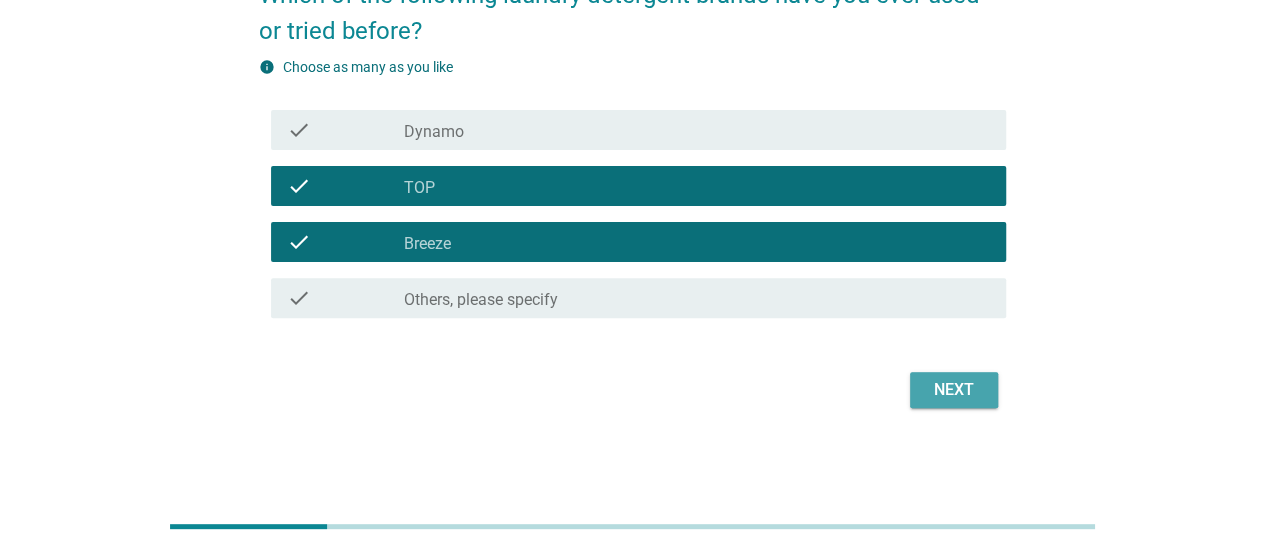 click on "Next" at bounding box center (954, 390) 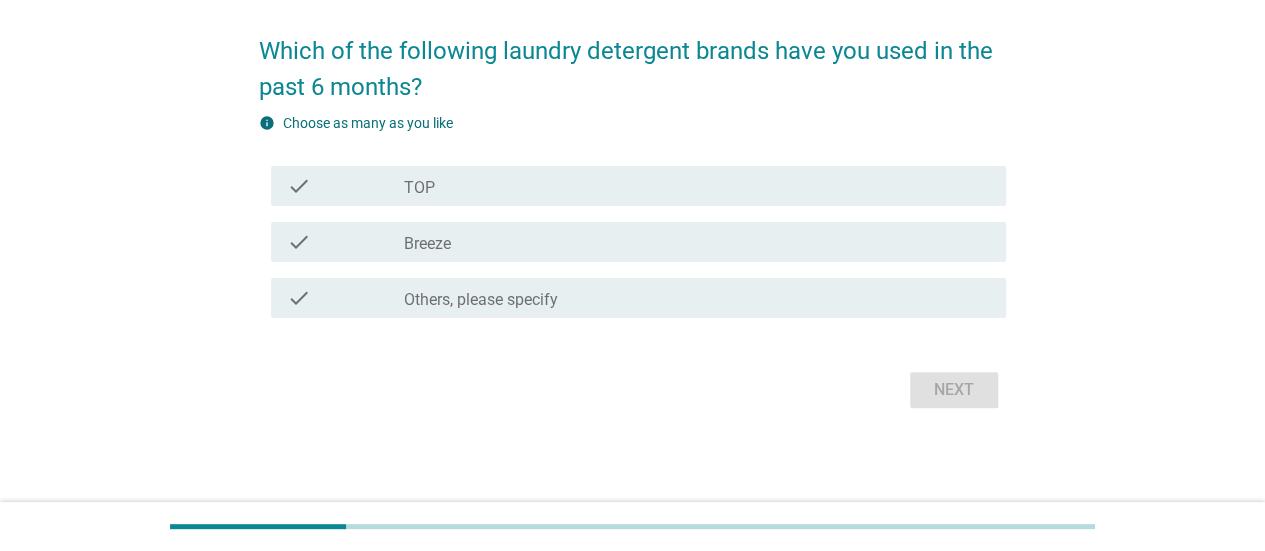scroll, scrollTop: 0, scrollLeft: 0, axis: both 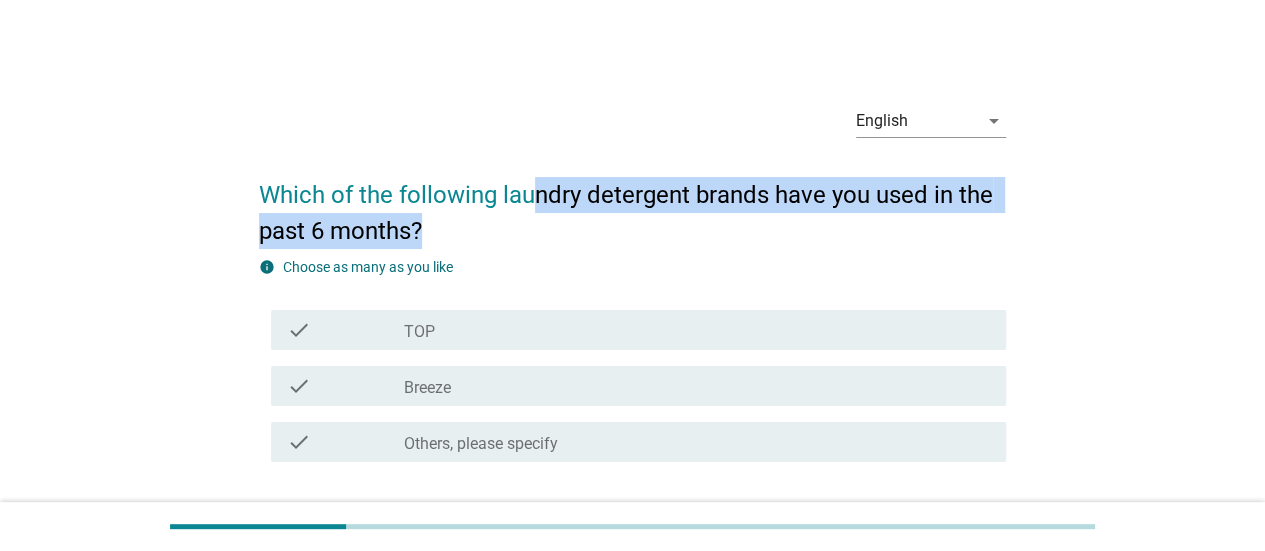 drag, startPoint x: 540, startPoint y: 202, endPoint x: 547, endPoint y: 236, distance: 34.713108 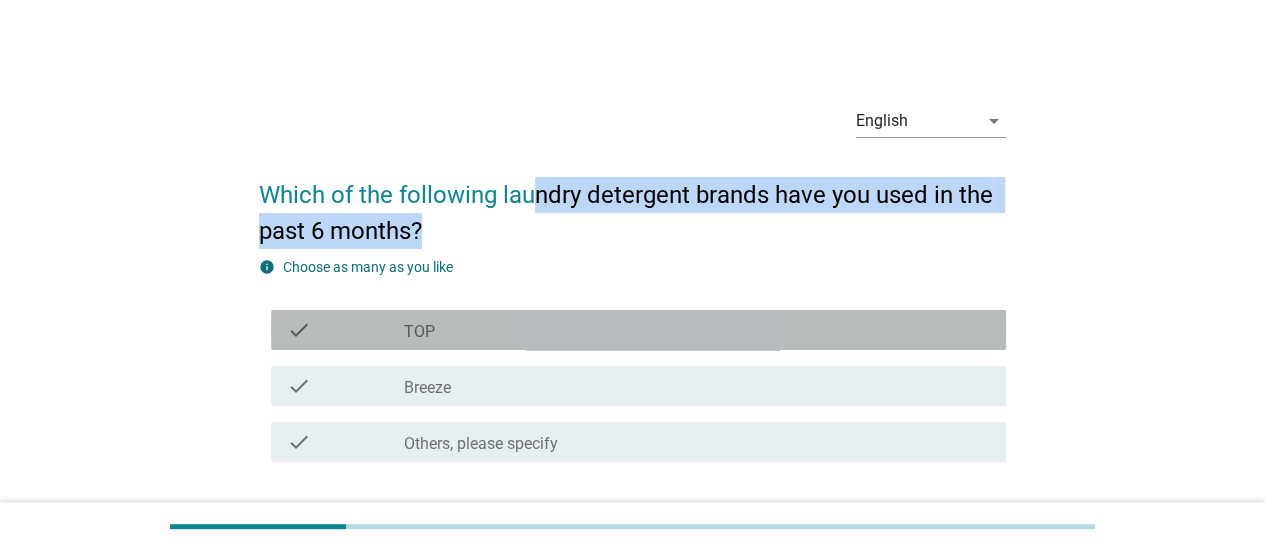 click on "TOP" at bounding box center (419, 332) 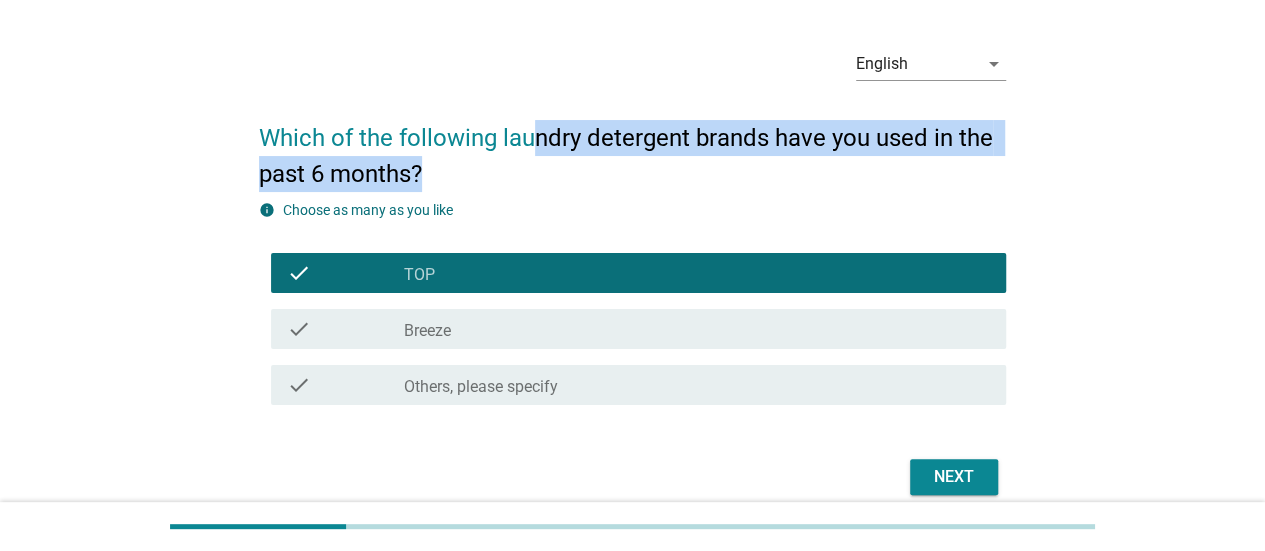 scroll, scrollTop: 144, scrollLeft: 0, axis: vertical 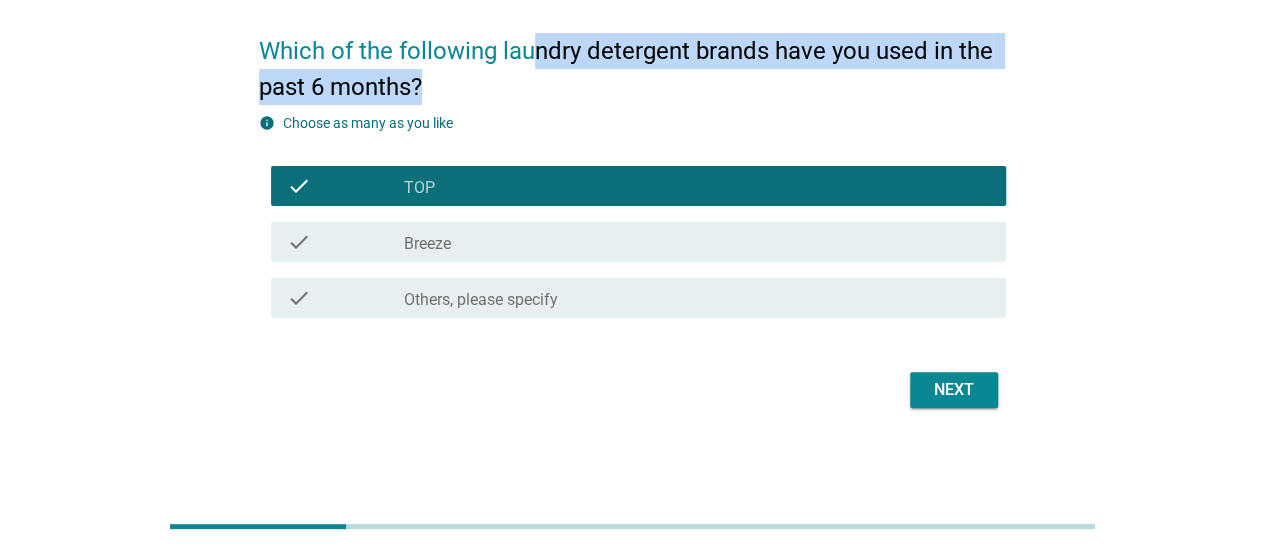 click on "Next" at bounding box center [954, 390] 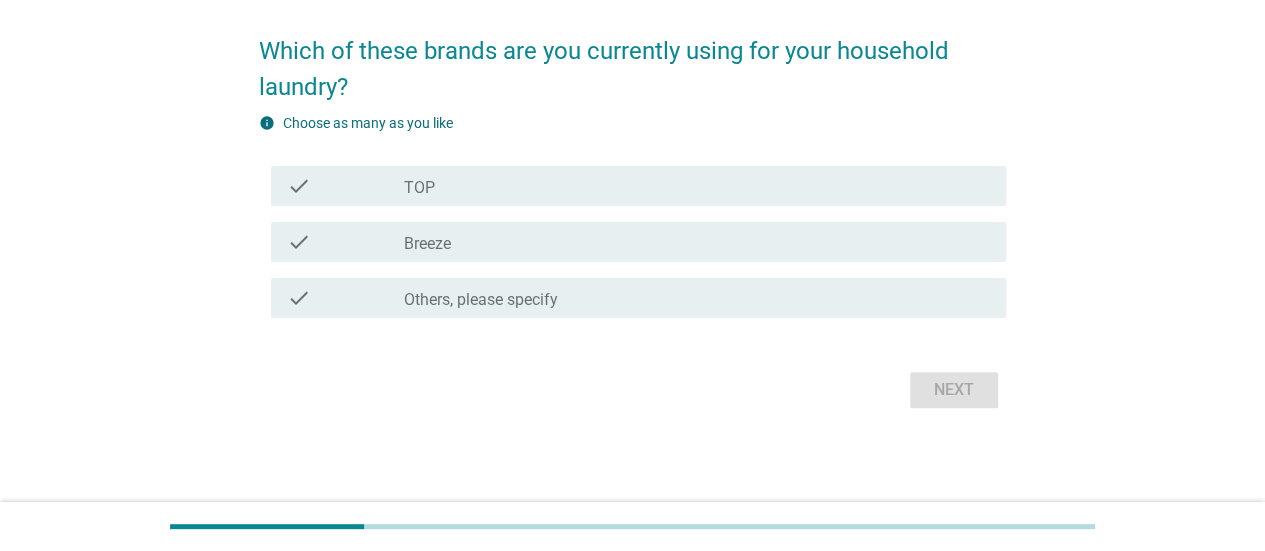 scroll, scrollTop: 0, scrollLeft: 0, axis: both 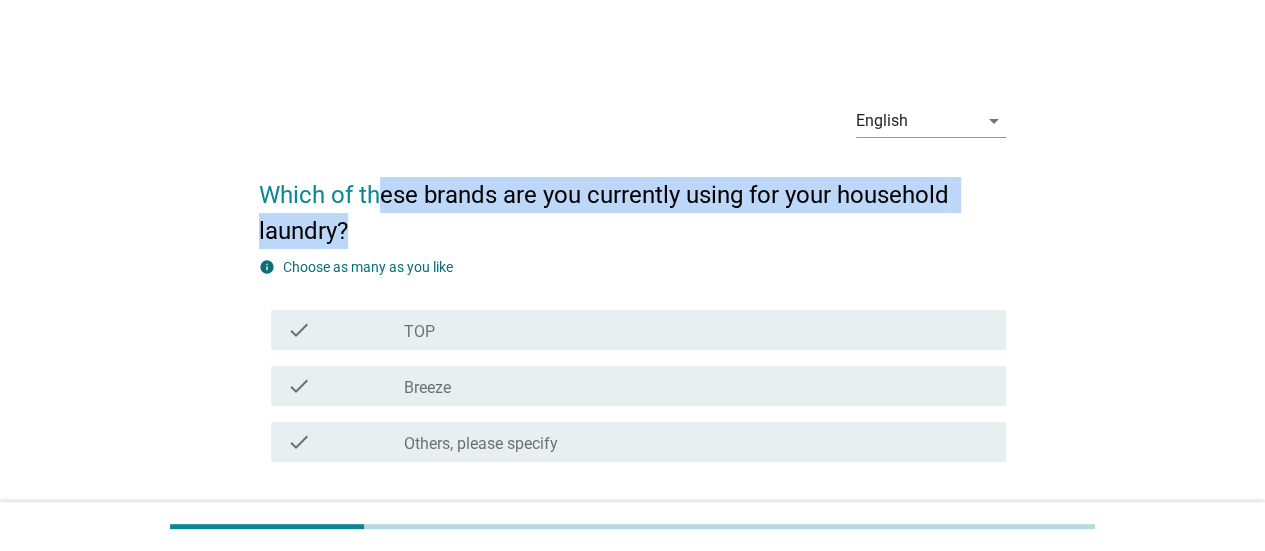 drag, startPoint x: 386, startPoint y: 210, endPoint x: 654, endPoint y: 219, distance: 268.15106 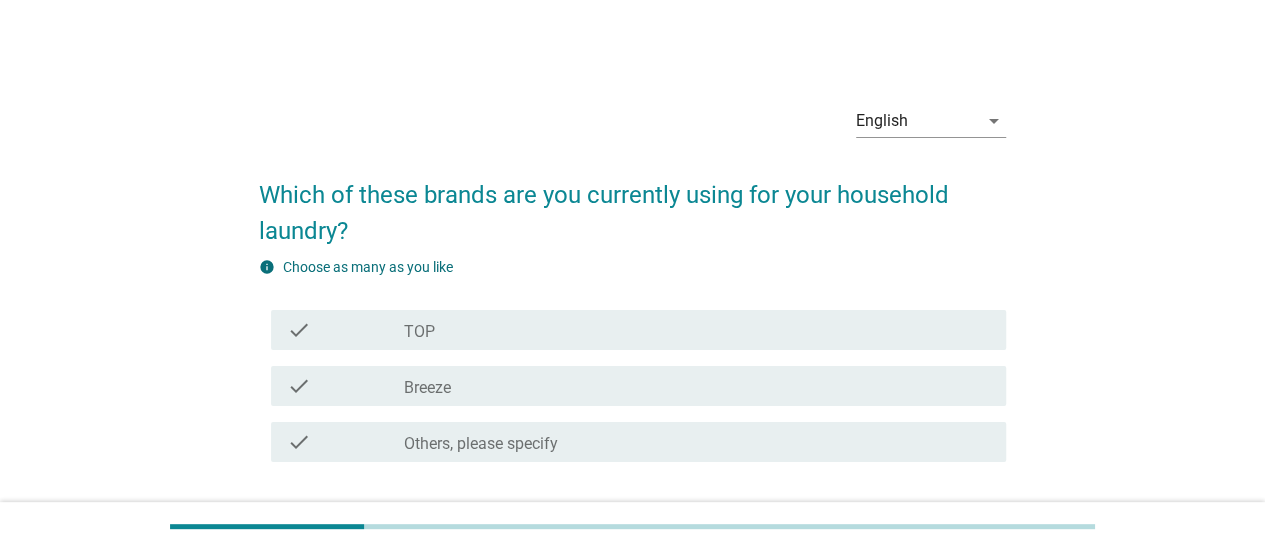 click on "check_box_outline_blank TOP" at bounding box center (697, 330) 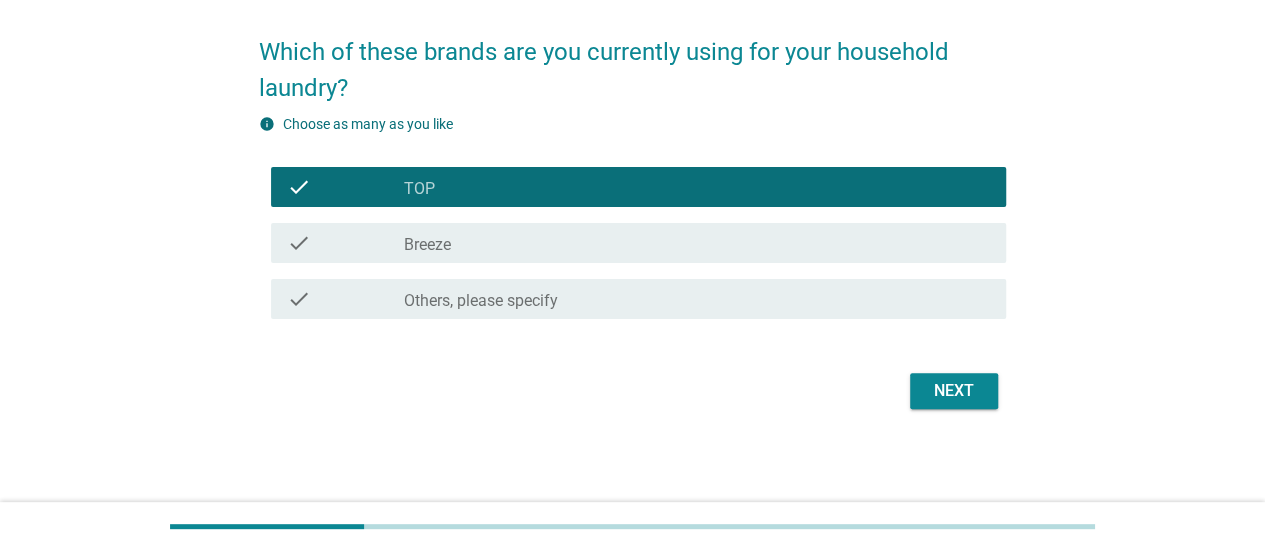 scroll, scrollTop: 144, scrollLeft: 0, axis: vertical 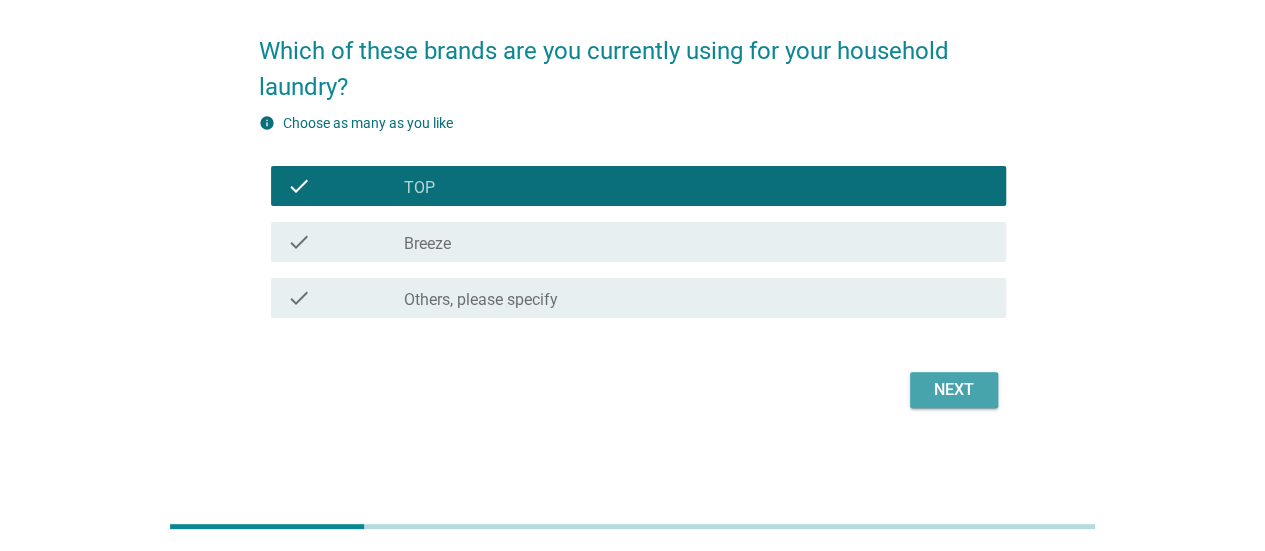 click on "Next" at bounding box center (954, 390) 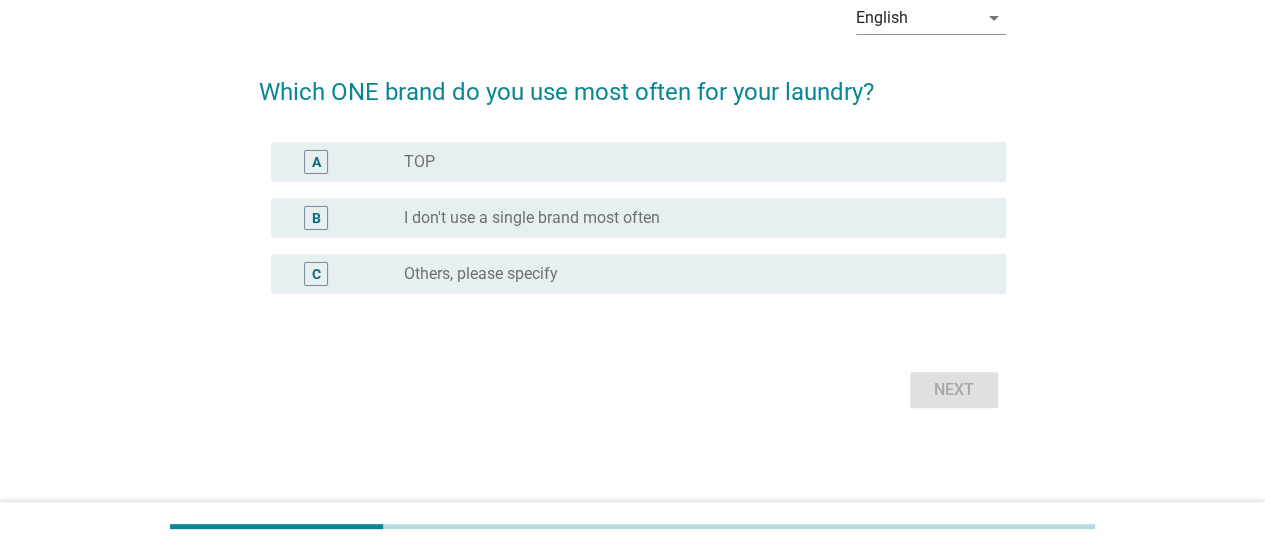 scroll, scrollTop: 0, scrollLeft: 0, axis: both 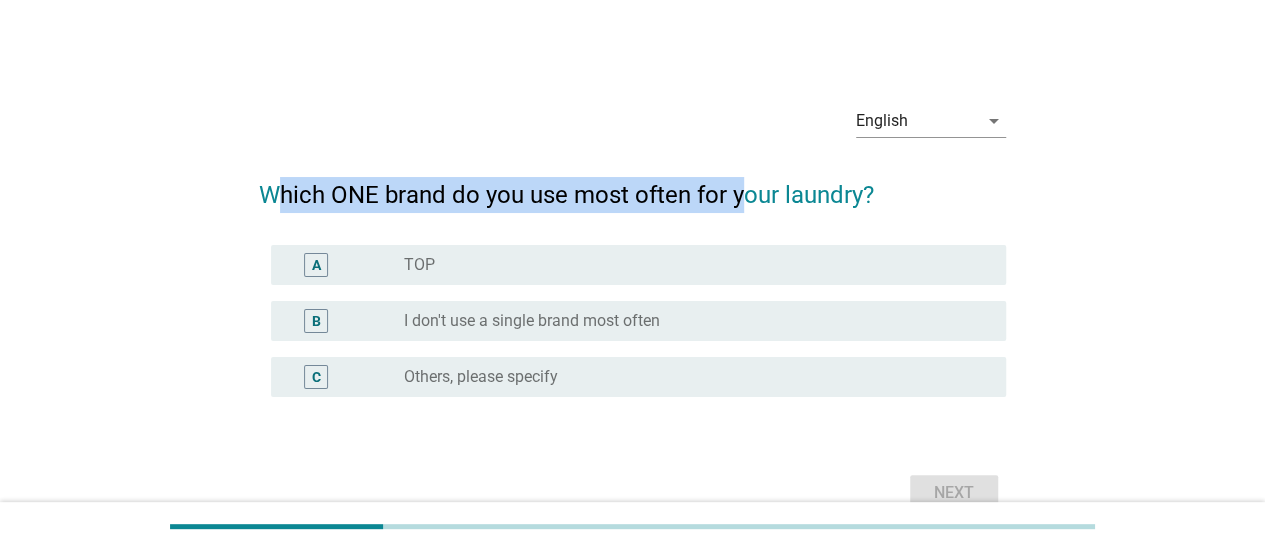 drag, startPoint x: 285, startPoint y: 193, endPoint x: 747, endPoint y: 189, distance: 462.0173 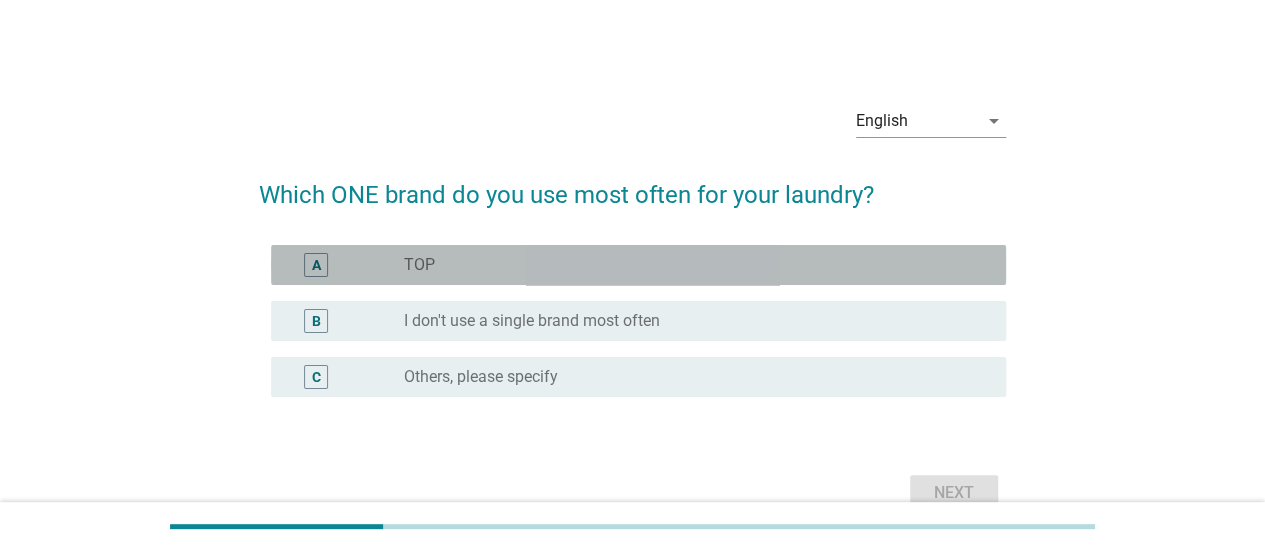 click on "radio_button_unchecked TOP" at bounding box center [689, 265] 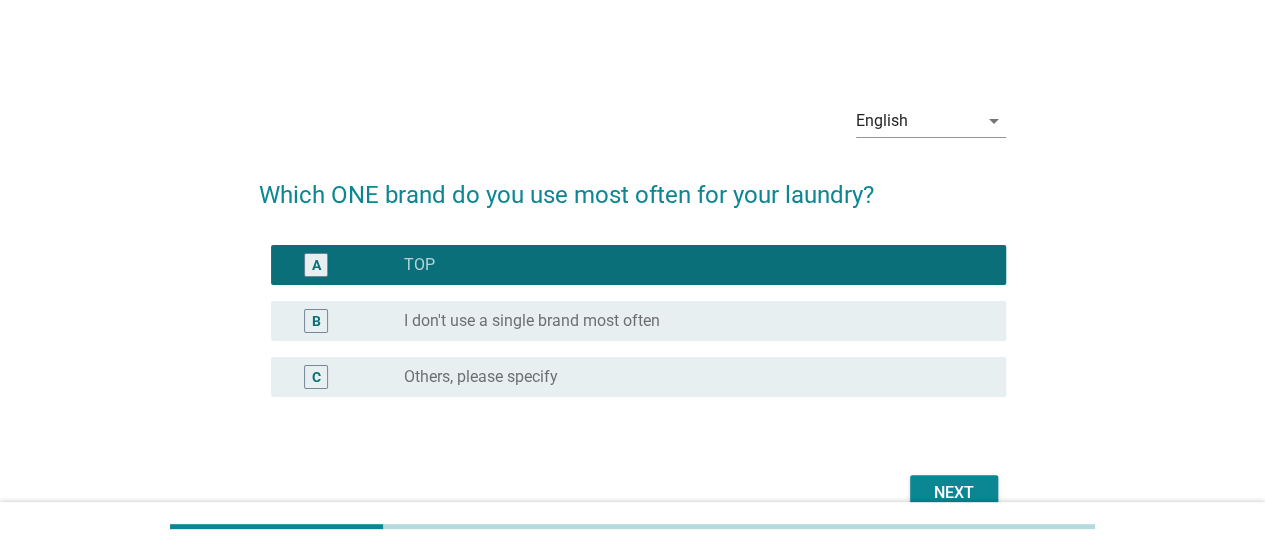 click on "I don't use a single brand most often" at bounding box center [532, 321] 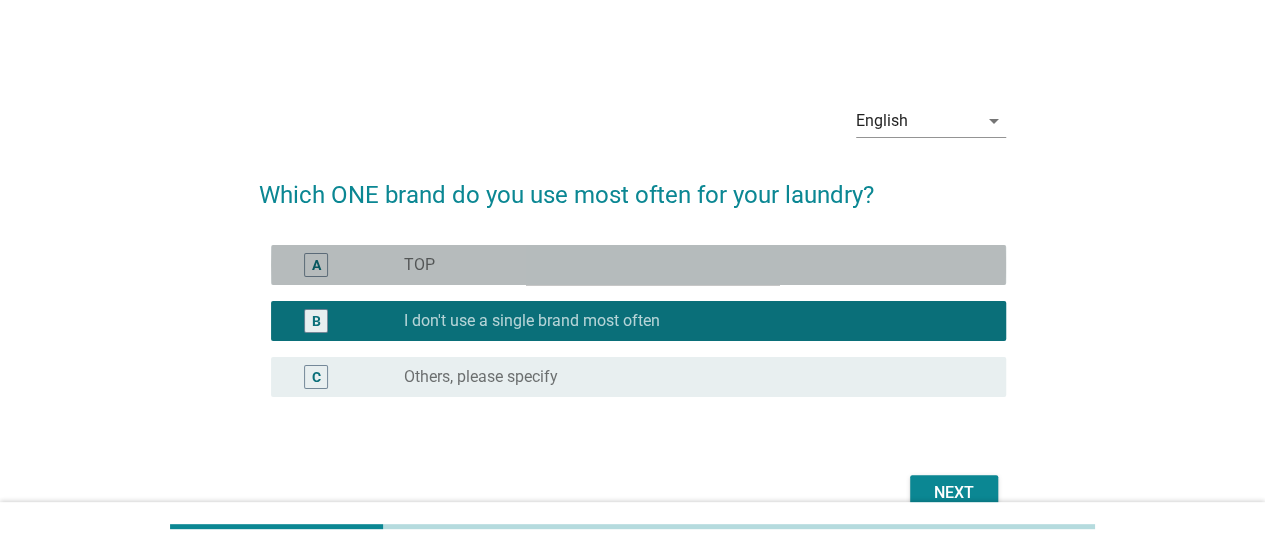 click on "radio_button_unchecked TOP" at bounding box center (689, 265) 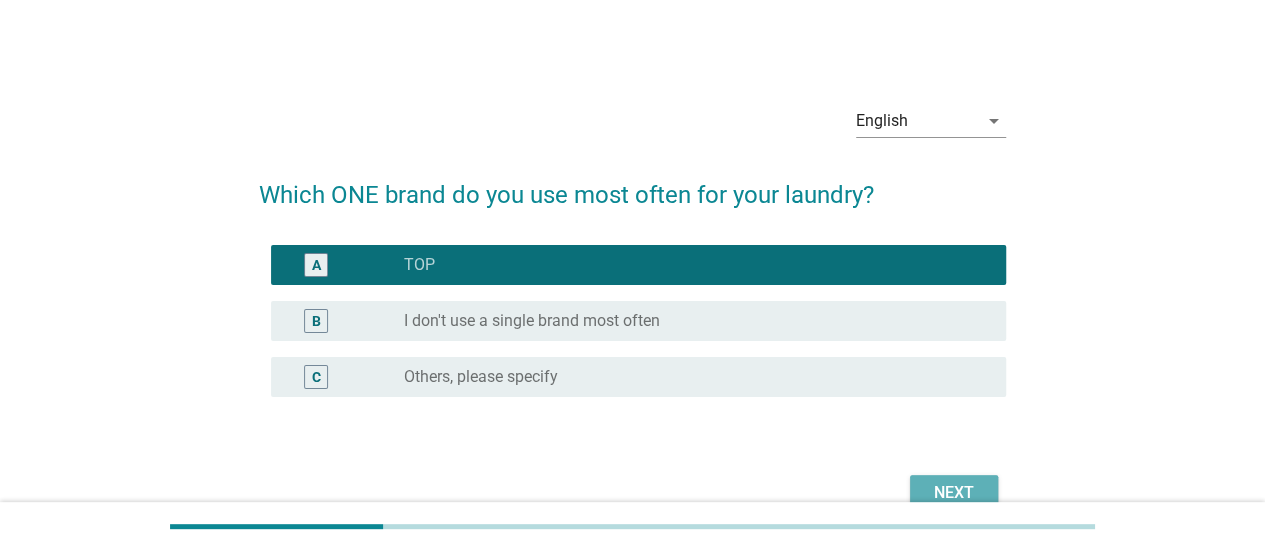 click on "Next" at bounding box center (954, 493) 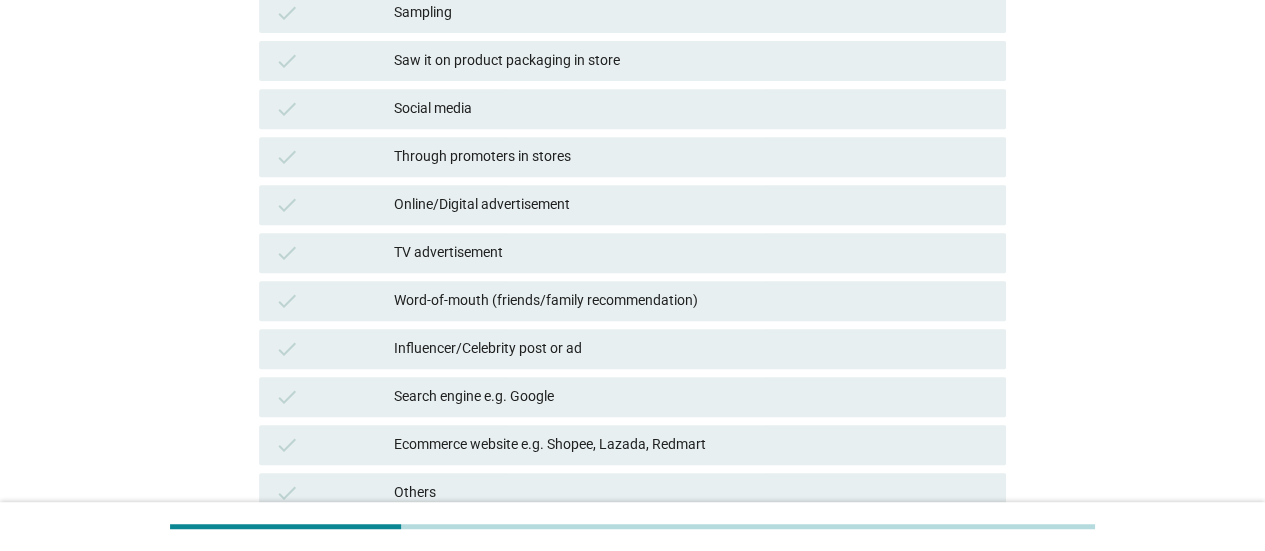 scroll, scrollTop: 500, scrollLeft: 0, axis: vertical 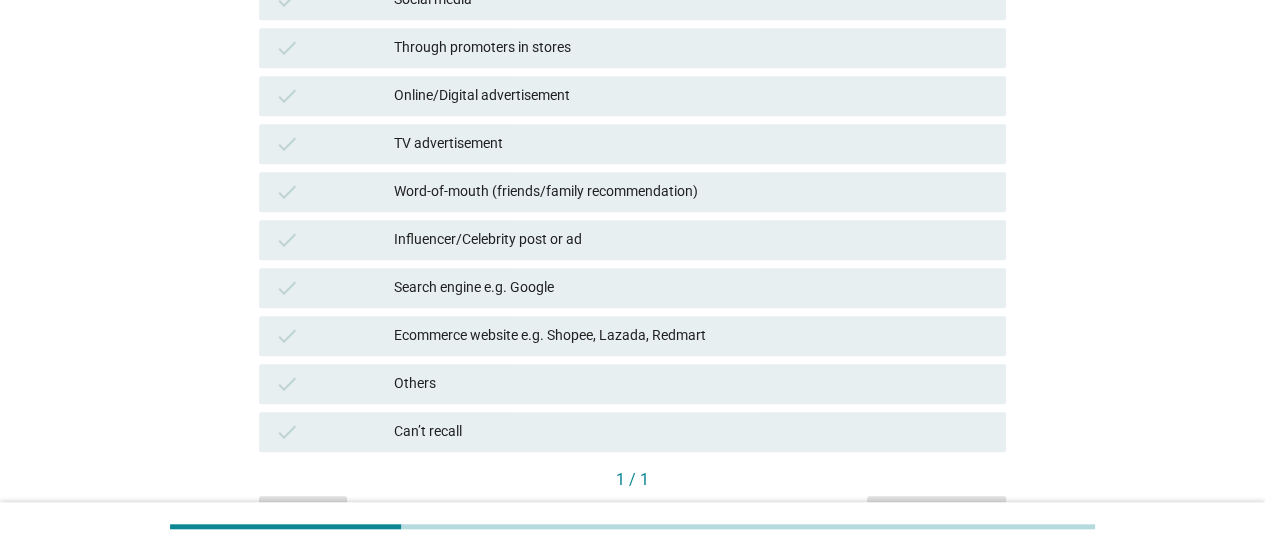 click on "check   Word-of-mouth (friends/family recommendation)" at bounding box center [632, 192] 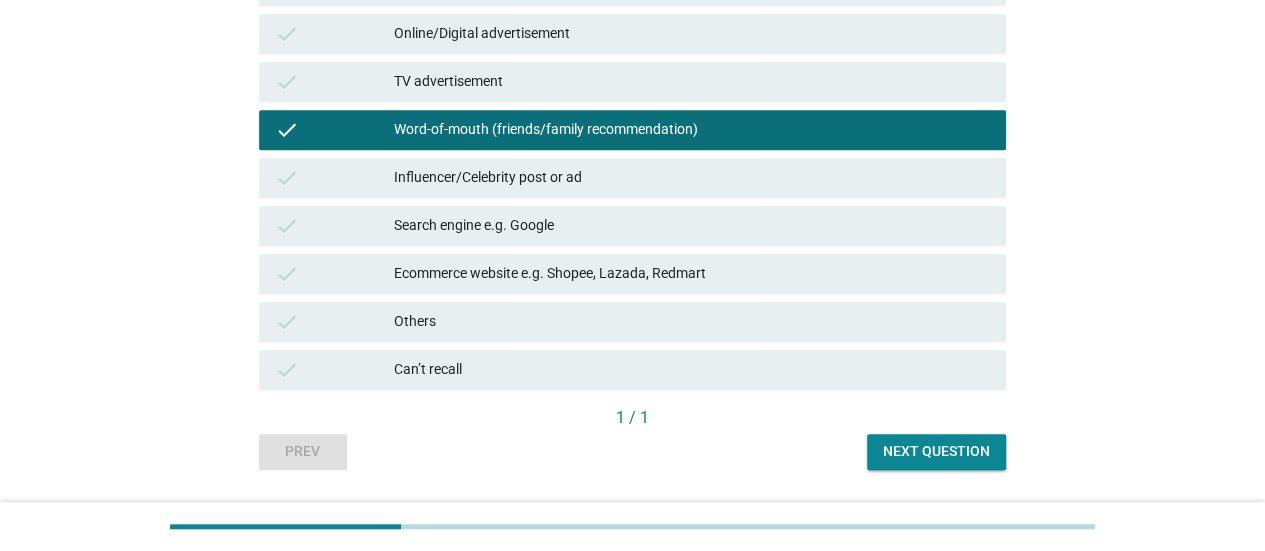 scroll, scrollTop: 618, scrollLeft: 0, axis: vertical 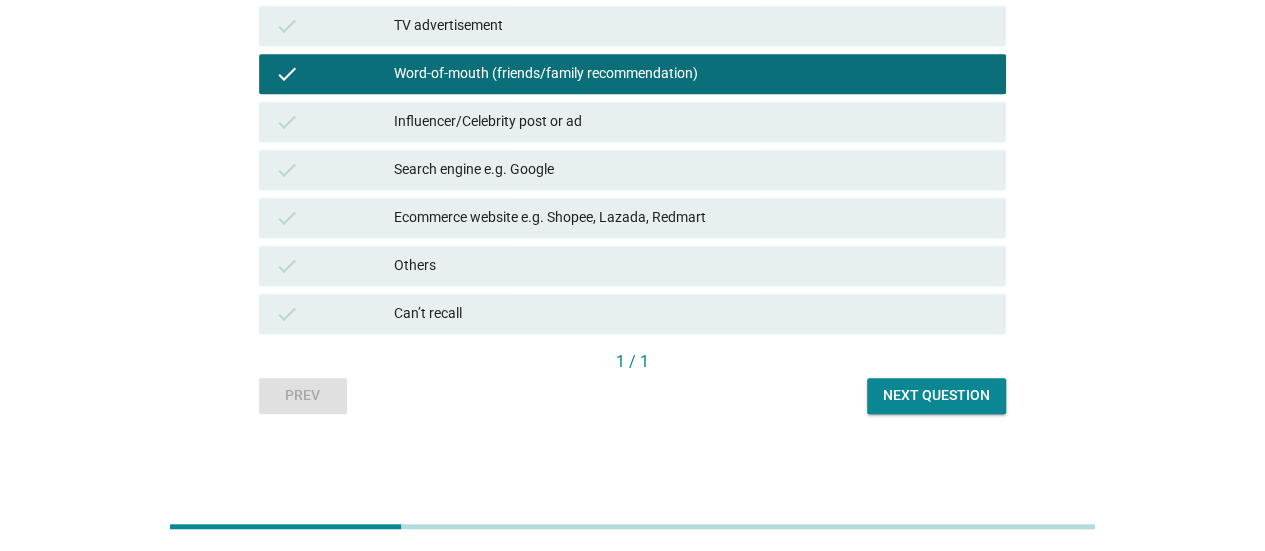 click on "English arrow_drop_down   How did you hear about the detergent you currently use?
TOP
check   YouTube check   In-store display or promotion check   Sampling check   Saw it on product packaging in store check   Social media check   Through promoters in stores check   Online/Digital advertisement check   TV advertisement check   Word-of-mouth (friends/family recommendation) check   Influencer/Celebrity post or ad check   Search engine e.g. Google check   Ecommerce website e.g. Shopee, Lazada, Redmart check   Others check   Can’t recall
1 / 1
Prev   Next question" at bounding box center [632, -58] 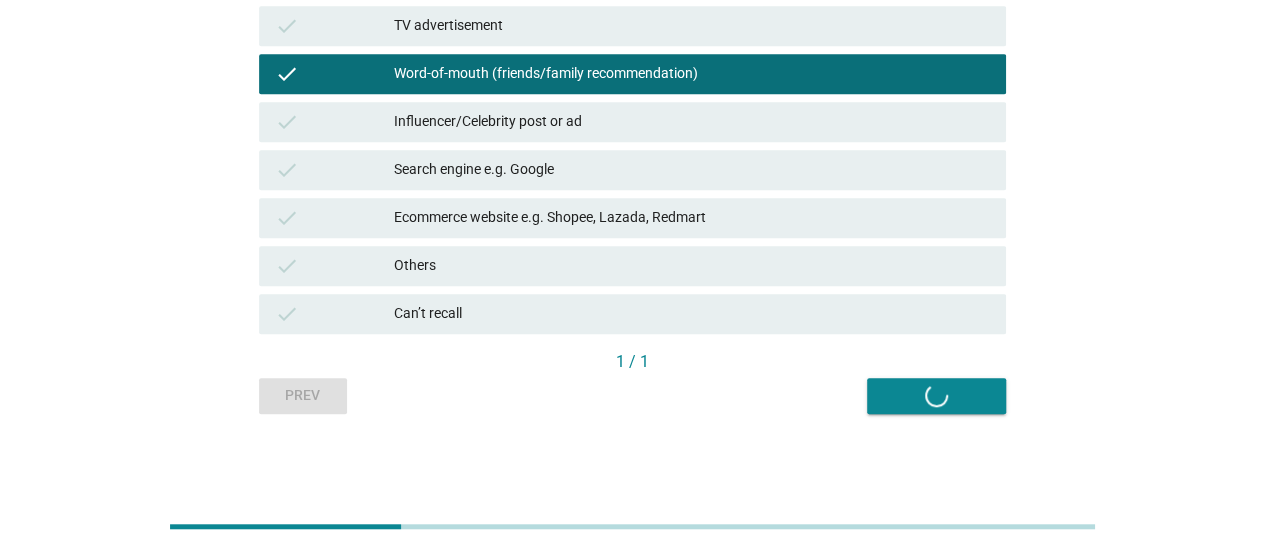 scroll, scrollTop: 0, scrollLeft: 0, axis: both 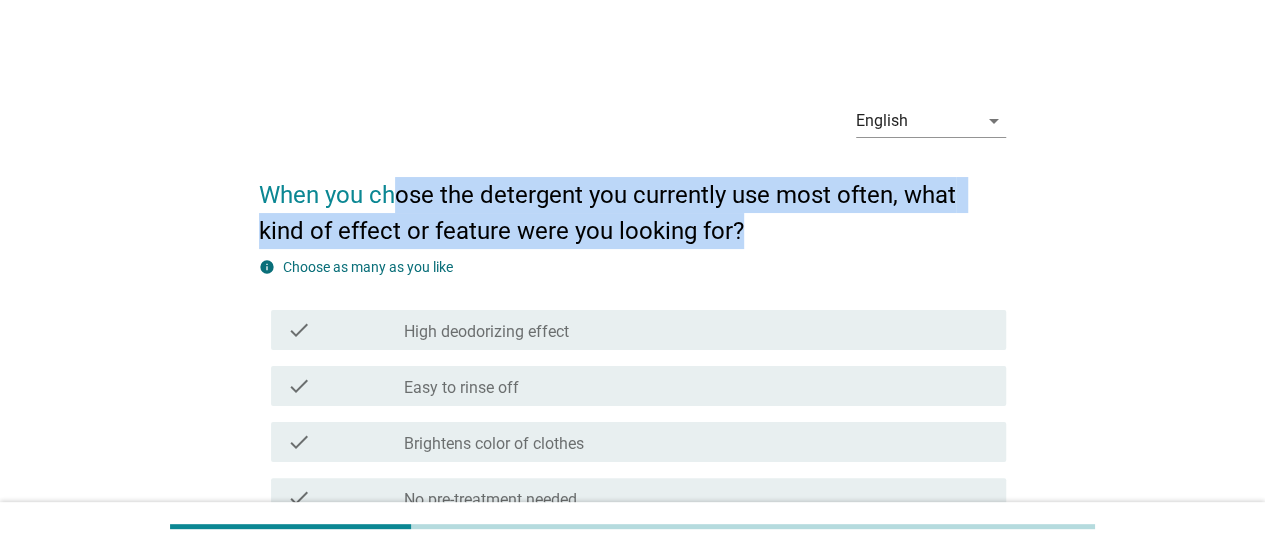 drag, startPoint x: 396, startPoint y: 195, endPoint x: 724, endPoint y: 240, distance: 331.0725 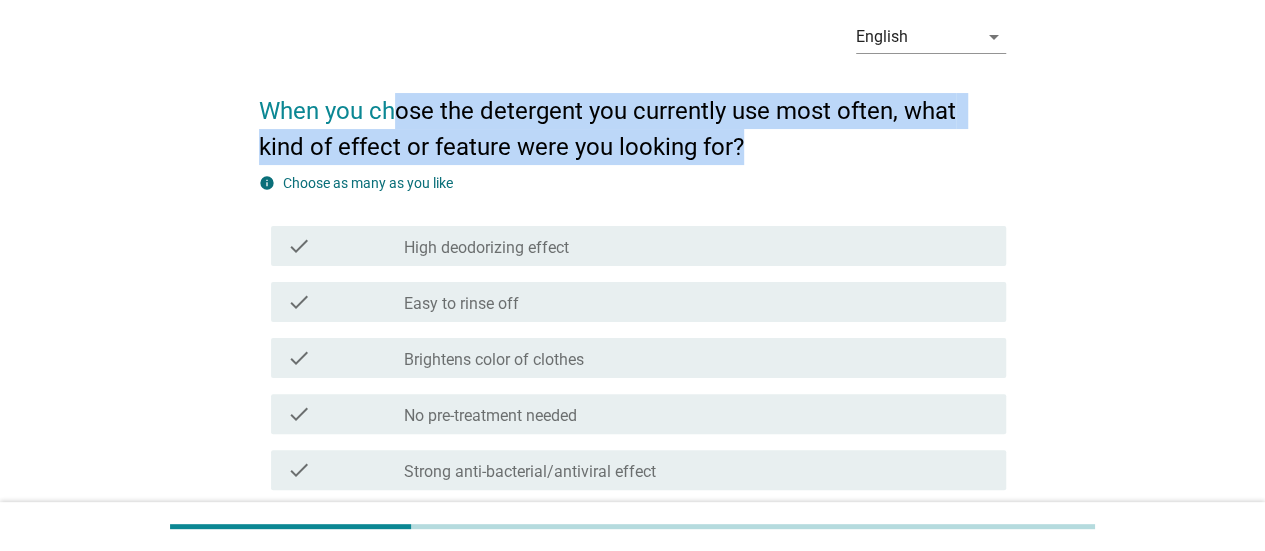 scroll, scrollTop: 200, scrollLeft: 0, axis: vertical 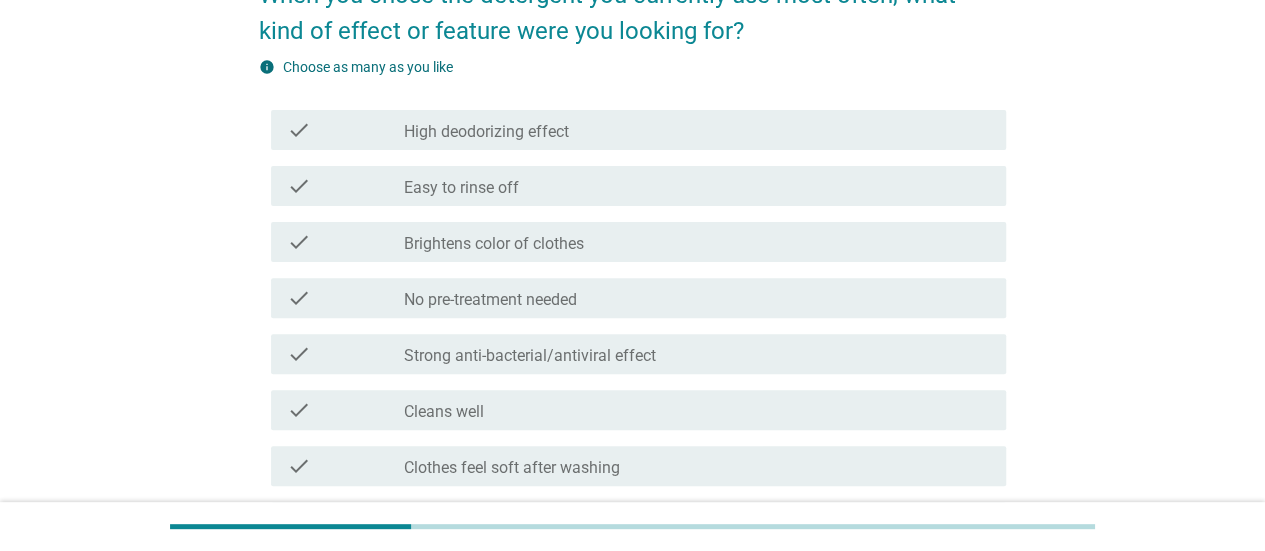 click on "check_box_outline_blank Brightens color of clothes" at bounding box center (697, 242) 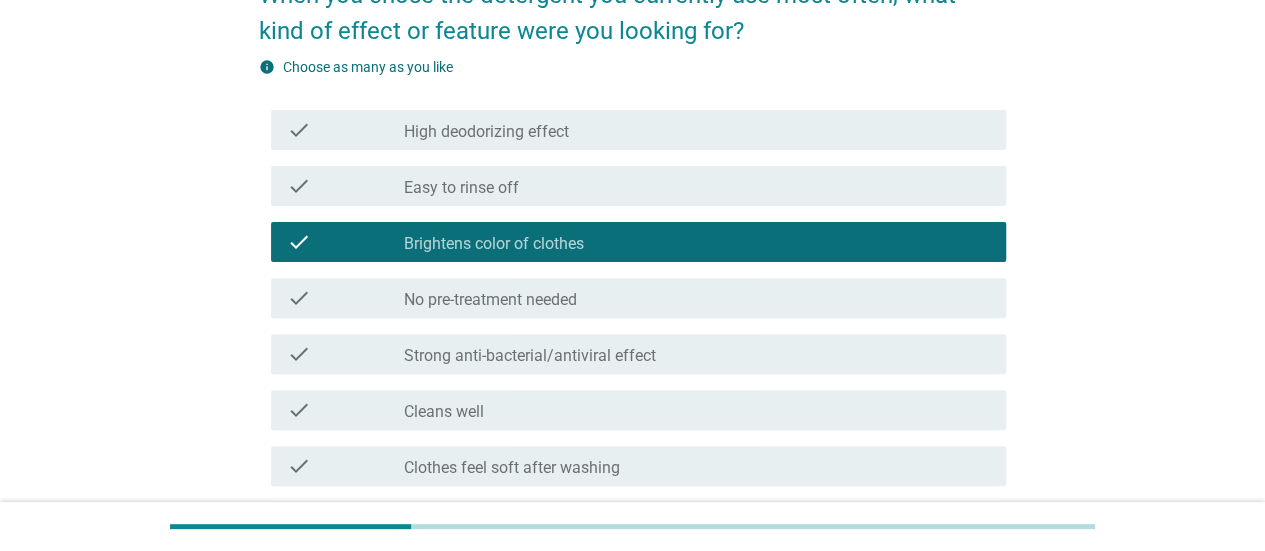click on "Strong anti-bacterial/antiviral effect" at bounding box center (530, 356) 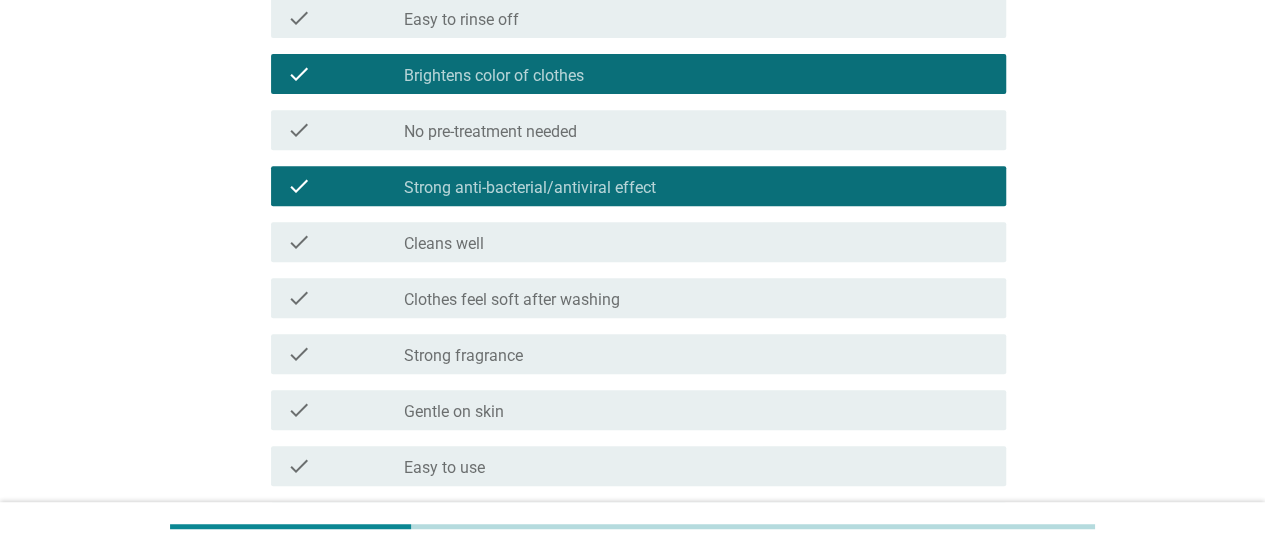 scroll, scrollTop: 400, scrollLeft: 0, axis: vertical 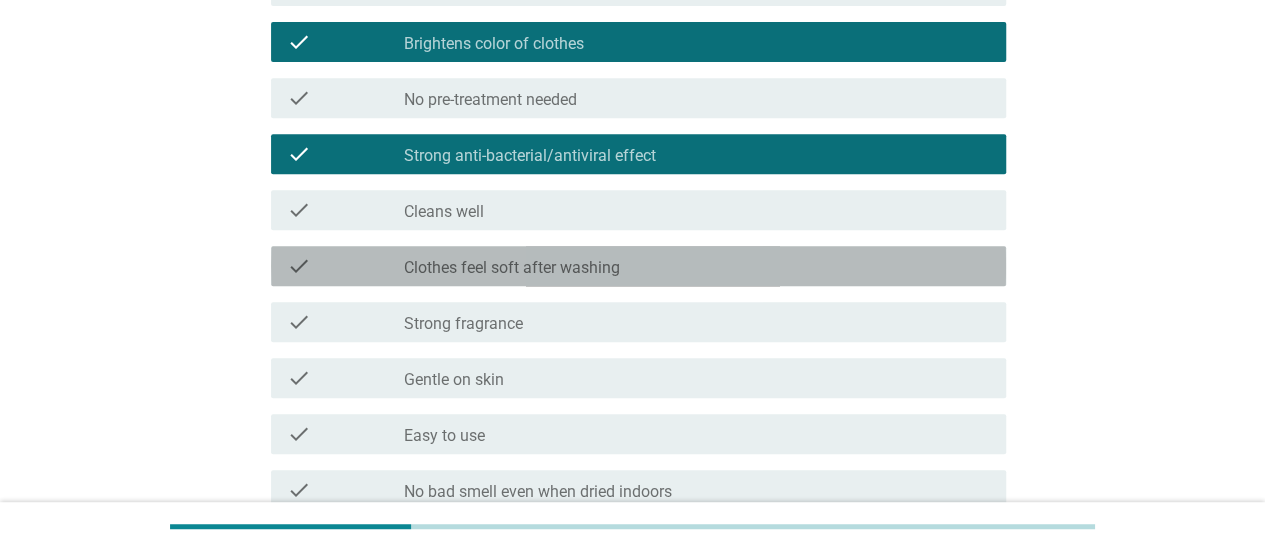 click on "check_box_outline_blank Clothes feel soft after washing" at bounding box center [697, 266] 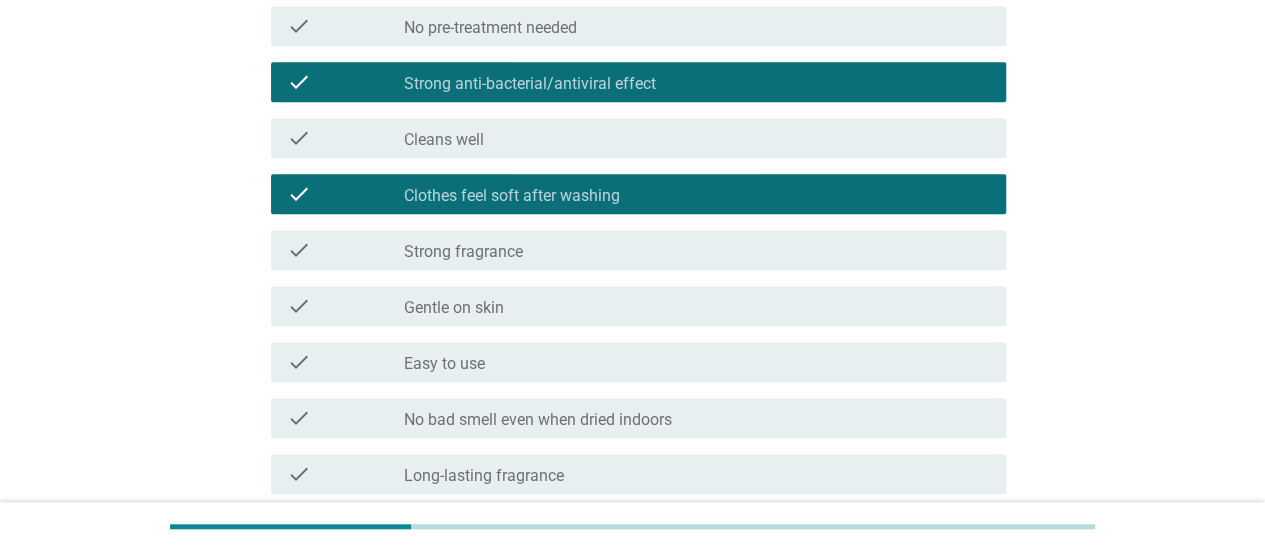 scroll, scrollTop: 500, scrollLeft: 0, axis: vertical 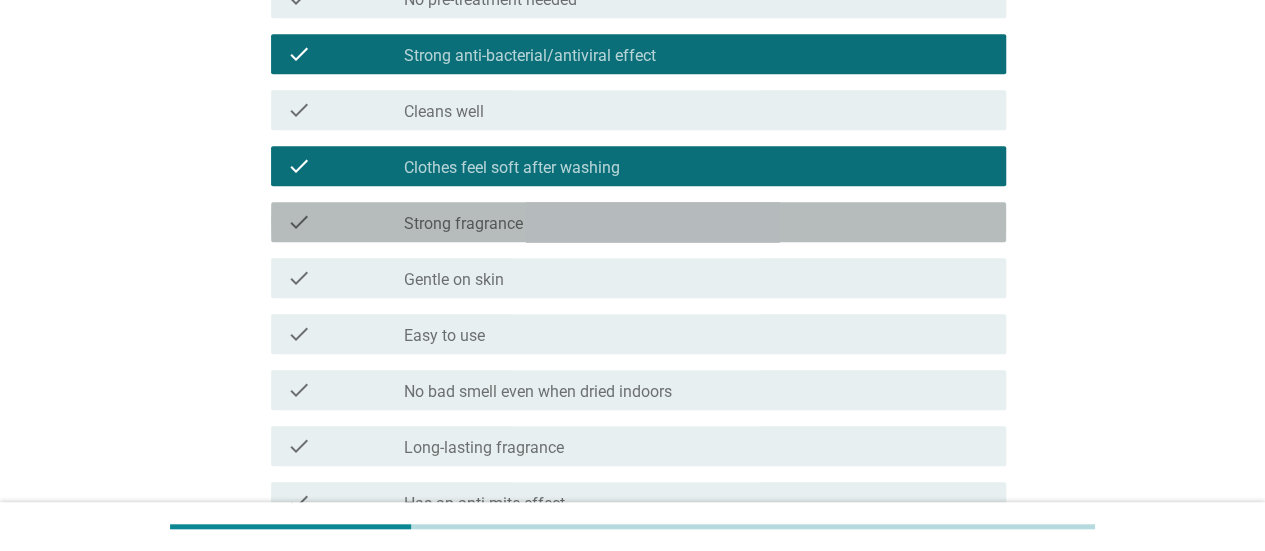 click on "check_box_outline_blank Strong fragrance" at bounding box center [697, 222] 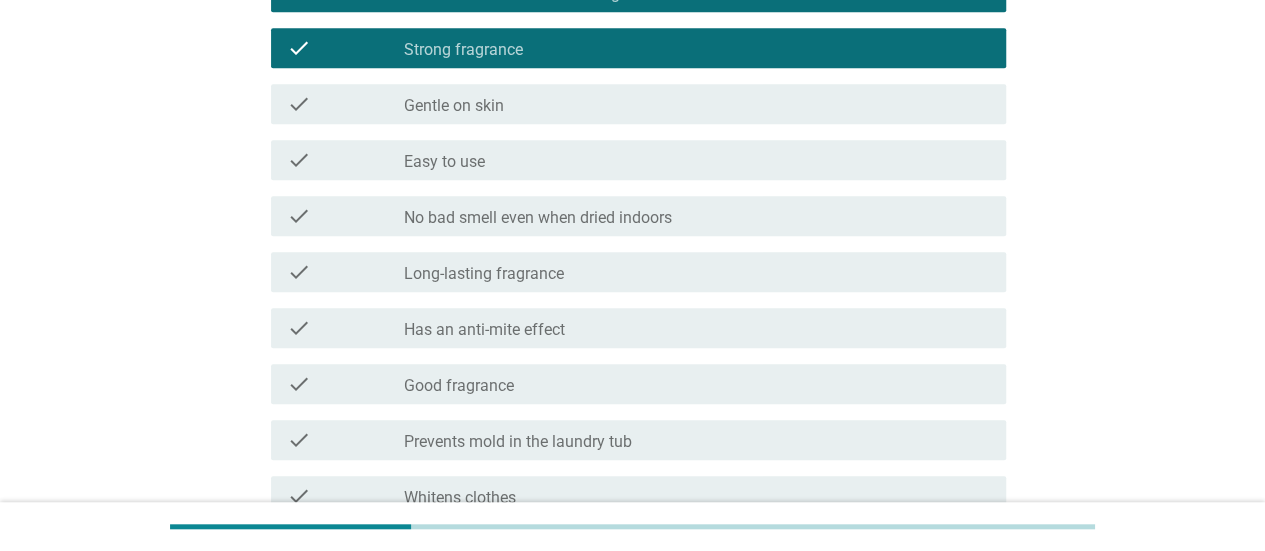 scroll, scrollTop: 700, scrollLeft: 0, axis: vertical 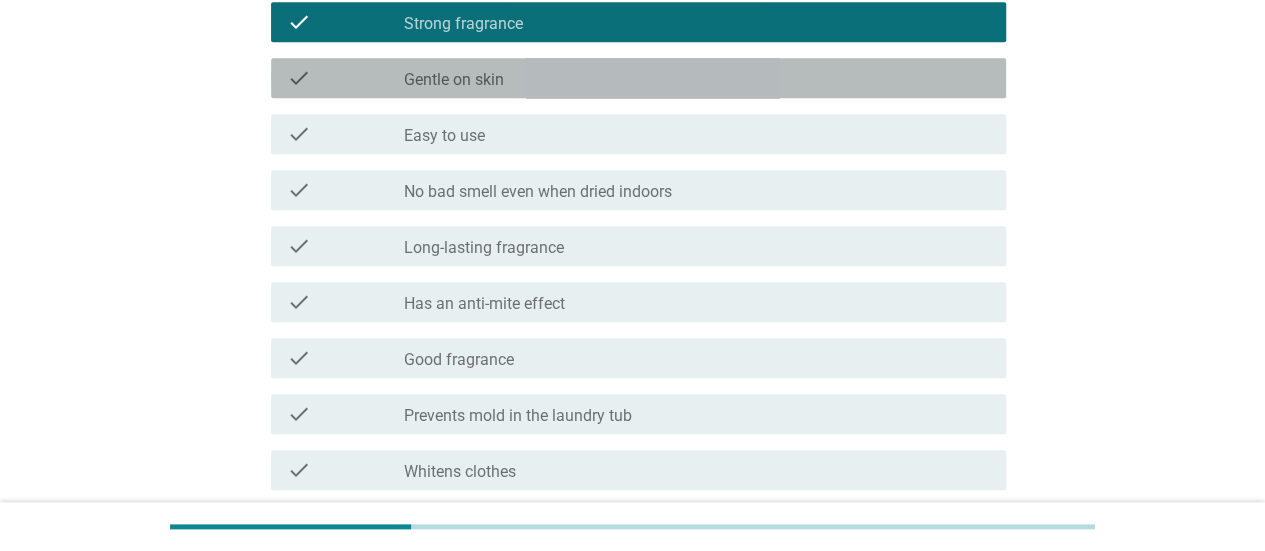 click on "check     check_box_outline_blank Gentle on skin" at bounding box center (638, 78) 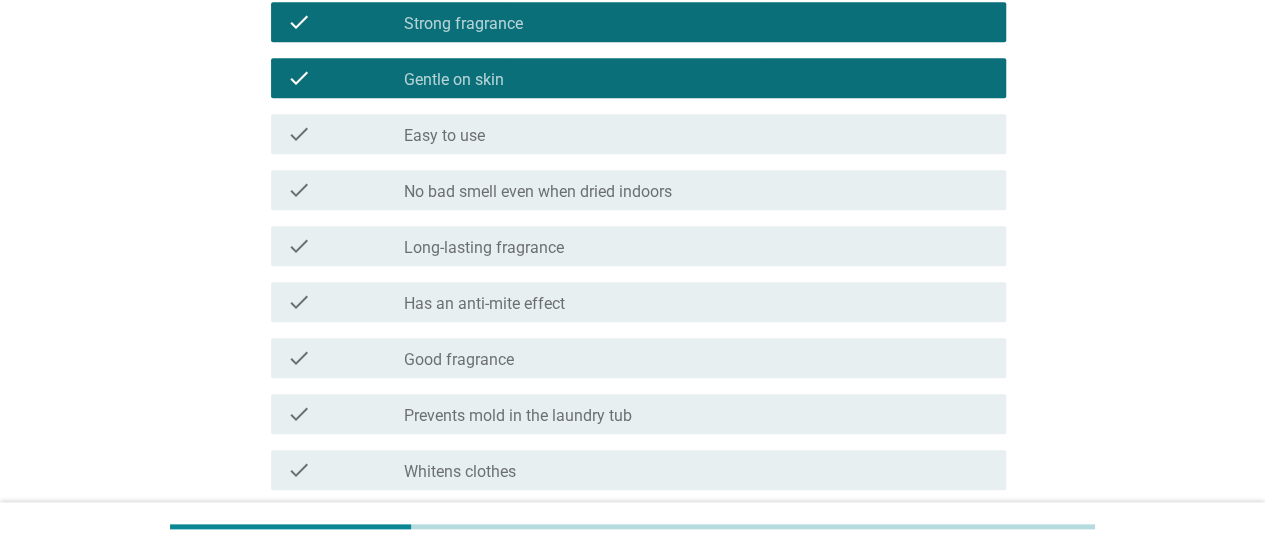 click on "check     check_box_outline_blank Easy to use" at bounding box center (632, 134) 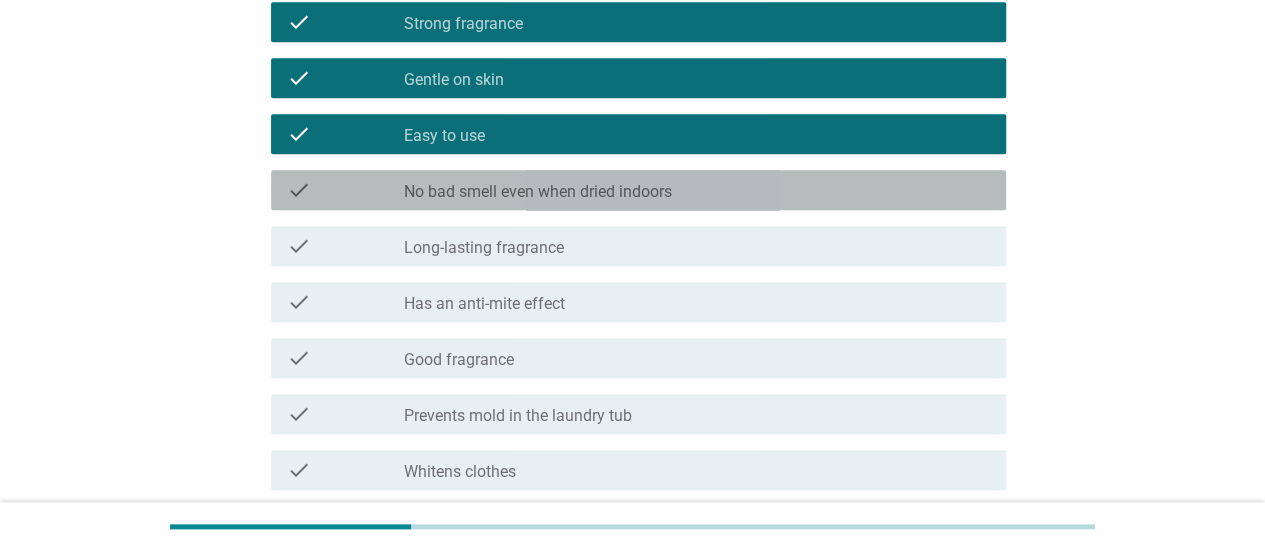 click on "No bad smell even when dried indoors" at bounding box center [538, 192] 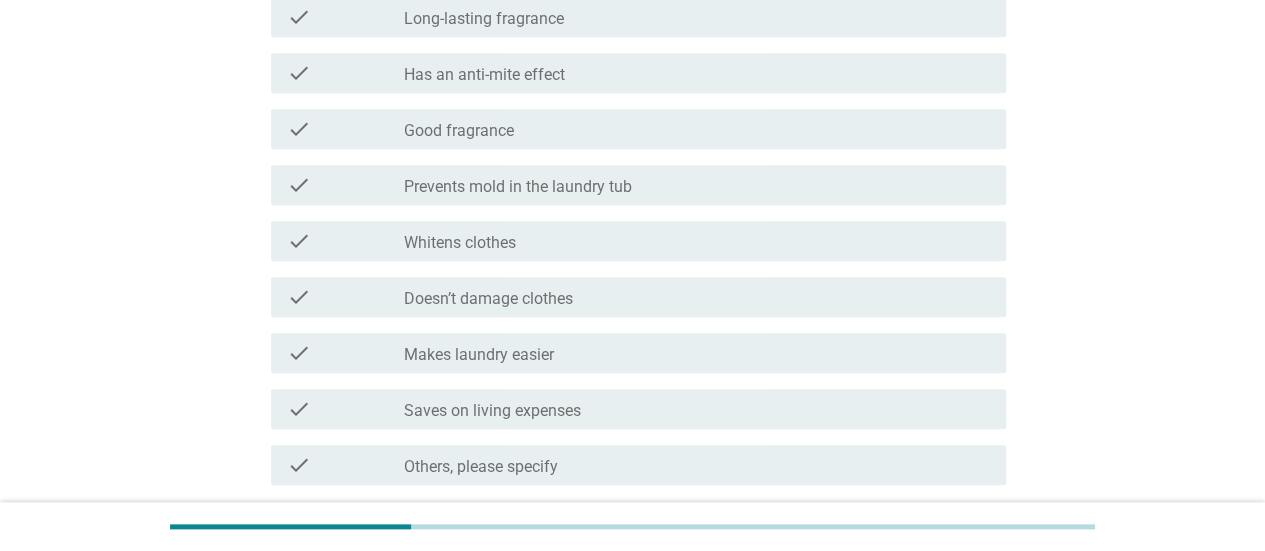 scroll, scrollTop: 1000, scrollLeft: 0, axis: vertical 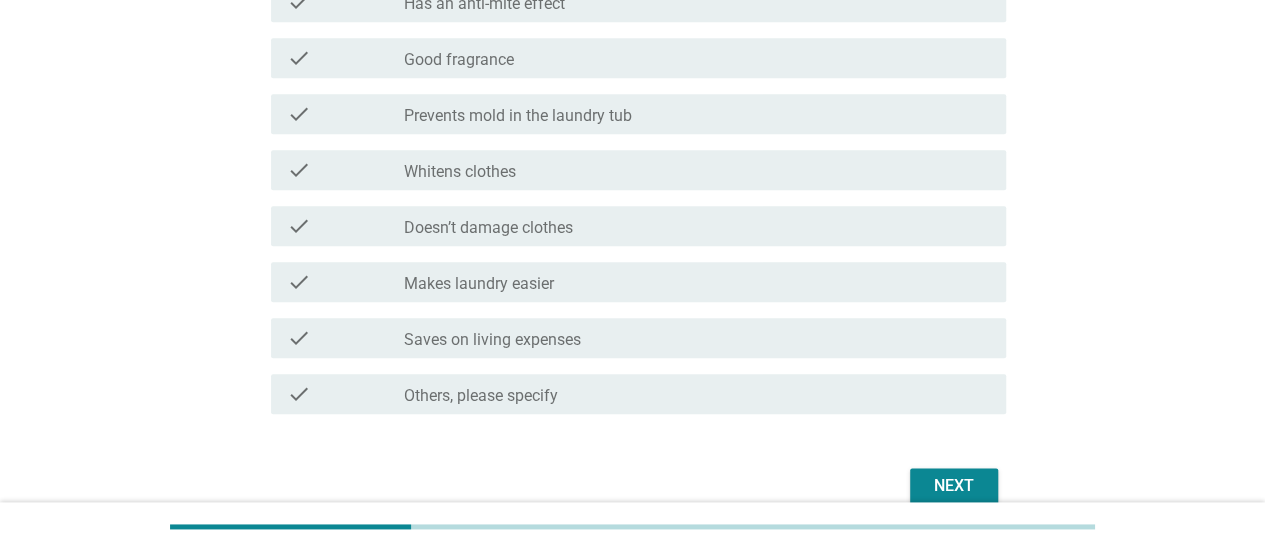 click on "check     check_box_outline_blank Whitens clothes" at bounding box center [638, 170] 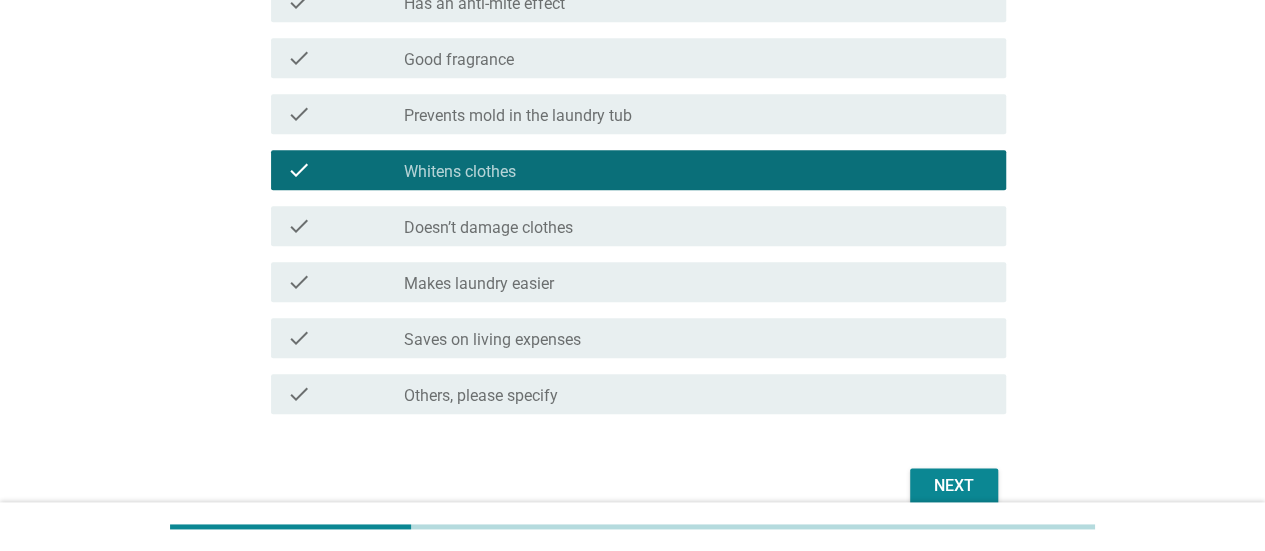 scroll, scrollTop: 900, scrollLeft: 0, axis: vertical 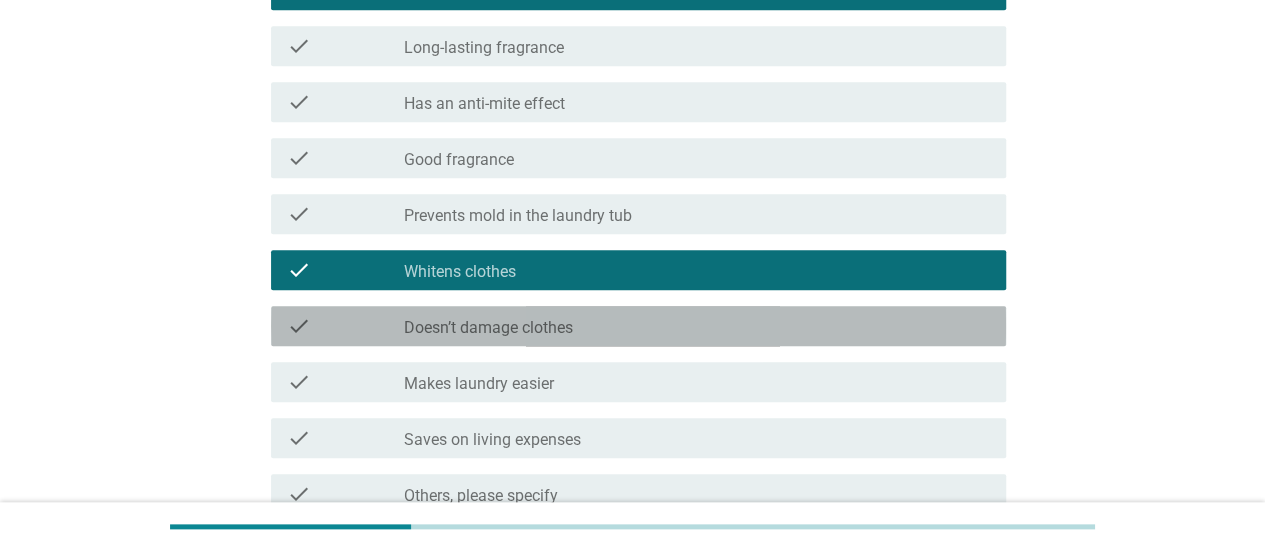 click on "check_box_outline_blank Doesn’t damage clothes" at bounding box center [697, 326] 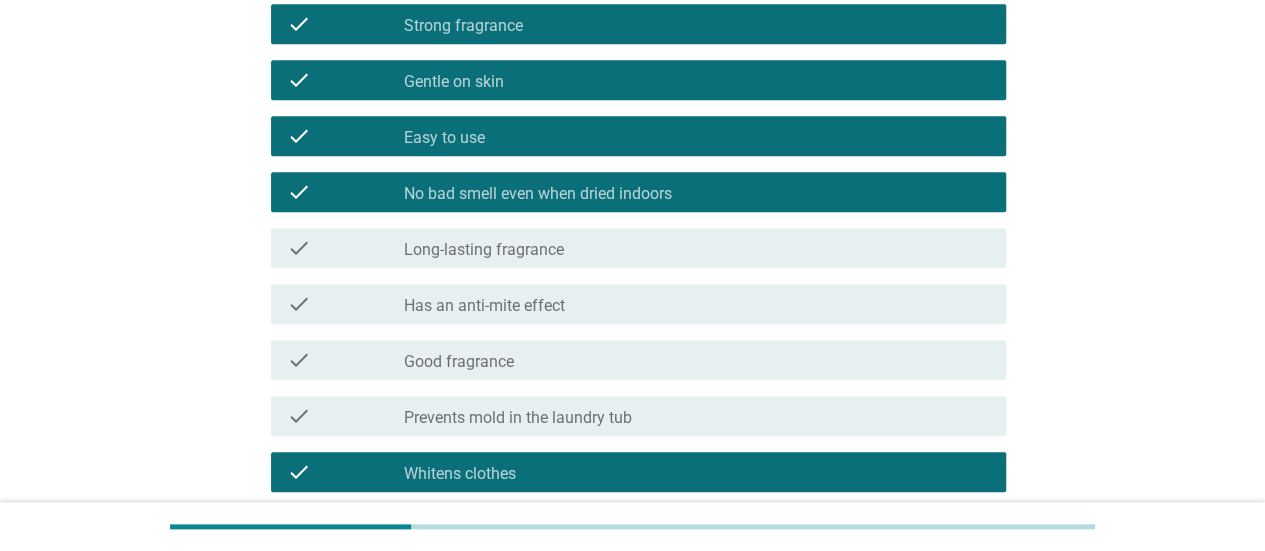 scroll, scrollTop: 700, scrollLeft: 0, axis: vertical 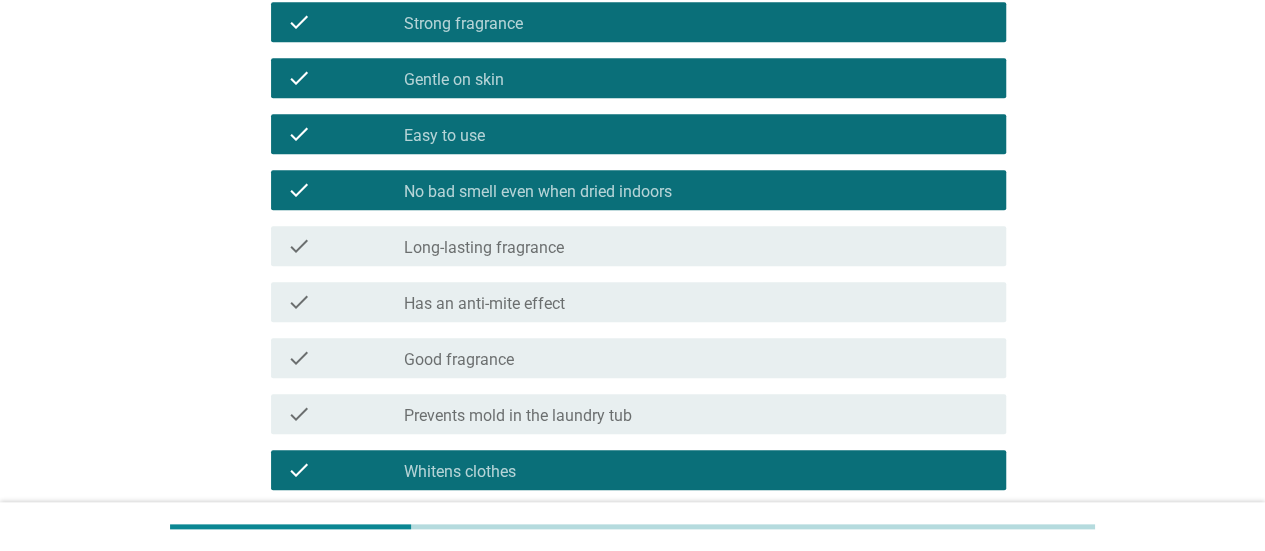 click on "Has an anti-mite effect" at bounding box center (484, 304) 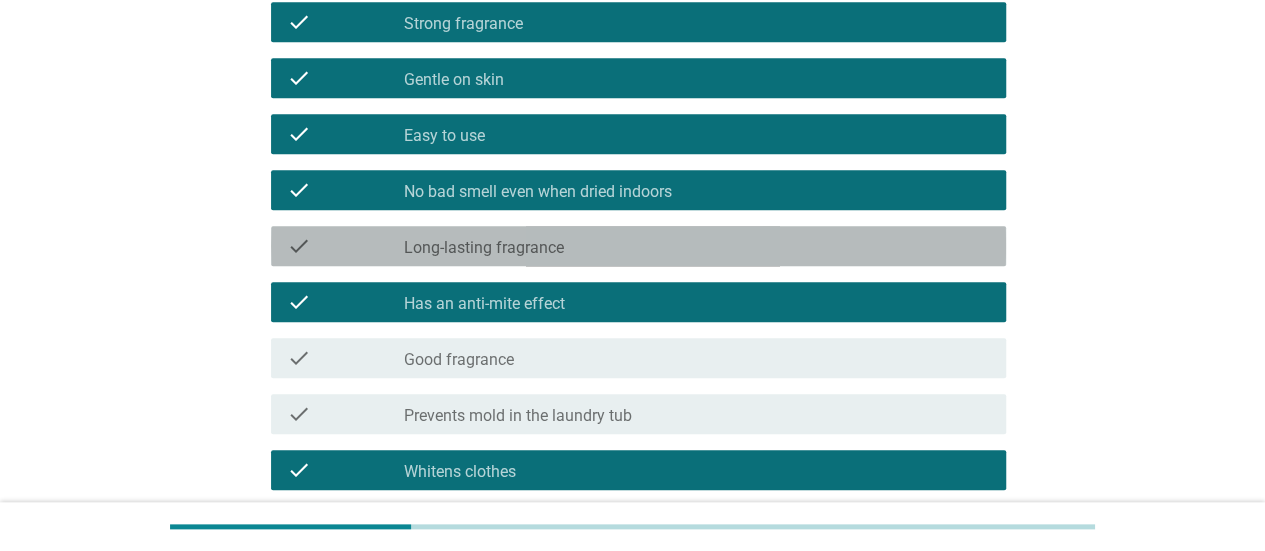click on "check_box_outline_blank Long-lasting fragrance" at bounding box center [697, 246] 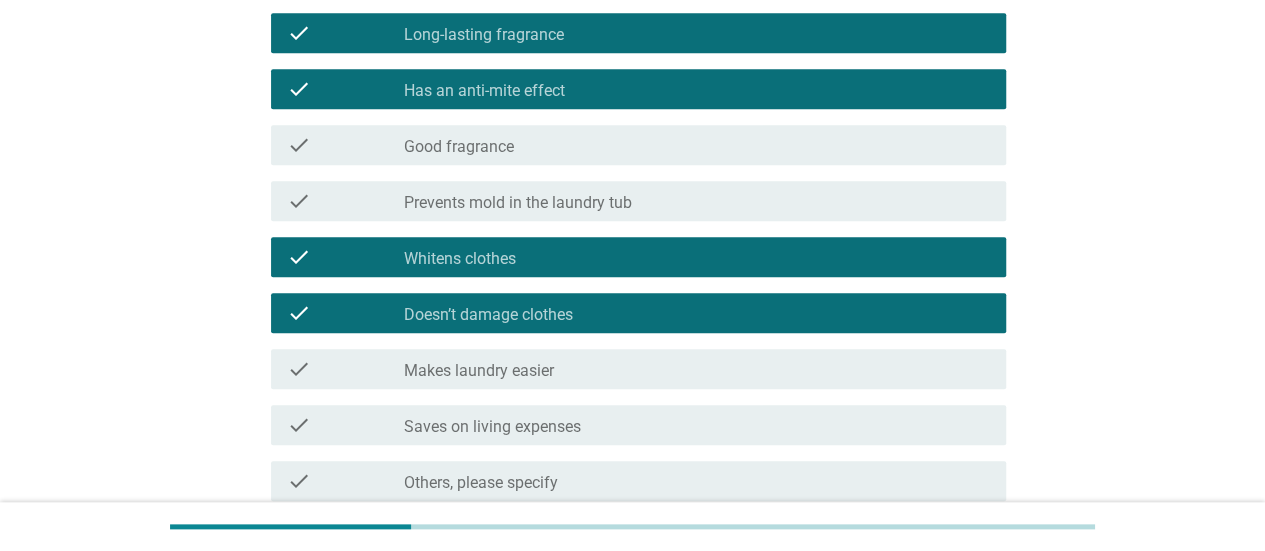 scroll, scrollTop: 1096, scrollLeft: 0, axis: vertical 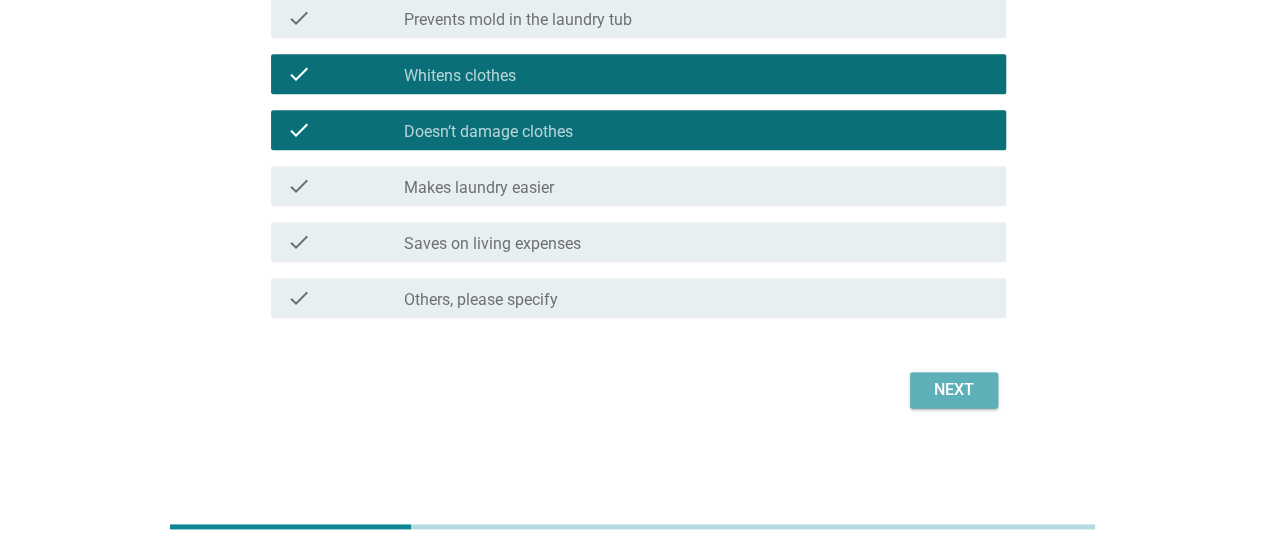 click on "Next" at bounding box center [954, 390] 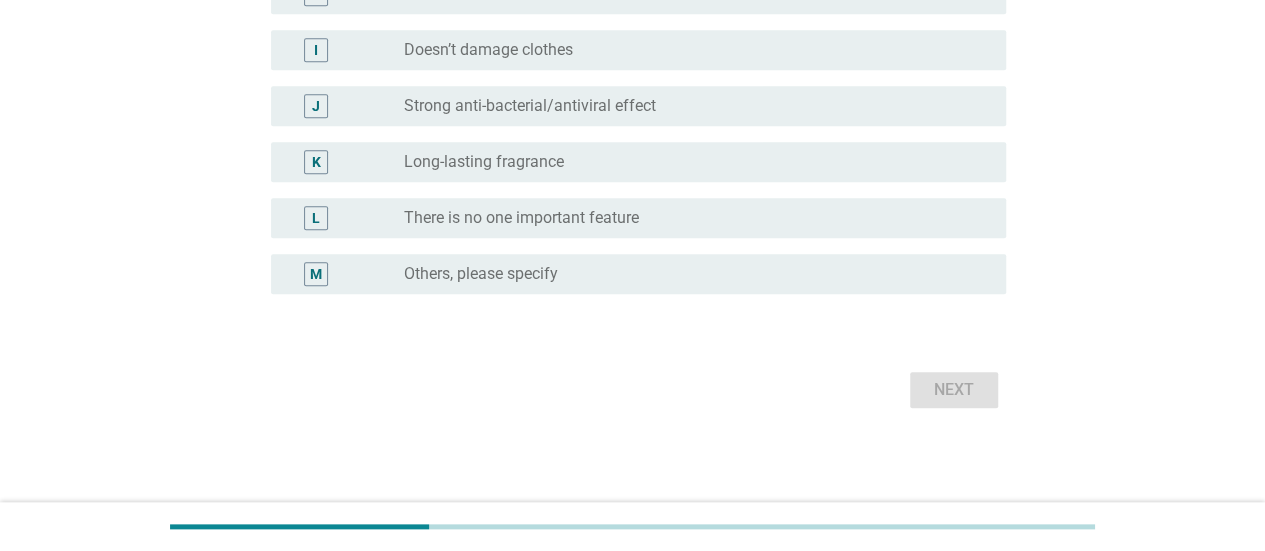 scroll, scrollTop: 0, scrollLeft: 0, axis: both 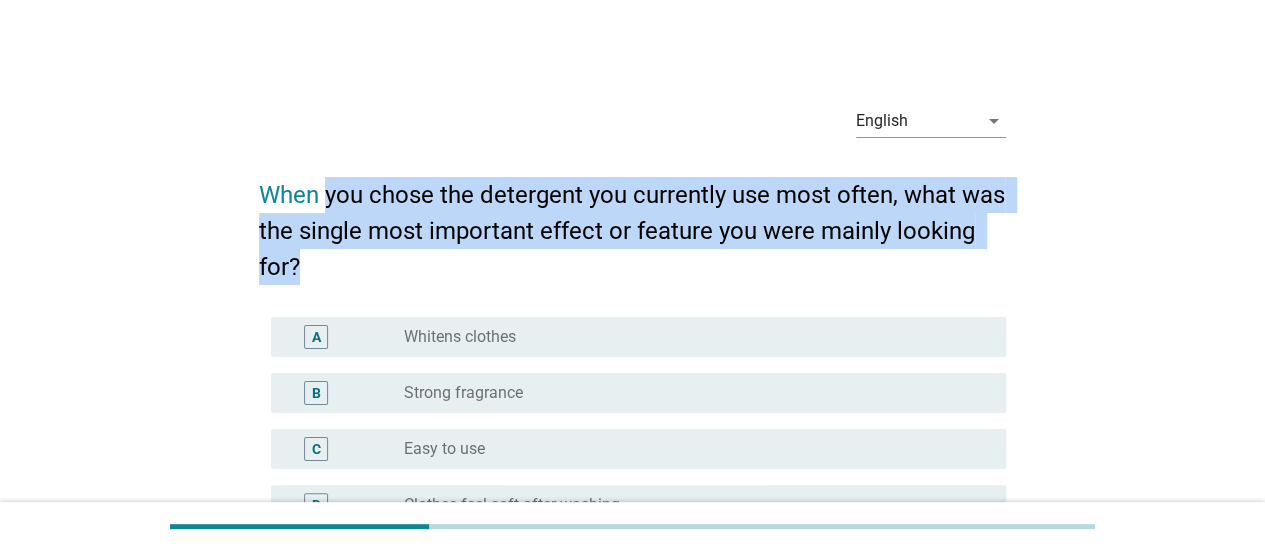 drag, startPoint x: 329, startPoint y: 191, endPoint x: 1096, endPoint y: 269, distance: 770.9559 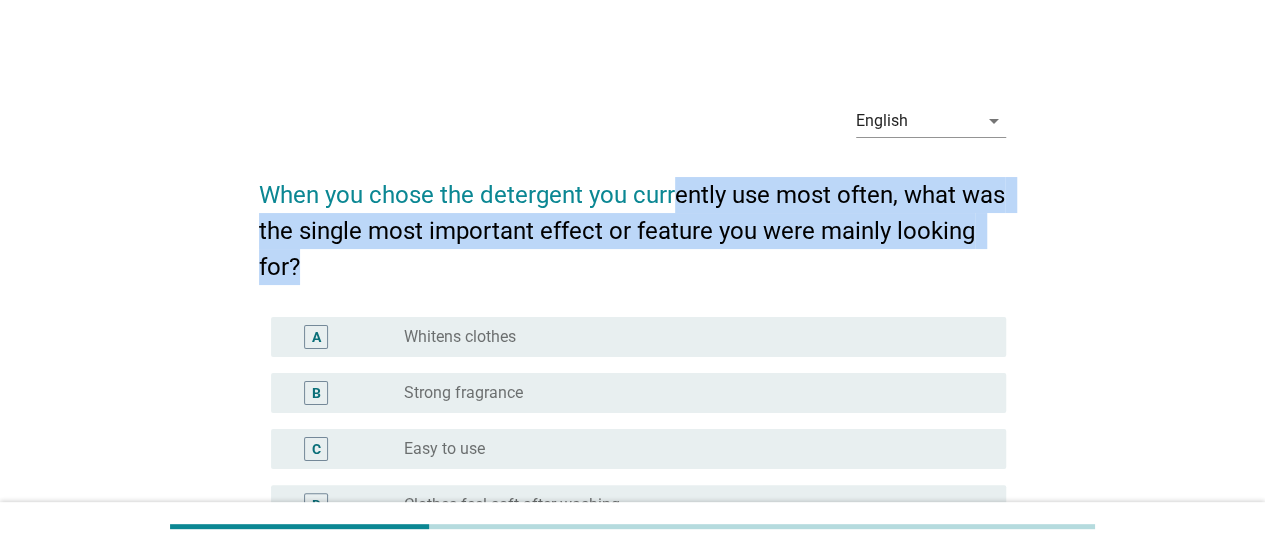drag, startPoint x: 678, startPoint y: 196, endPoint x: 805, endPoint y: 264, distance: 144.05902 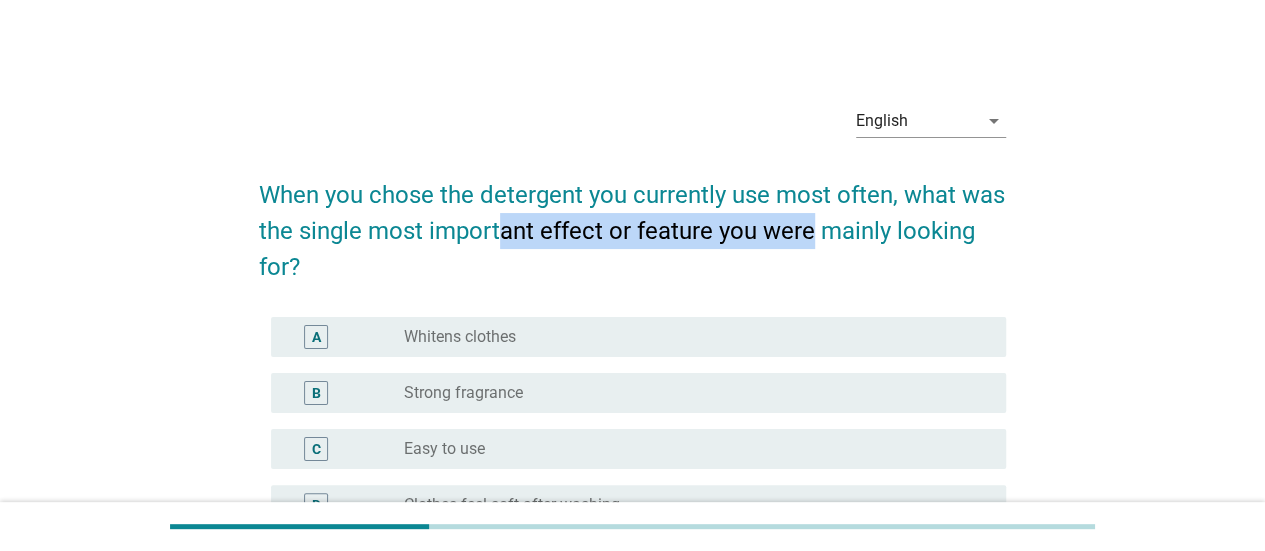 drag, startPoint x: 505, startPoint y: 227, endPoint x: 1060, endPoint y: 212, distance: 555.20264 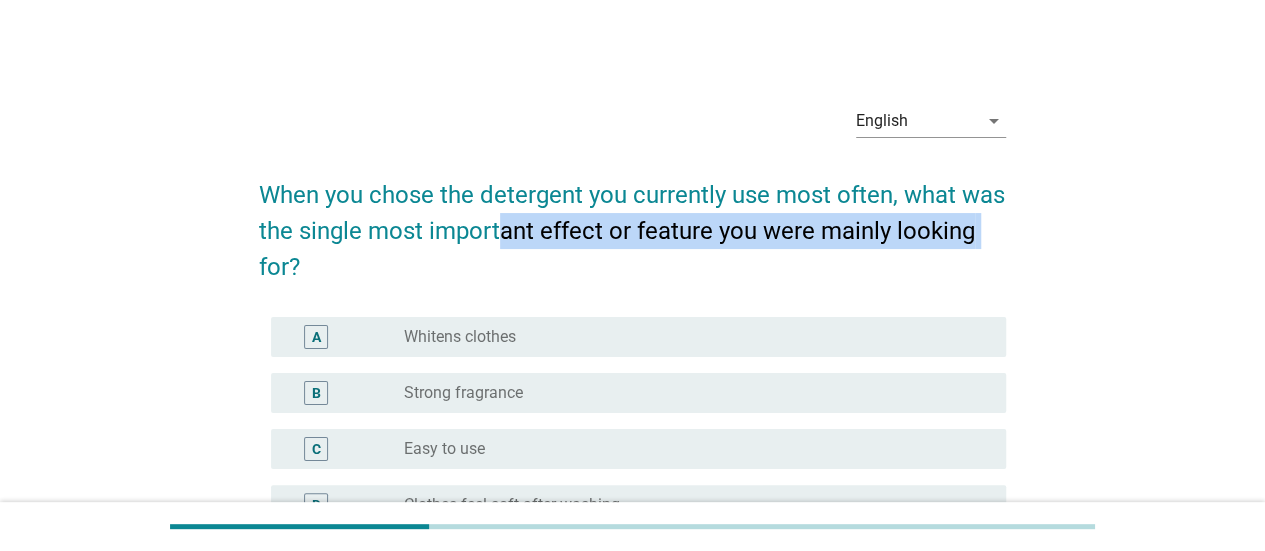 click on "When you chose the detergent you currently use most often, what was the single most important effect or feature you were mainly looking for?" at bounding box center (632, 221) 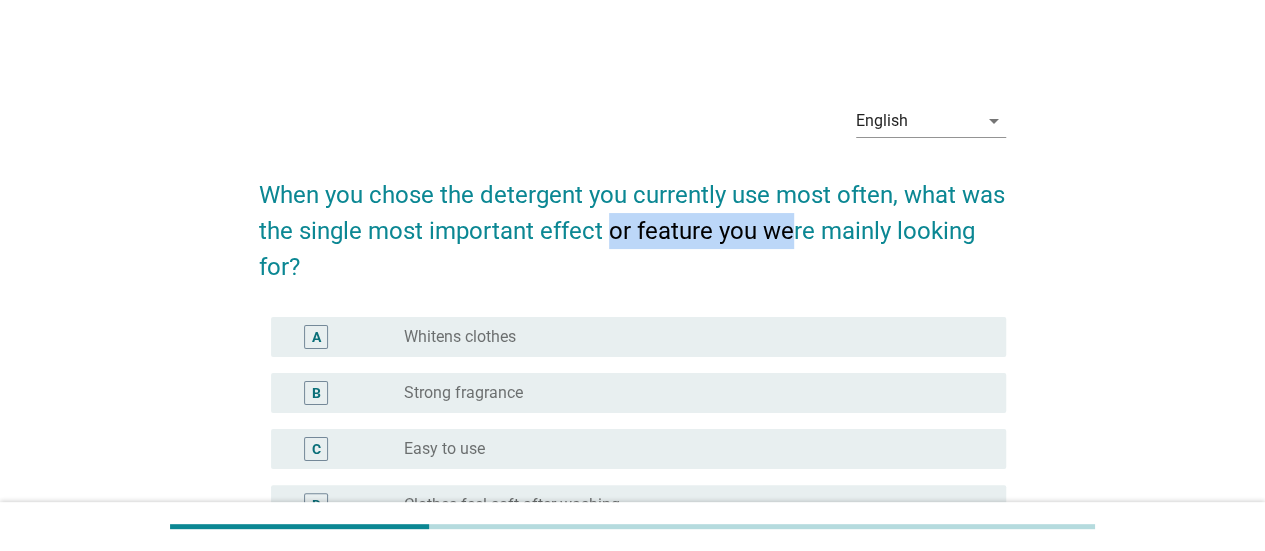 drag, startPoint x: 614, startPoint y: 239, endPoint x: 790, endPoint y: 236, distance: 176.02557 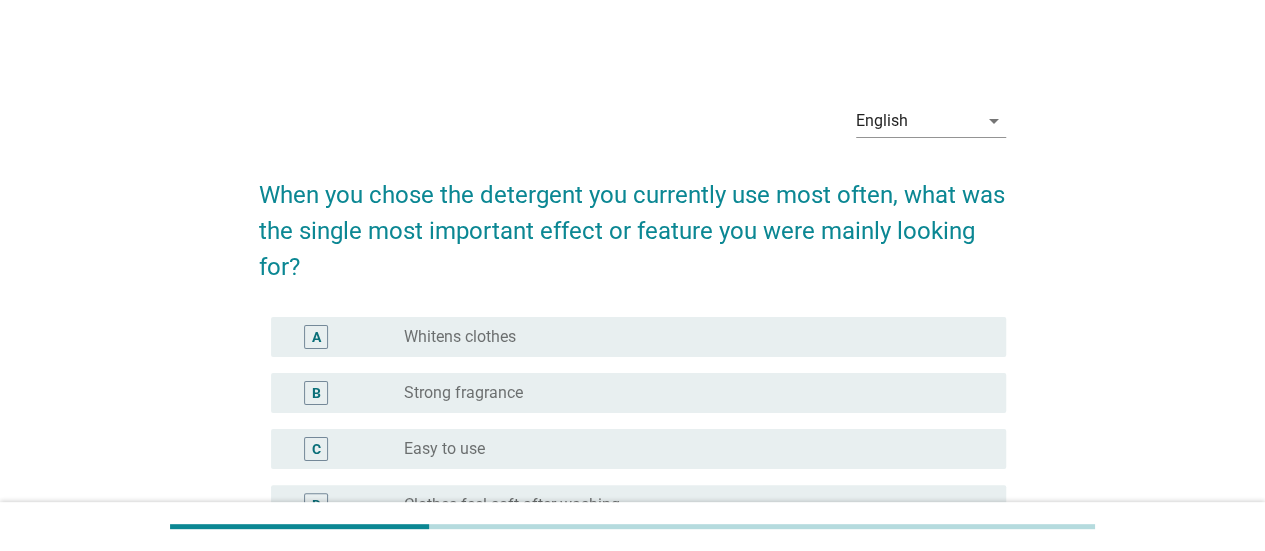 click on "When you chose the detergent you currently use most often, what was the single most important effect or feature you were mainly looking for?" at bounding box center (632, 221) 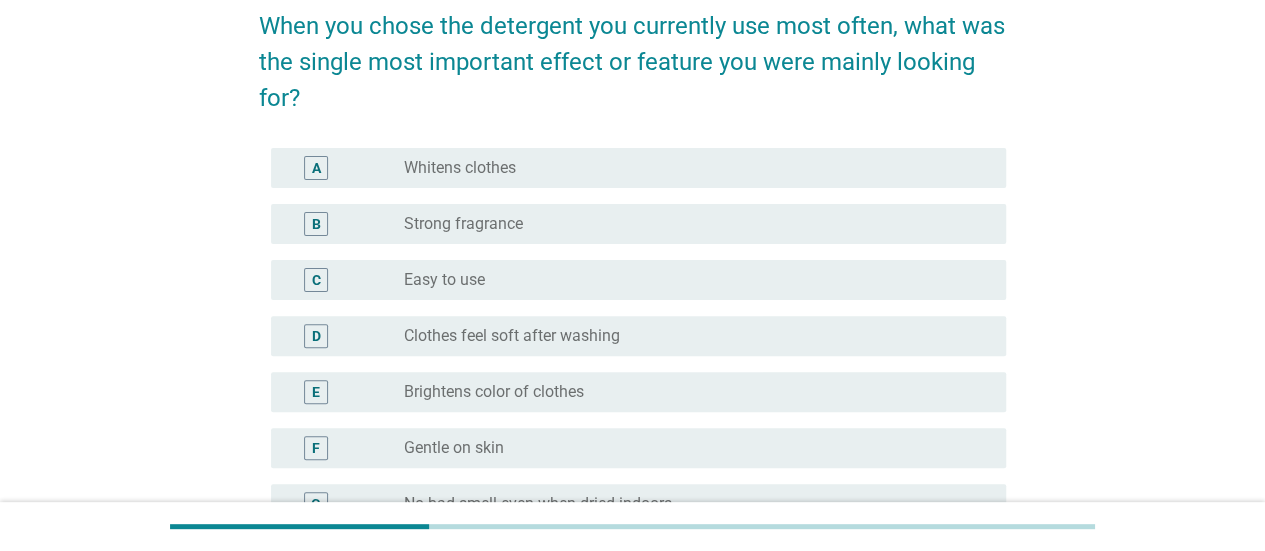 scroll, scrollTop: 200, scrollLeft: 0, axis: vertical 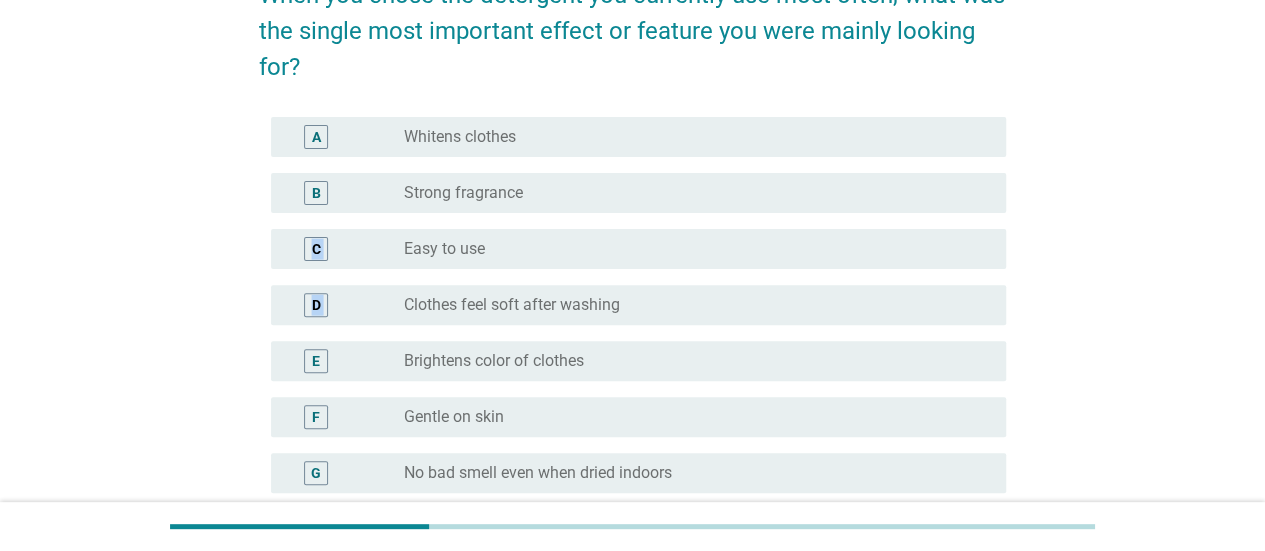 drag, startPoint x: 612, startPoint y: 200, endPoint x: 648, endPoint y: 305, distance: 111 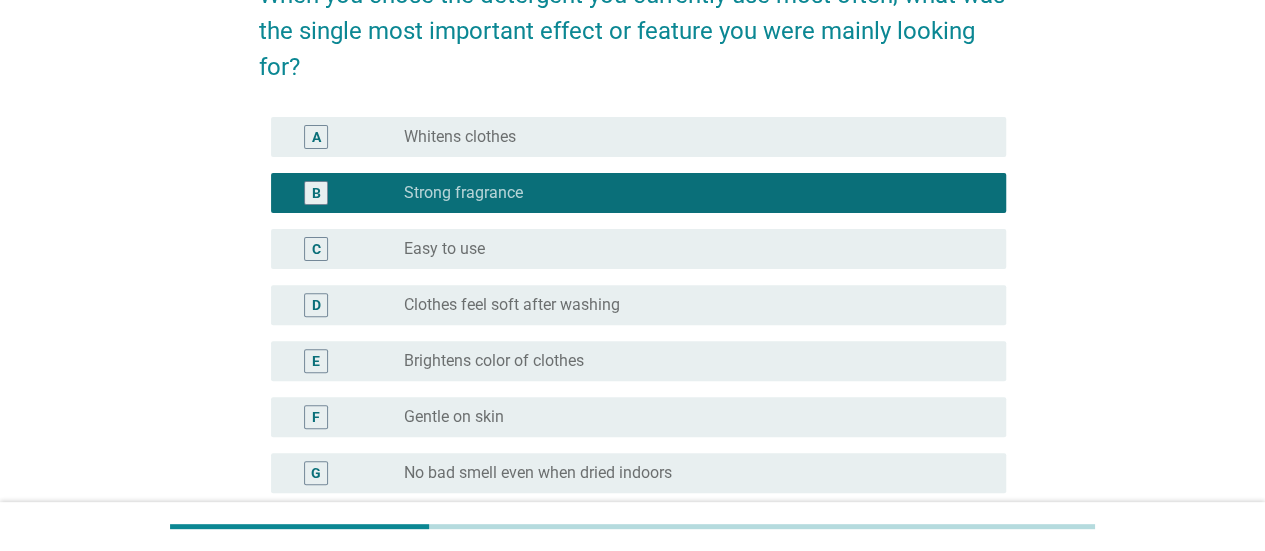 click on "radio_button_checked Strong fragrance" at bounding box center (697, 193) 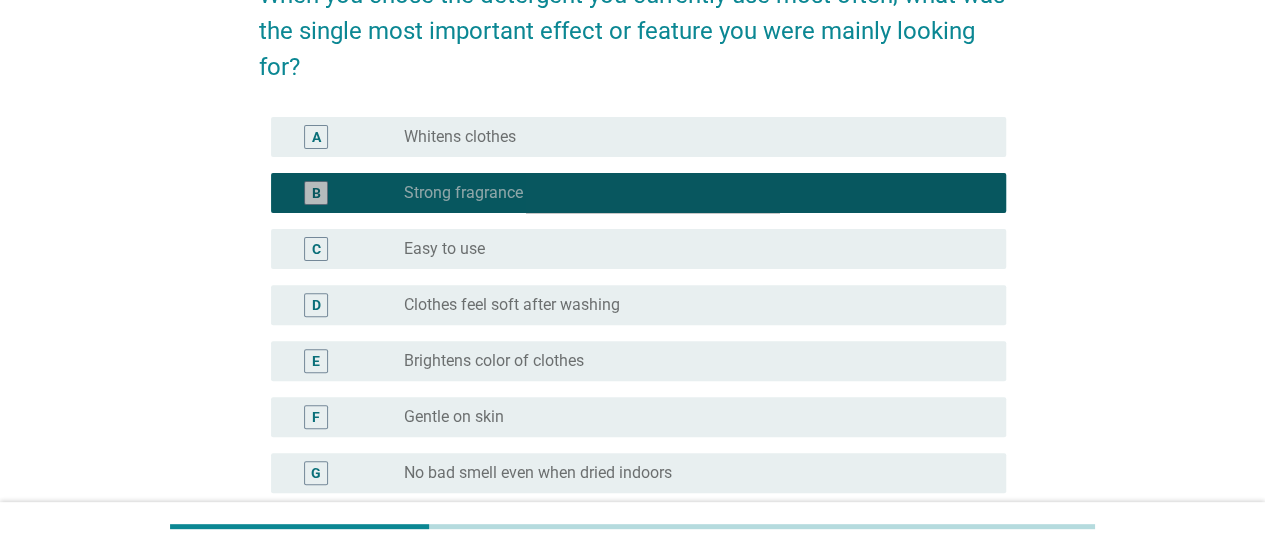 click on "B     radio_button_checked Strong fragrance" at bounding box center [638, 193] 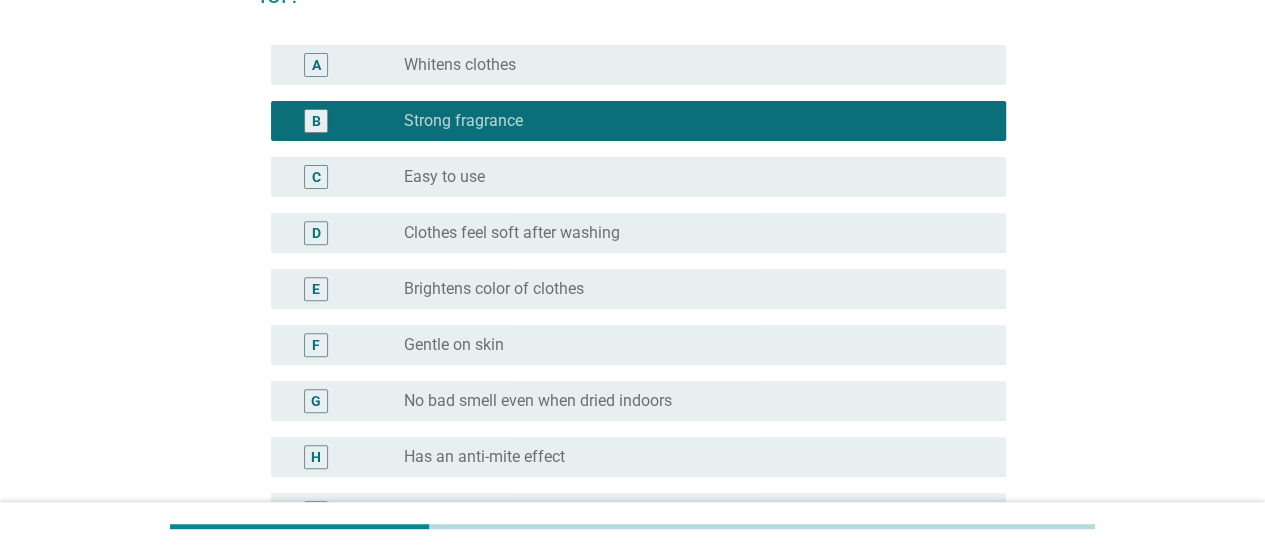 scroll, scrollTop: 300, scrollLeft: 0, axis: vertical 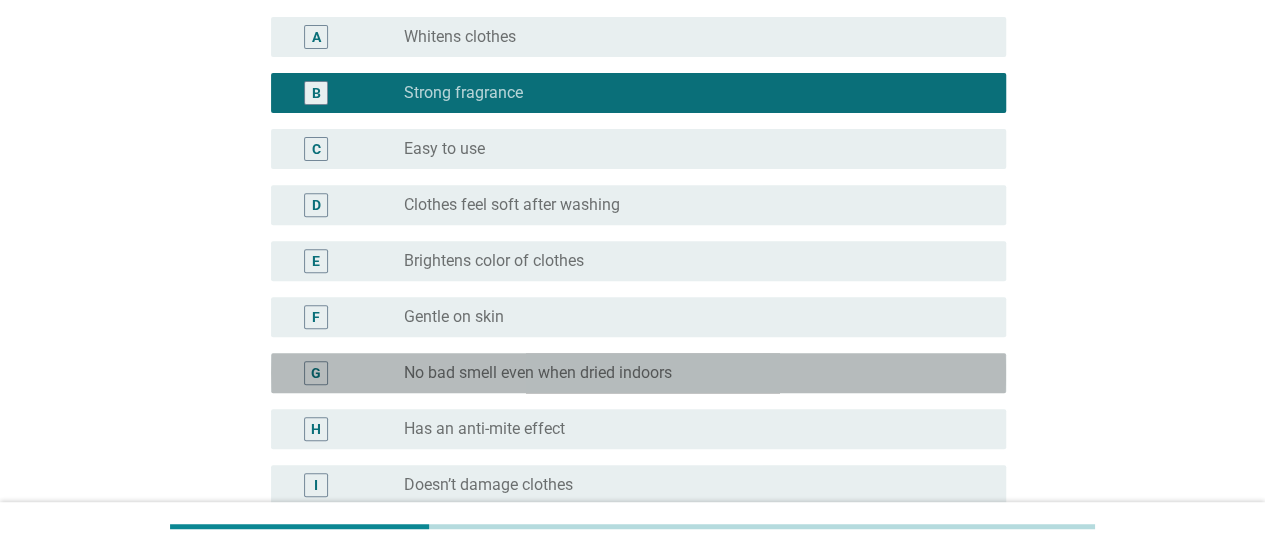 click on "No bad smell even when dried indoors" at bounding box center [538, 373] 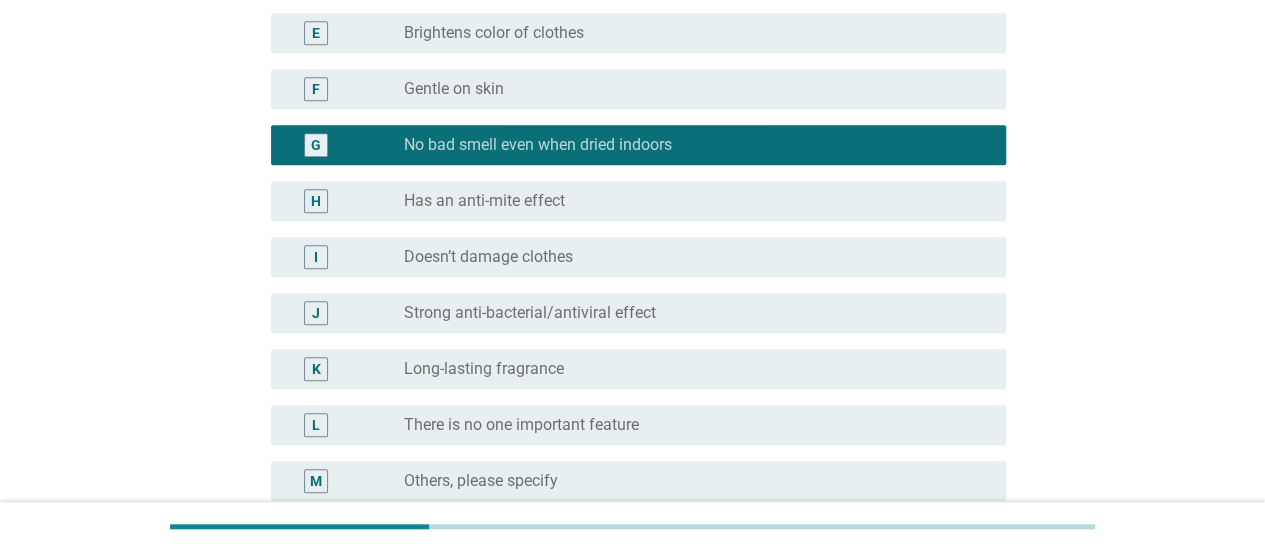 scroll, scrollTop: 600, scrollLeft: 0, axis: vertical 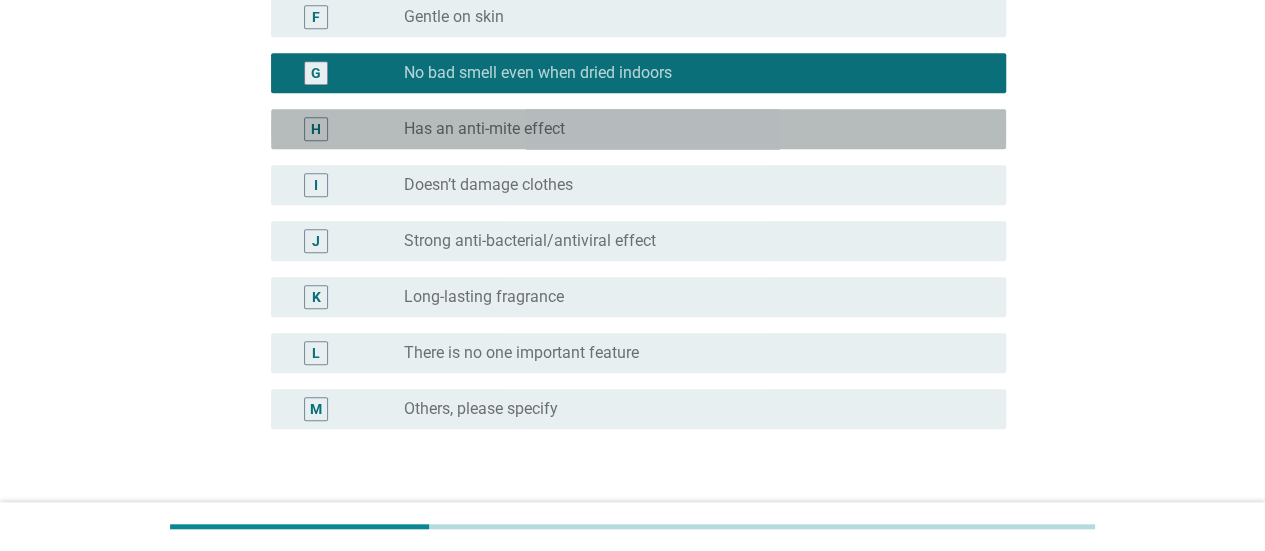 click on "H     radio_button_unchecked Has an anti-mite effect" at bounding box center [638, 129] 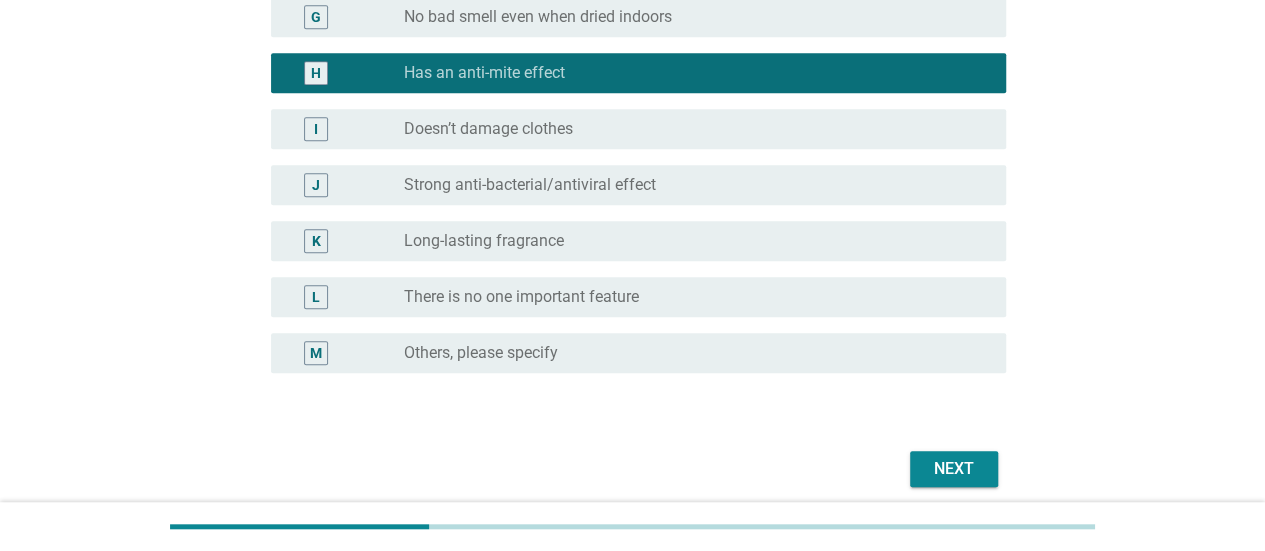 scroll, scrollTop: 734, scrollLeft: 0, axis: vertical 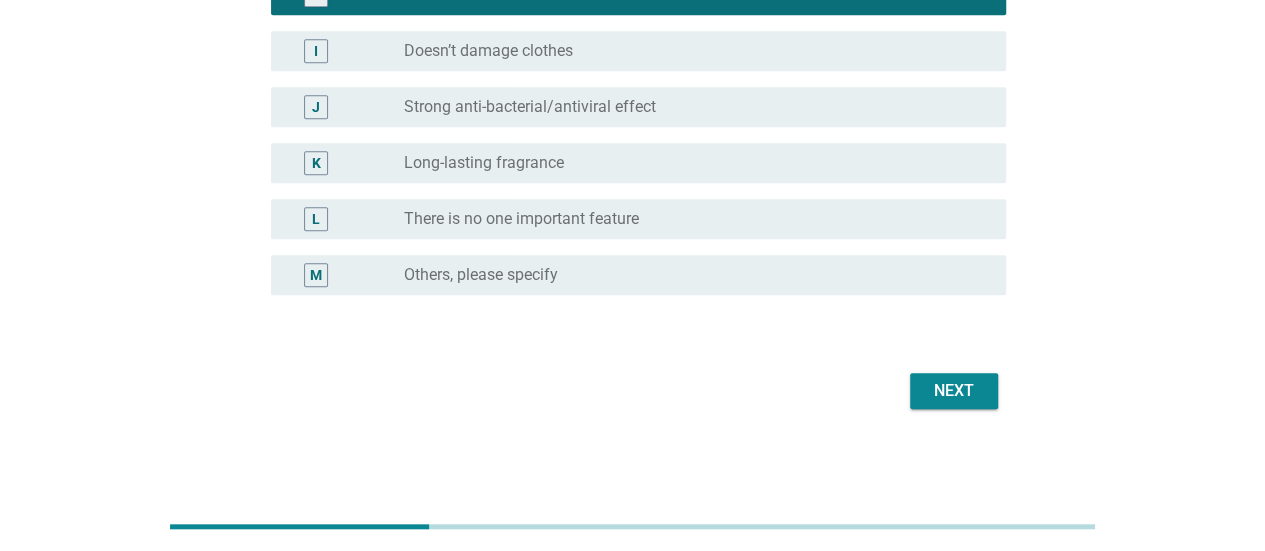click on "Next" at bounding box center [632, 391] 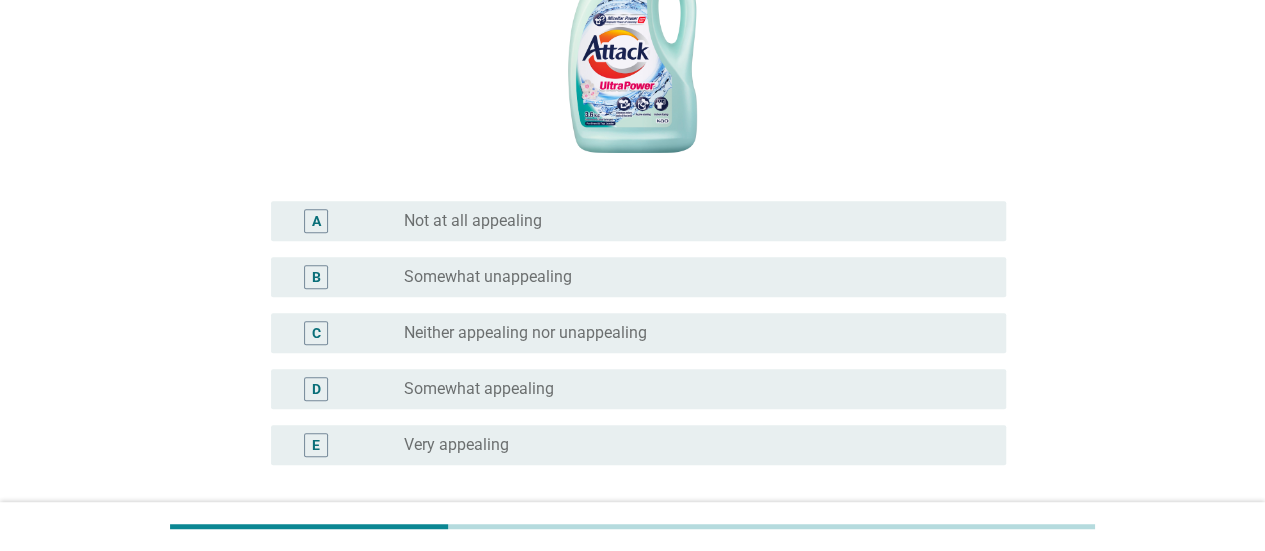 scroll, scrollTop: 300, scrollLeft: 0, axis: vertical 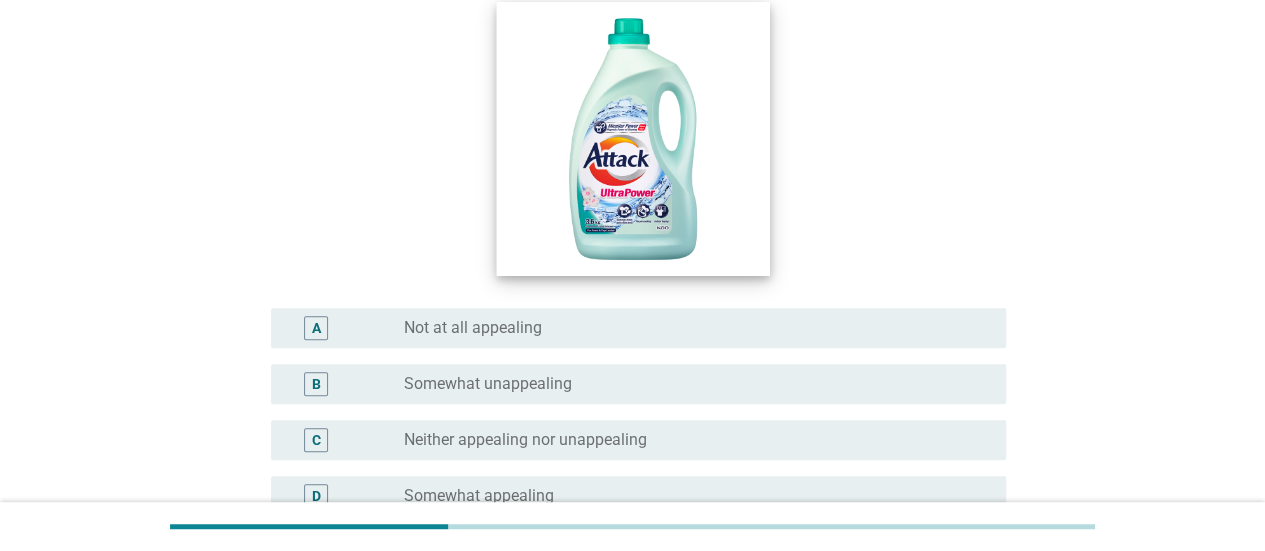 click at bounding box center [632, 138] 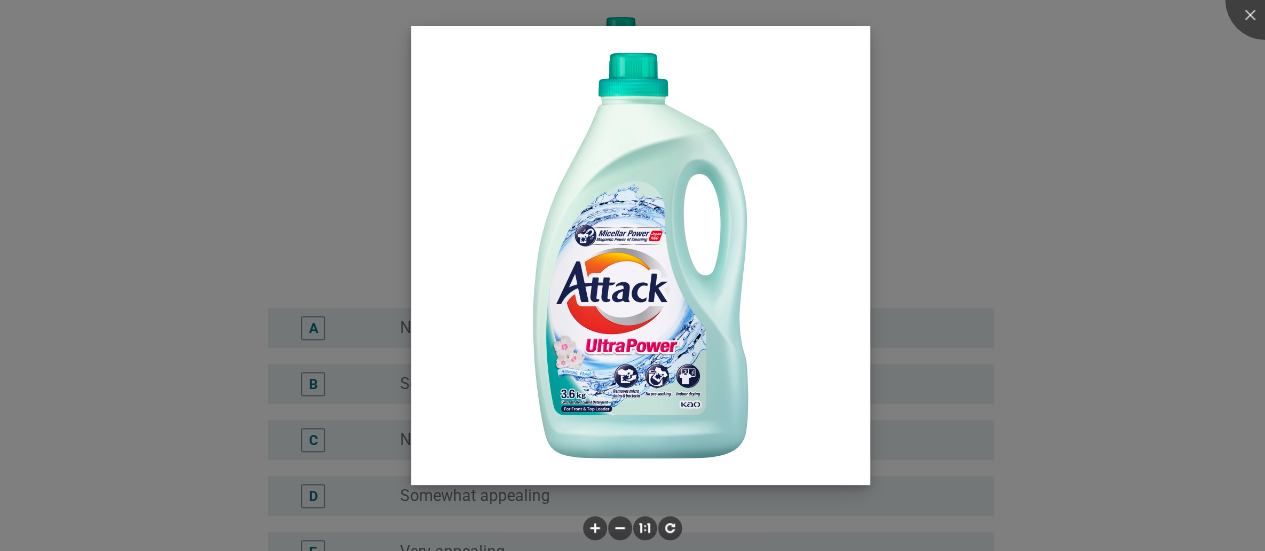 click at bounding box center (640, 255) 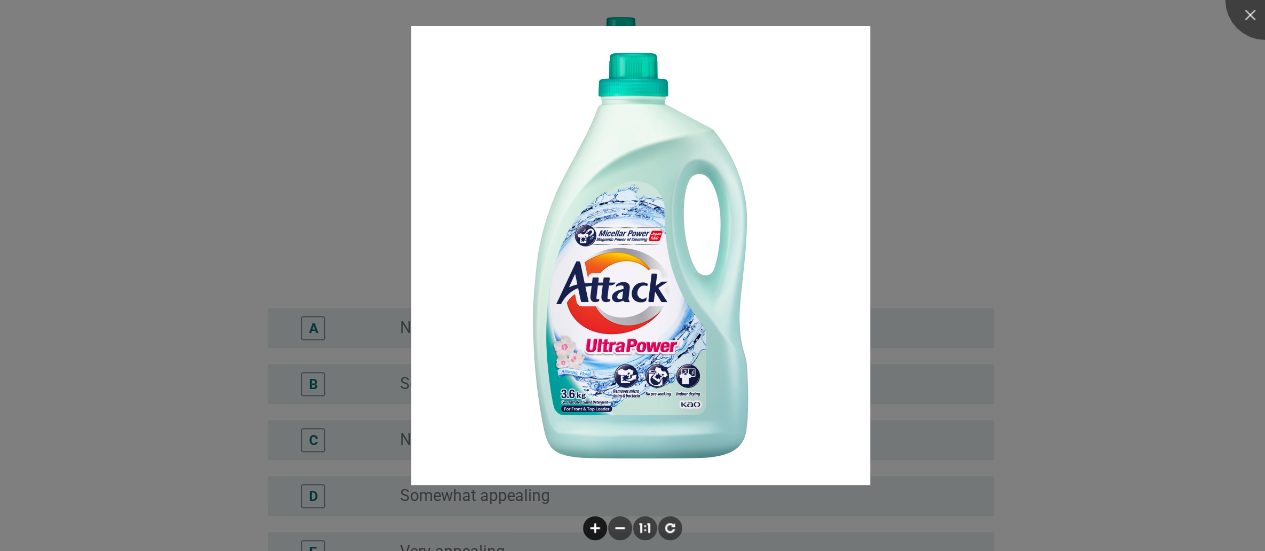 drag, startPoint x: 575, startPoint y: 531, endPoint x: 587, endPoint y: 530, distance: 12.0415945 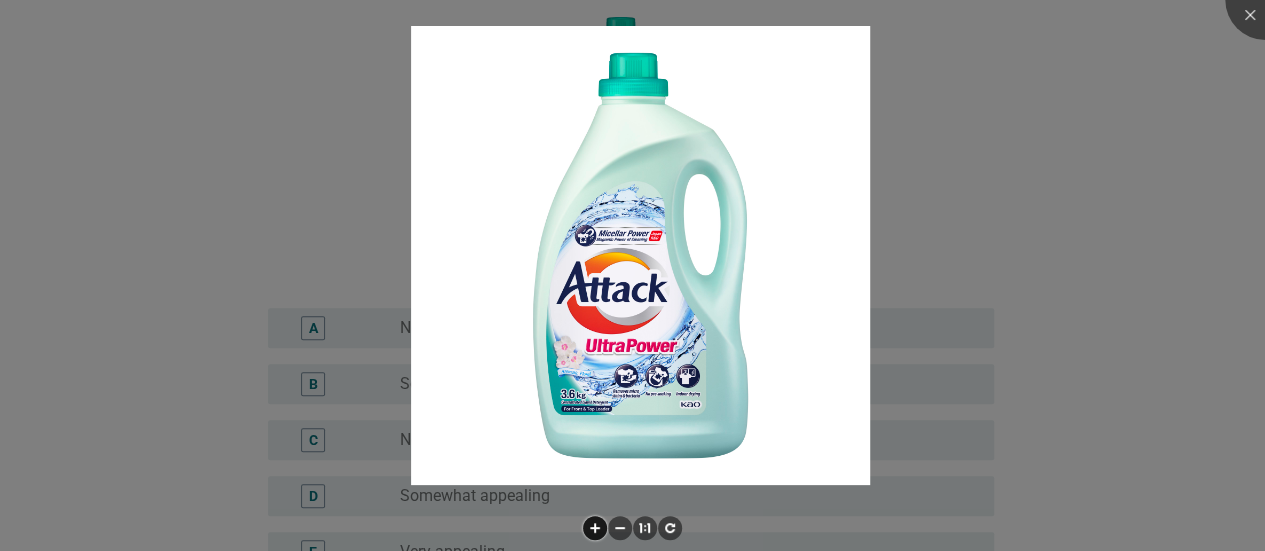 click at bounding box center (595, 528) 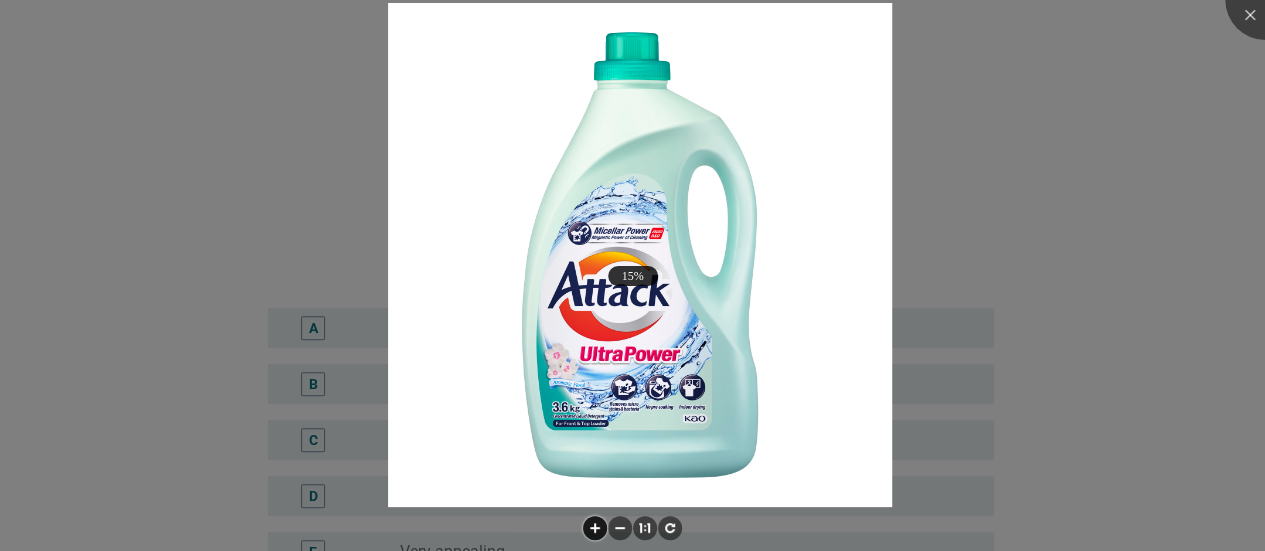 click at bounding box center (595, 528) 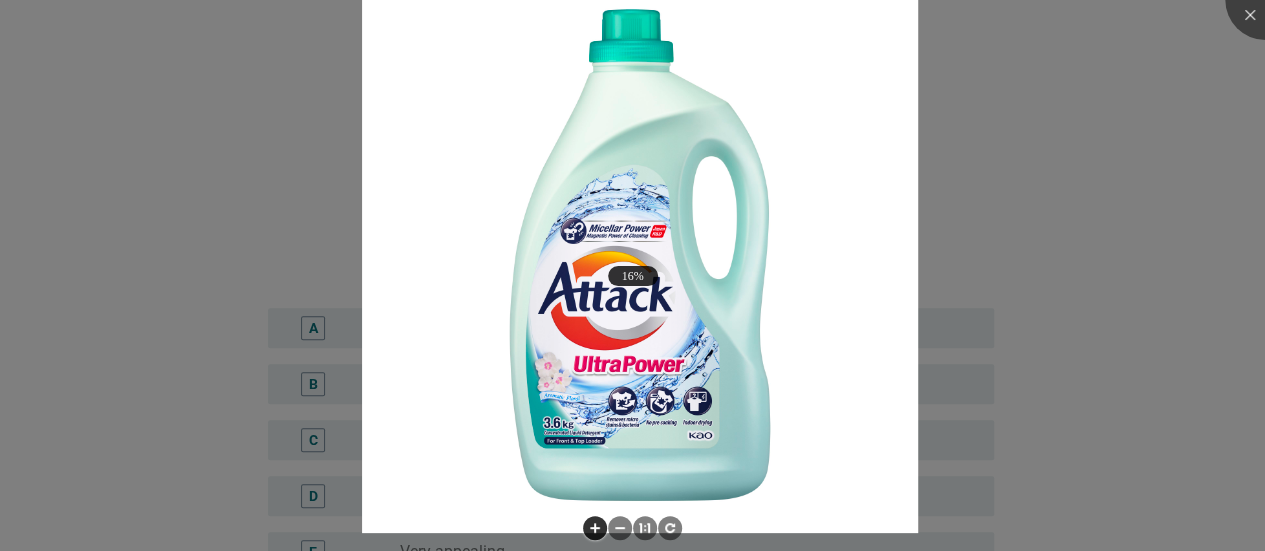 click at bounding box center (595, 528) 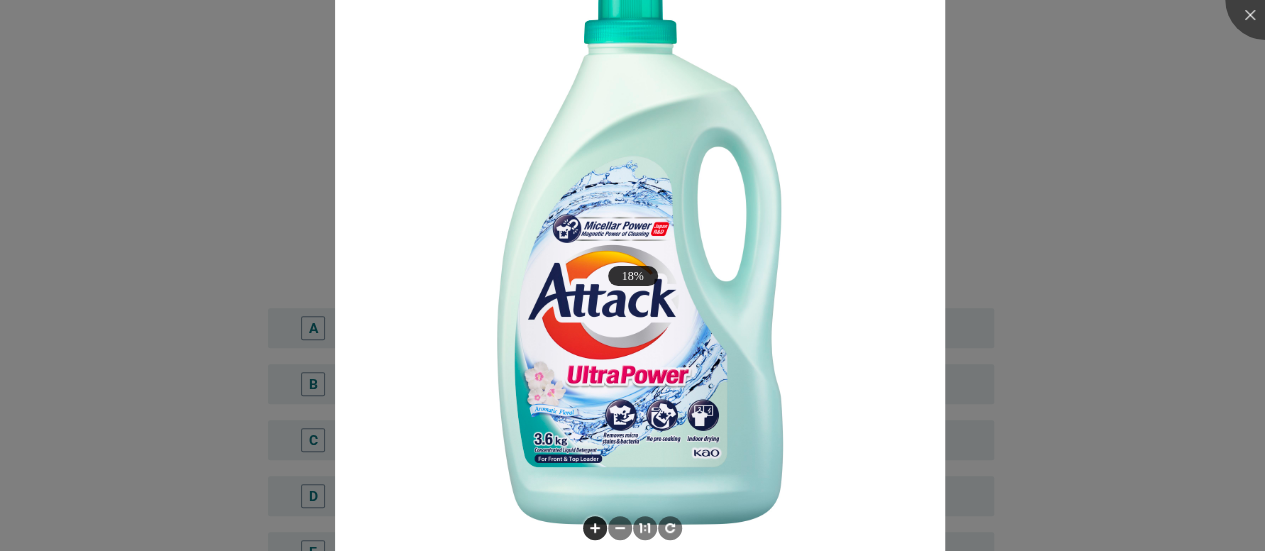 click at bounding box center [595, 528] 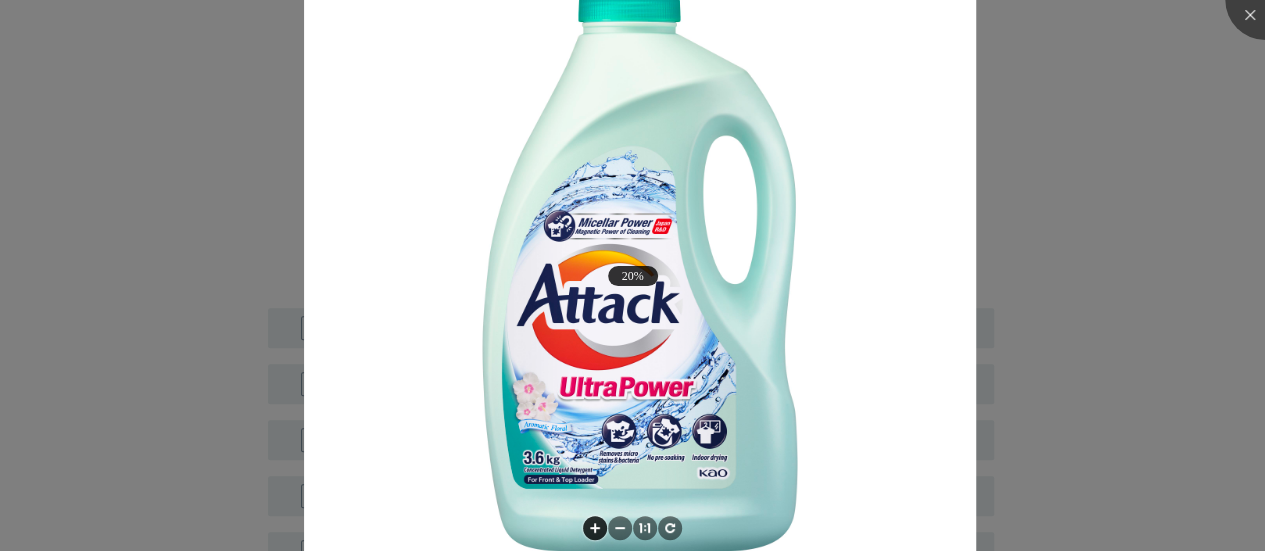 click at bounding box center [595, 528] 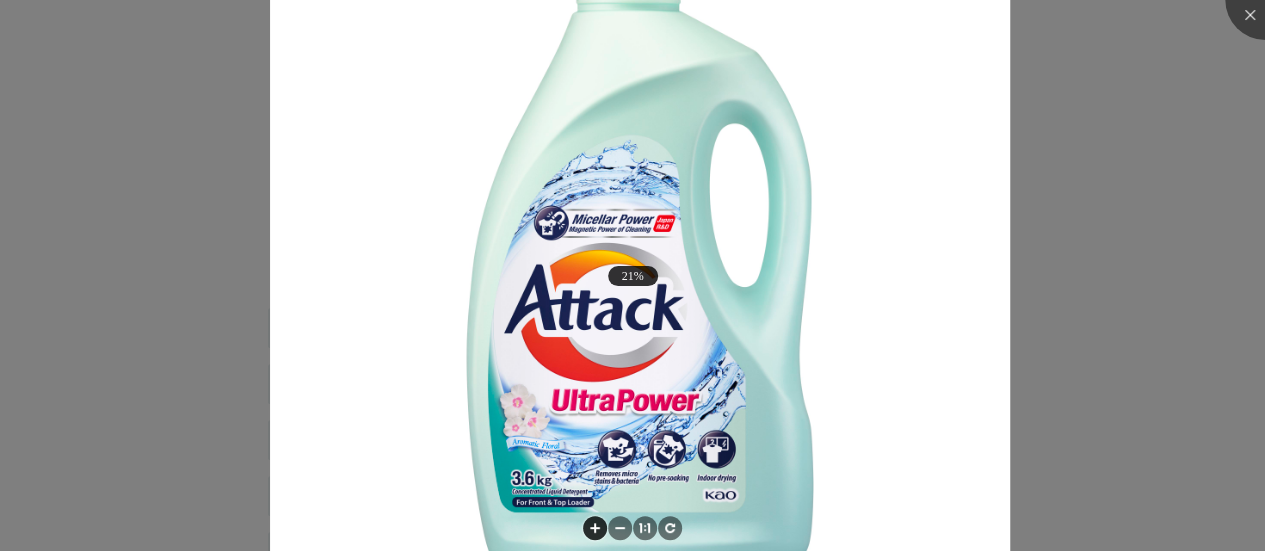 click at bounding box center (595, 528) 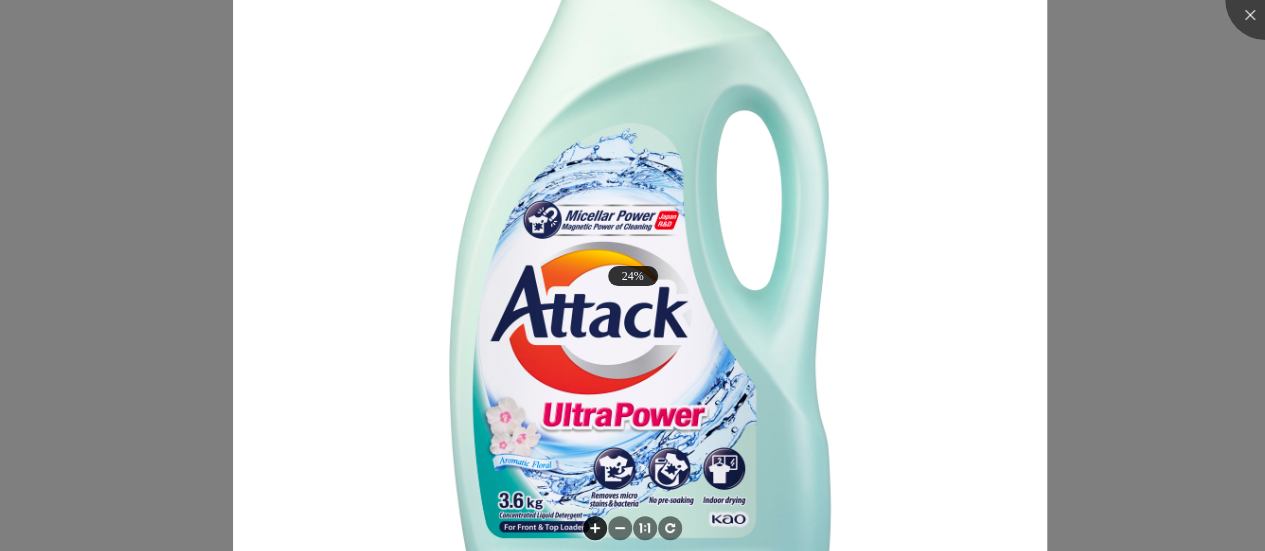 click at bounding box center (595, 528) 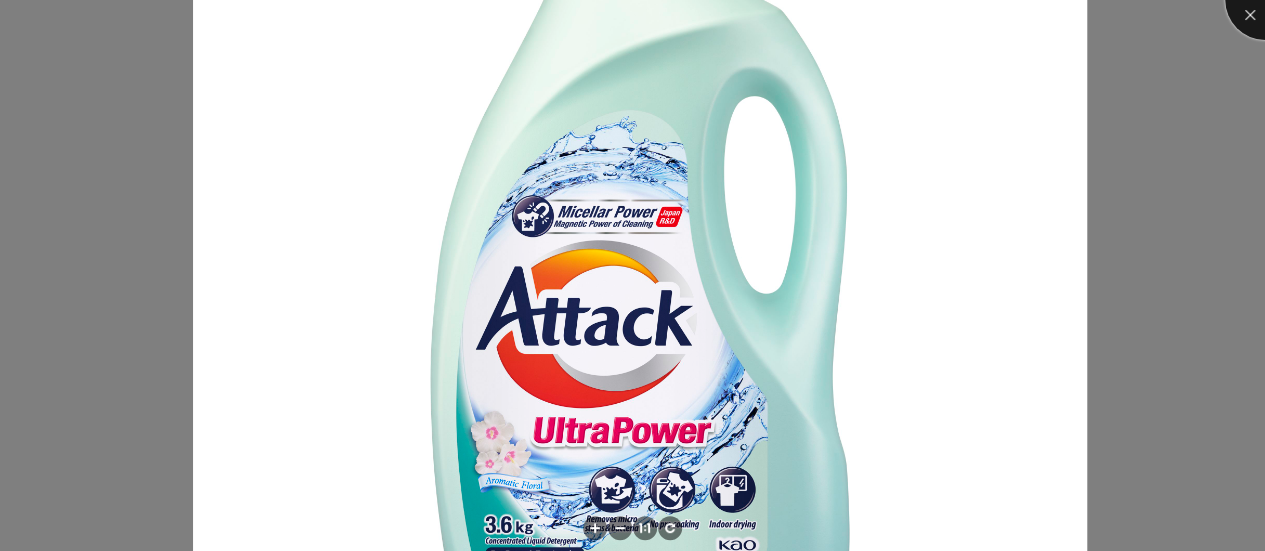 click at bounding box center [1265, 0] 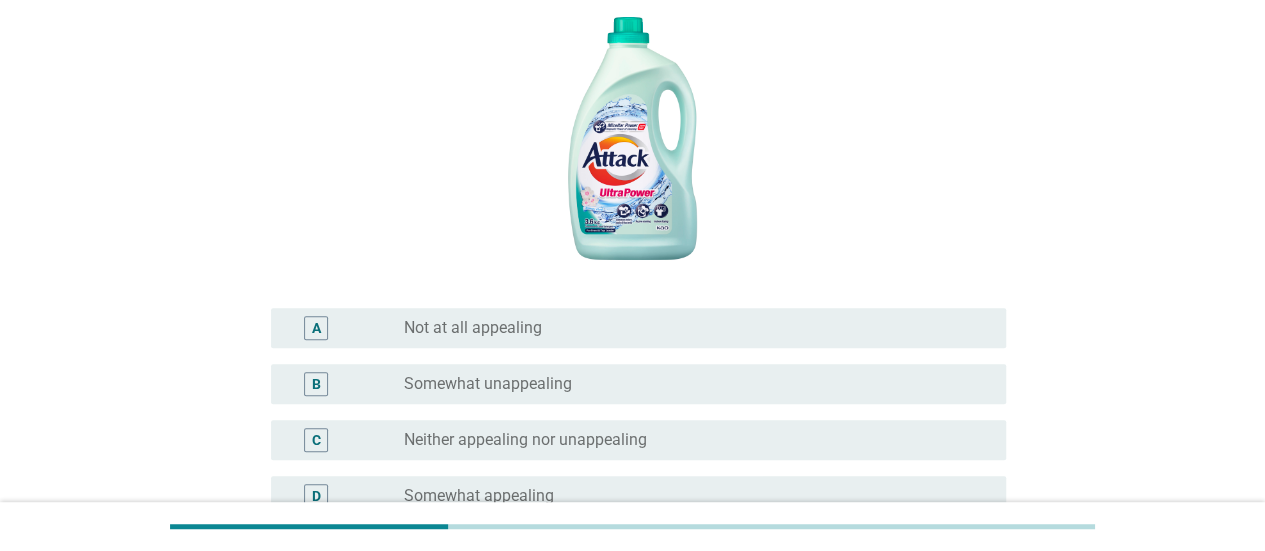 scroll, scrollTop: 400, scrollLeft: 0, axis: vertical 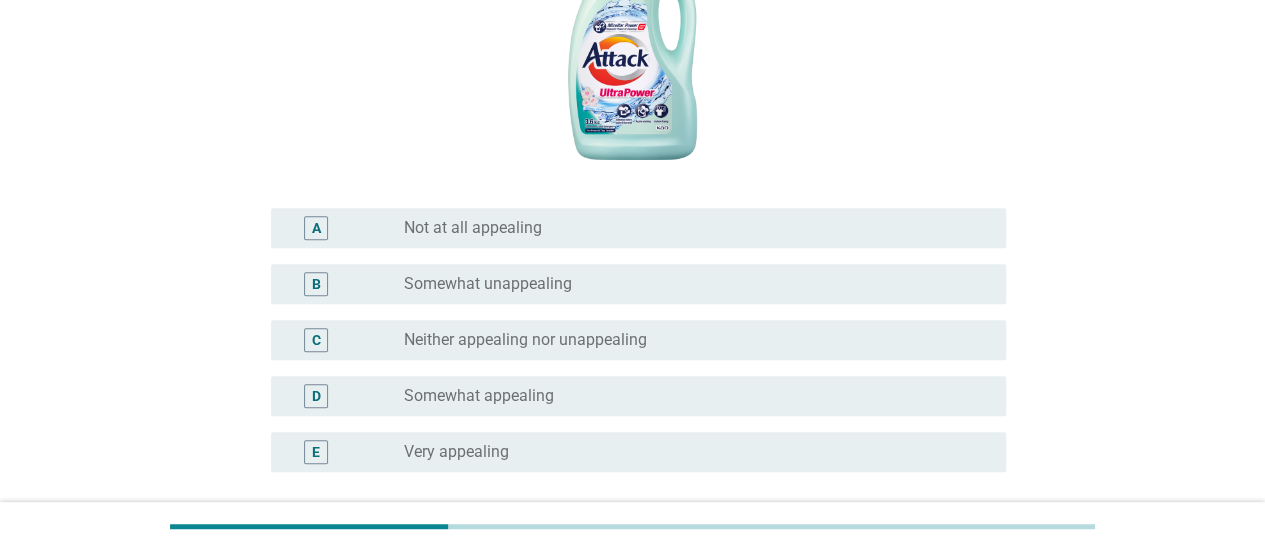 click on "Neither appealing nor unappealing" at bounding box center [525, 340] 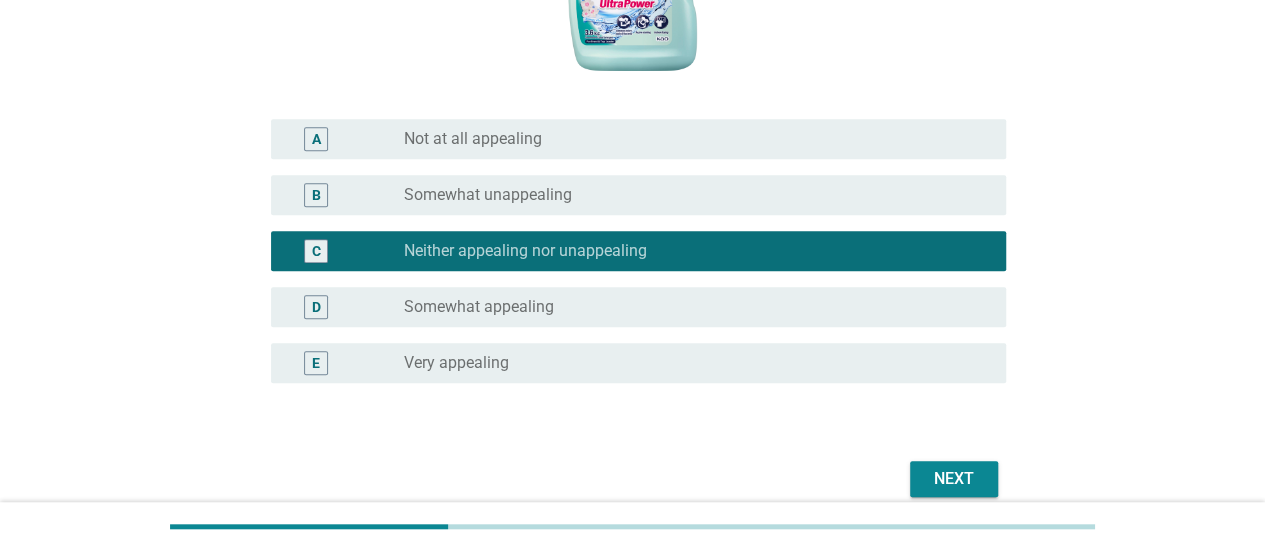 scroll, scrollTop: 578, scrollLeft: 0, axis: vertical 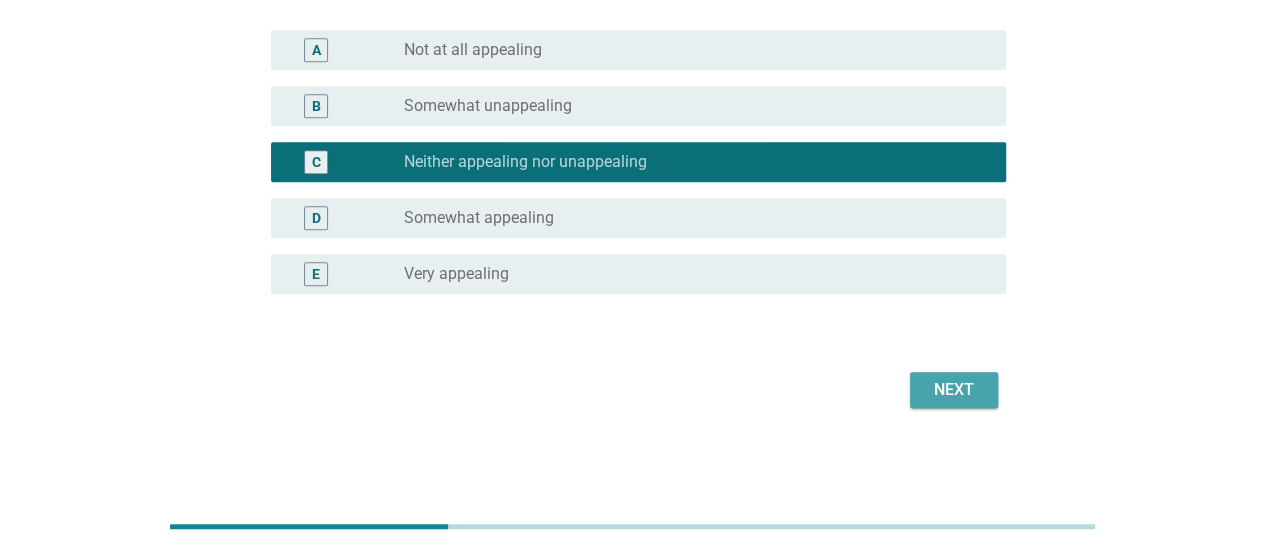click on "Next" at bounding box center (954, 390) 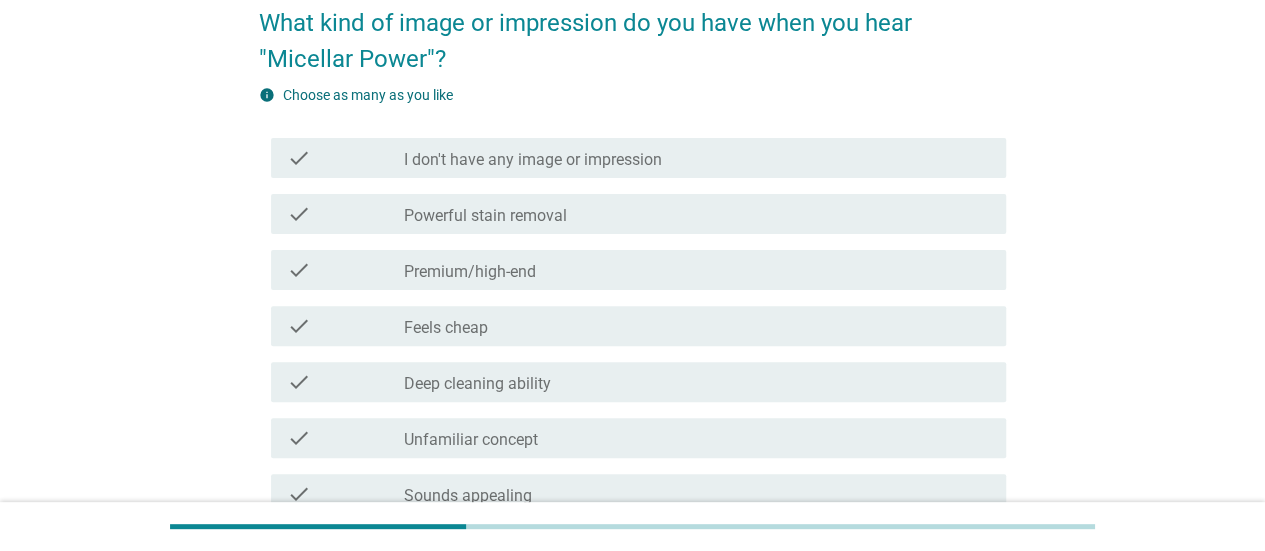 scroll, scrollTop: 200, scrollLeft: 0, axis: vertical 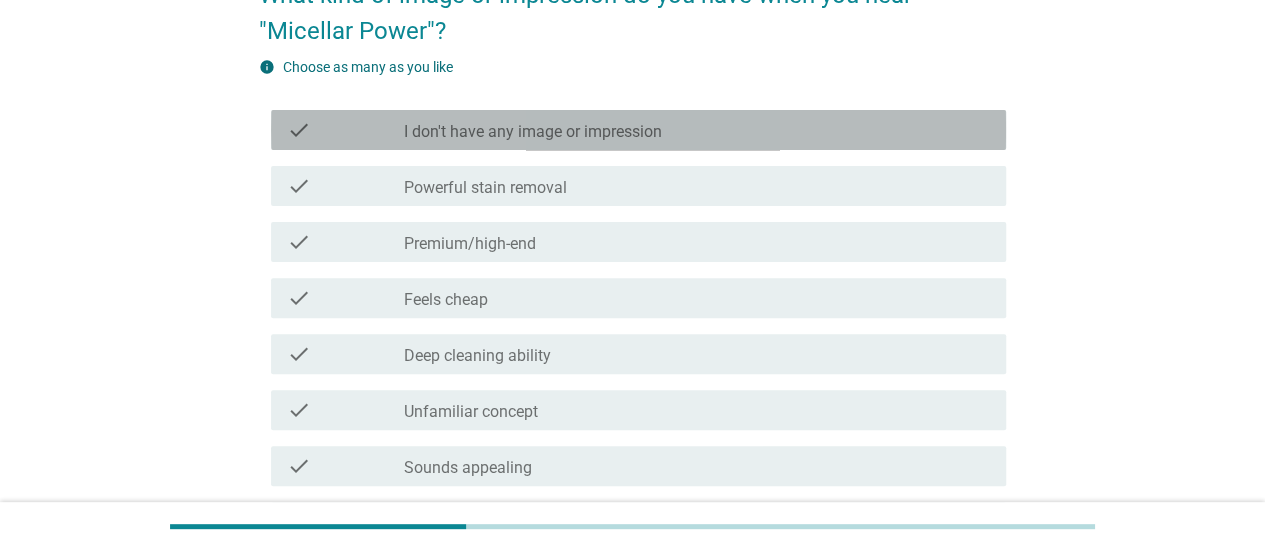click on "I don't have any image or impression" at bounding box center (533, 132) 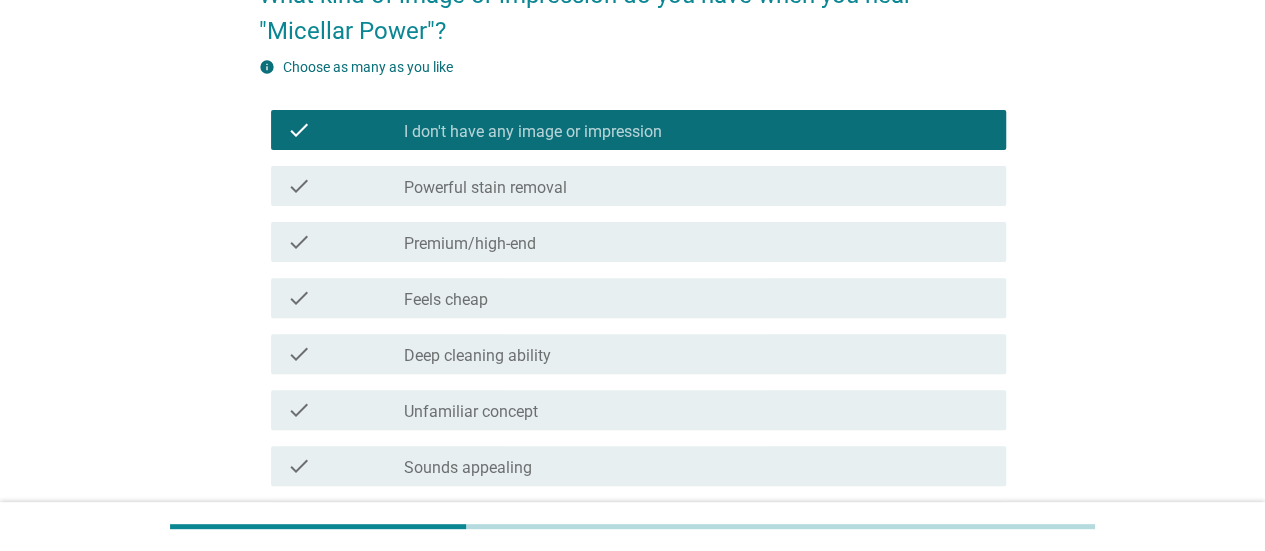 scroll, scrollTop: 300, scrollLeft: 0, axis: vertical 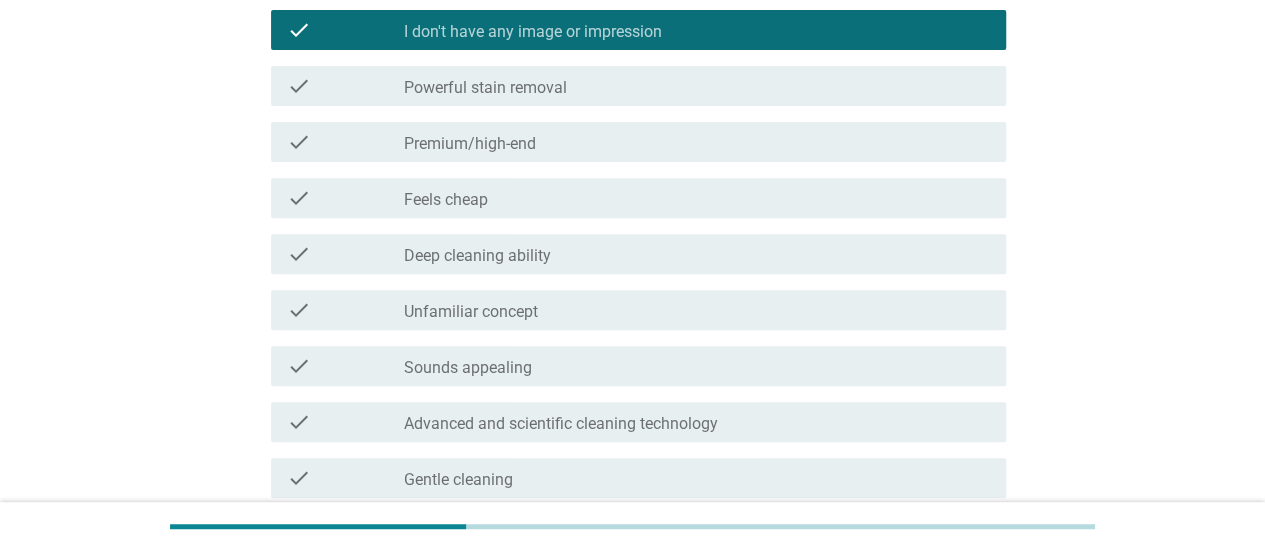 click on "check     check_box_outline_blank Advanced and scientific cleaning technology" at bounding box center (638, 422) 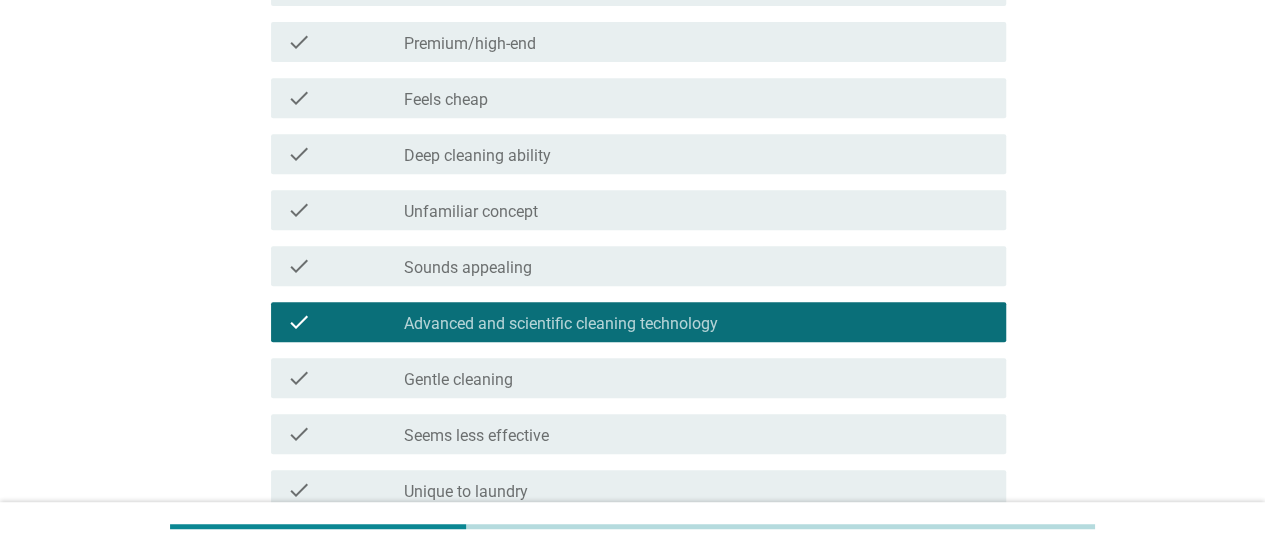 scroll, scrollTop: 700, scrollLeft: 0, axis: vertical 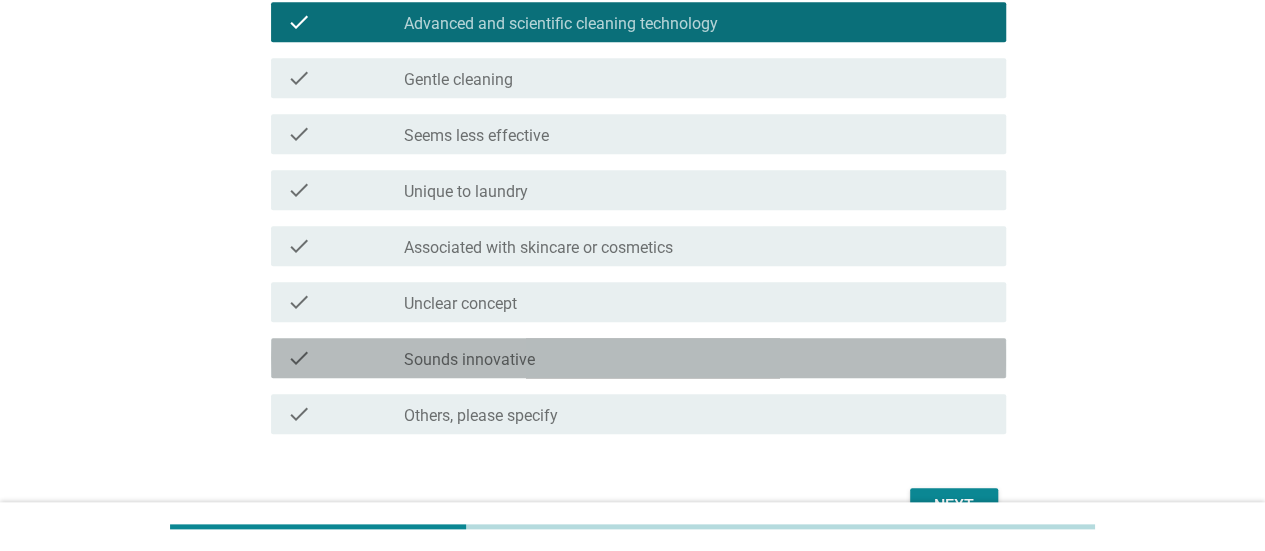 click on "check_box_outline_blank Sounds innovative" at bounding box center [697, 358] 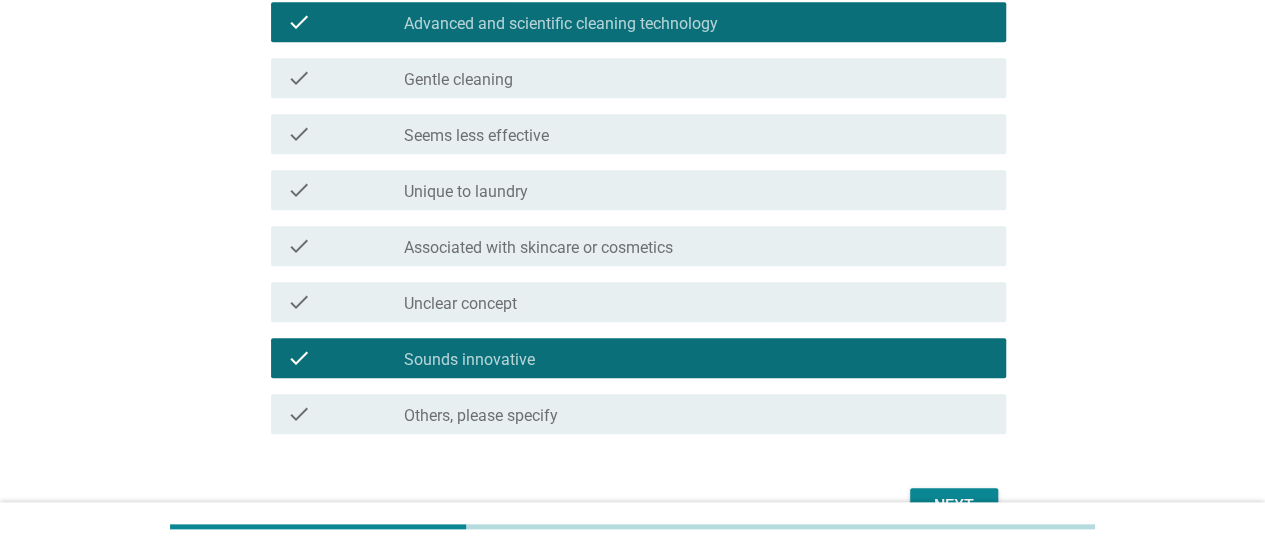 click on "Unclear concept" at bounding box center (460, 304) 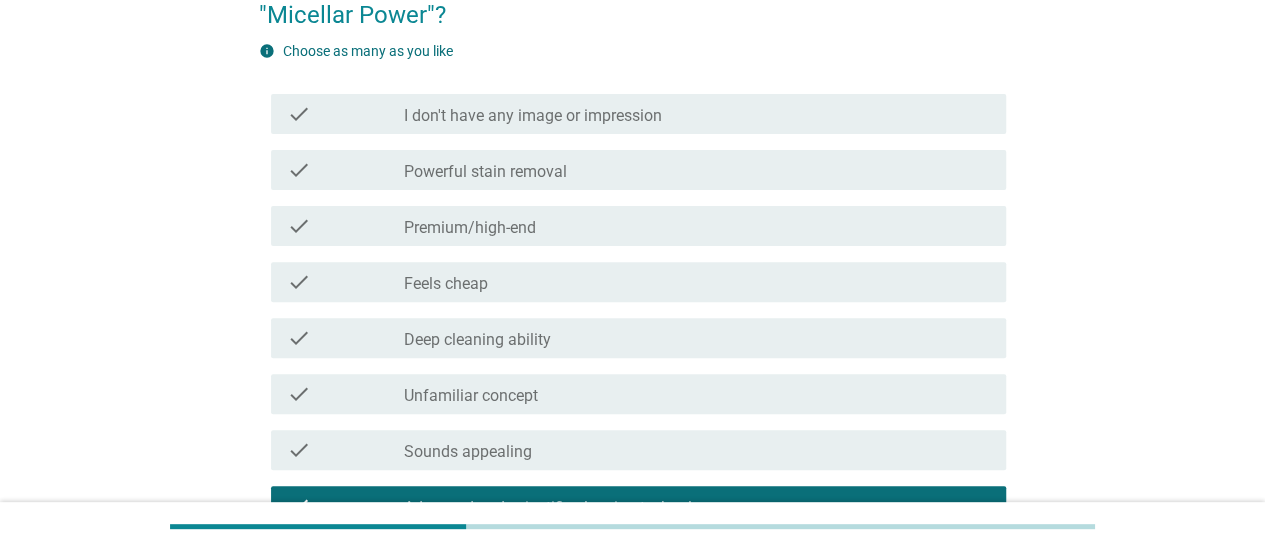 scroll, scrollTop: 200, scrollLeft: 0, axis: vertical 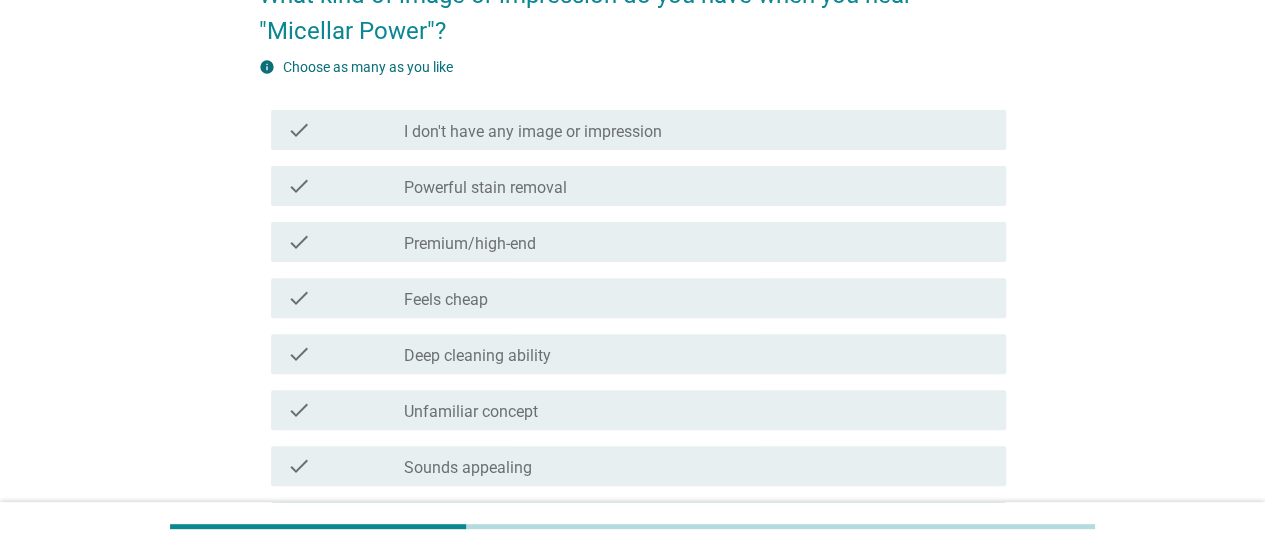 click on "check_box_outline_blank Powerful stain removal" at bounding box center [697, 186] 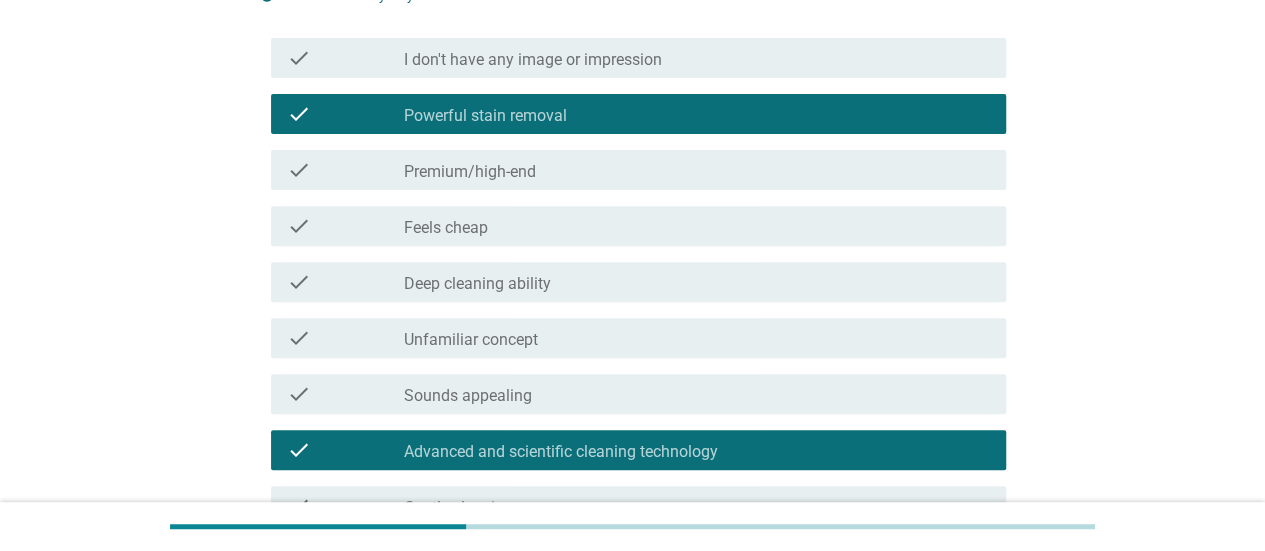 scroll, scrollTop: 300, scrollLeft: 0, axis: vertical 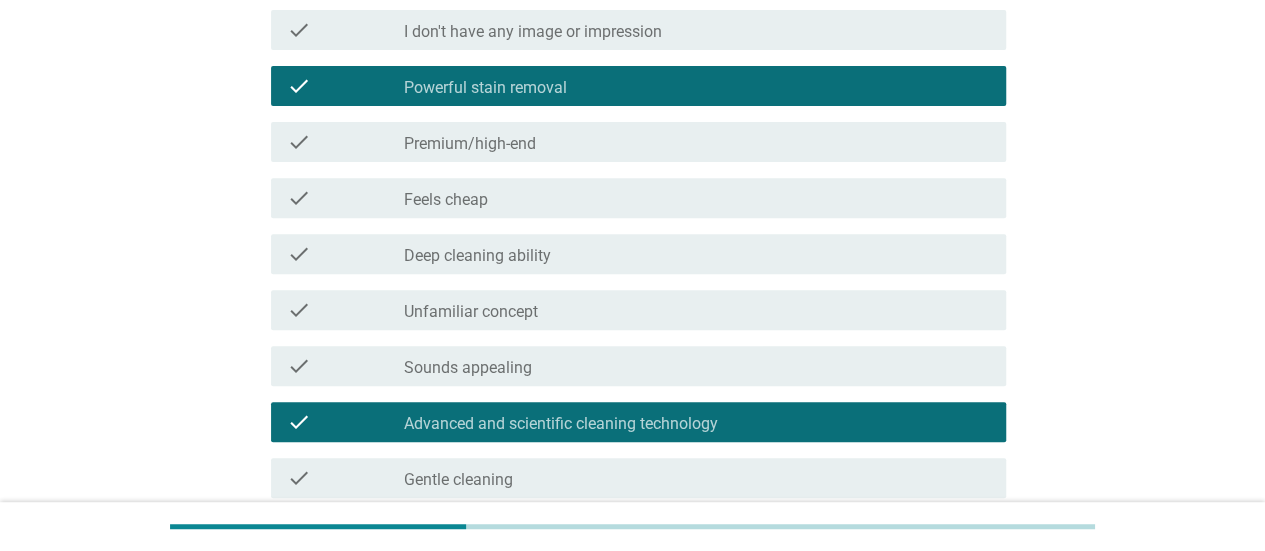 click on "check_box_outline_blank Deep cleaning ability" at bounding box center (697, 254) 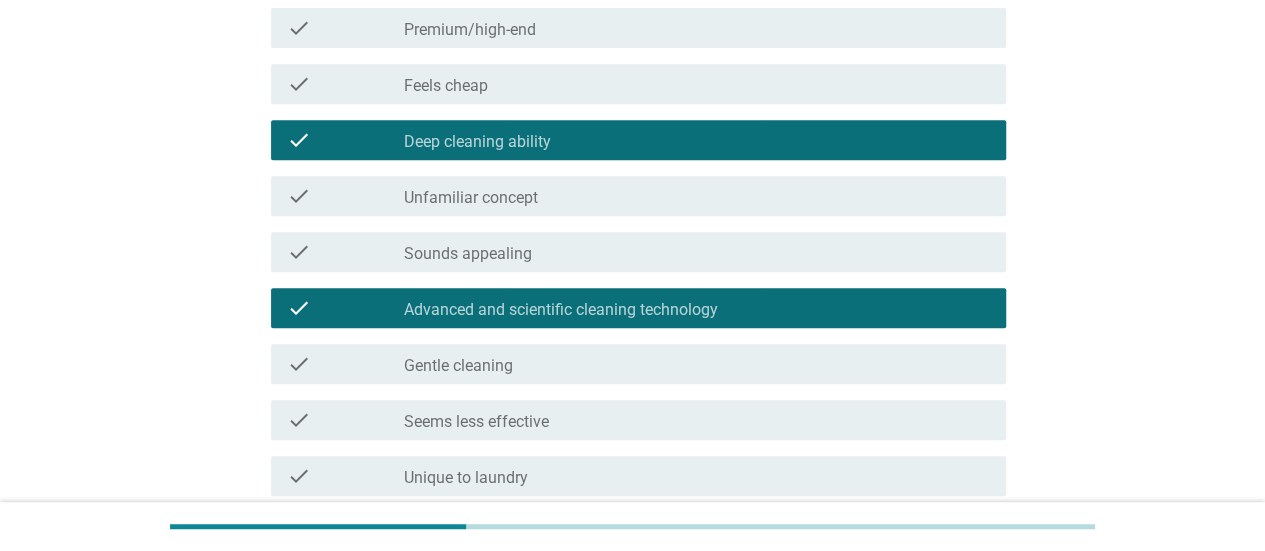 scroll, scrollTop: 500, scrollLeft: 0, axis: vertical 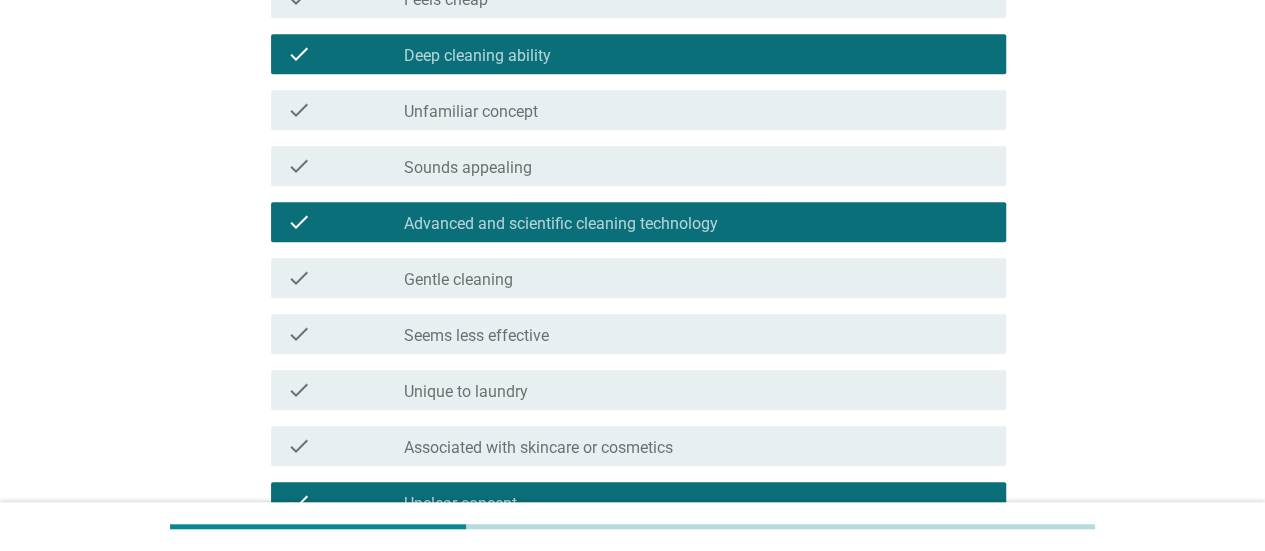 click on "check_box_outline_blank Unfamiliar concept" at bounding box center (697, 110) 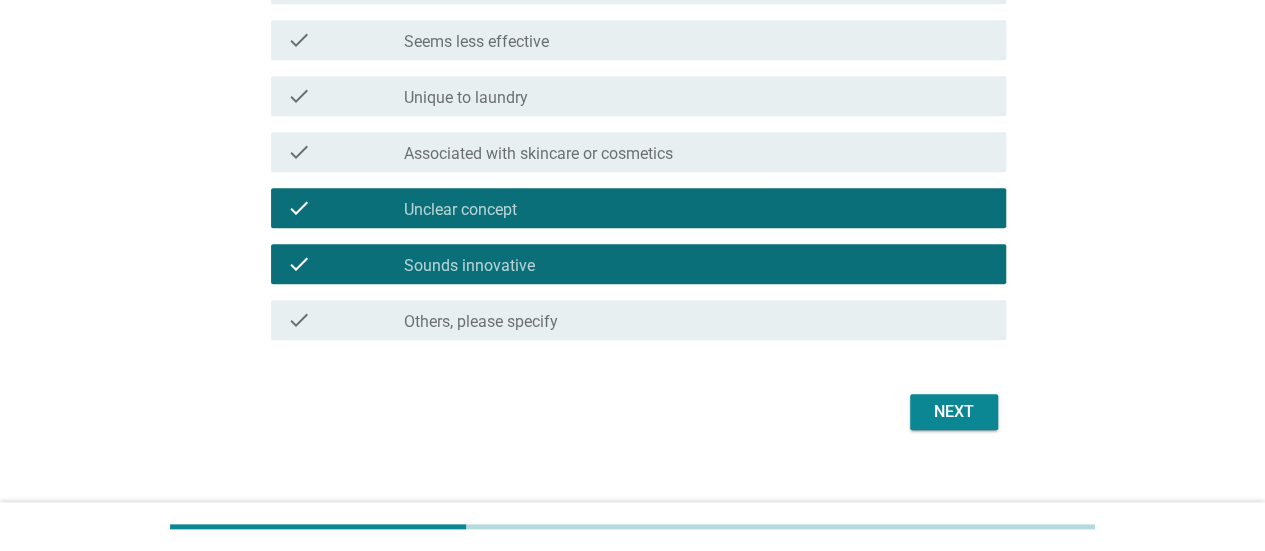 scroll, scrollTop: 800, scrollLeft: 0, axis: vertical 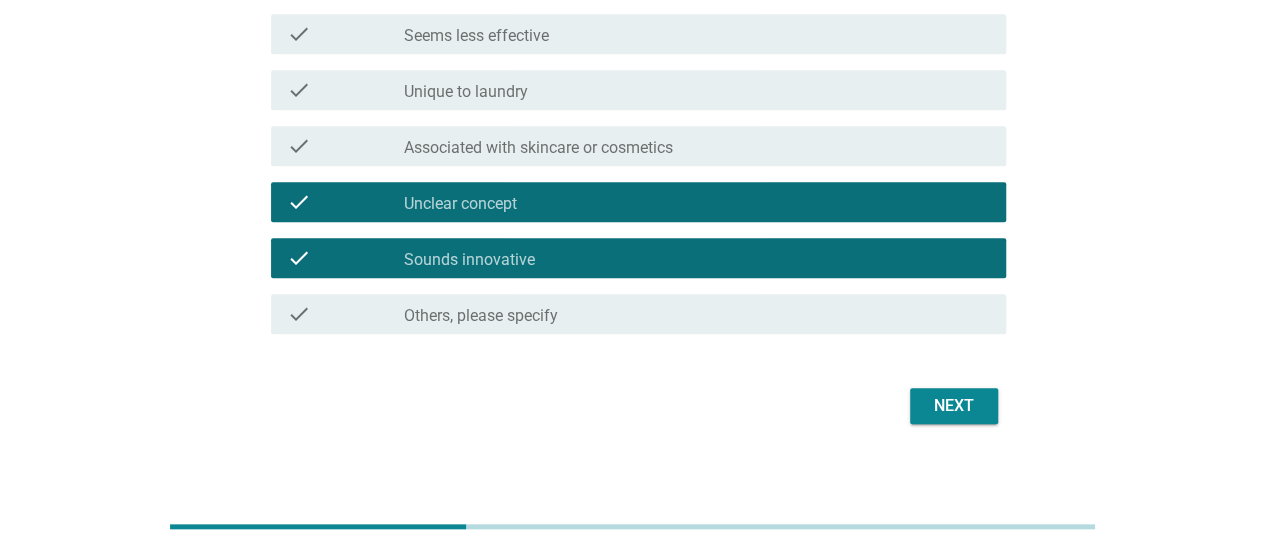 click on "English arrow_drop_down   What kind of image or impression do you have when you hear "Micellar Power"?     info   Choose as many as you like   check     check_box I don't have any image or impression   check     check_box_outline_blank Powerful stain removal   check     check_box_outline_blank Premium/high-end   check     check_box_outline_blank Feels cheap   check     check_box_outline_blank Deep cleaning ability   check     check_box_outline_blank Unfamiliar concept   check     check_box_outline_blank Sounds appealing   check     check_box_outline_blank Advanced and scientific cleaning technology   check     check_box_outline_blank Gentle cleaning   check     check_box_outline_blank Seems less effective   check     check_box_outline_blank Unique to laundry   check     check_box_outline_blank Associated with skincare or cosmetics   check     check_box Unclear concept   check     check_box_outline_blank Sounds innovative   check     check_box_outline_blank Others, please specify       Next" at bounding box center [632, -141] 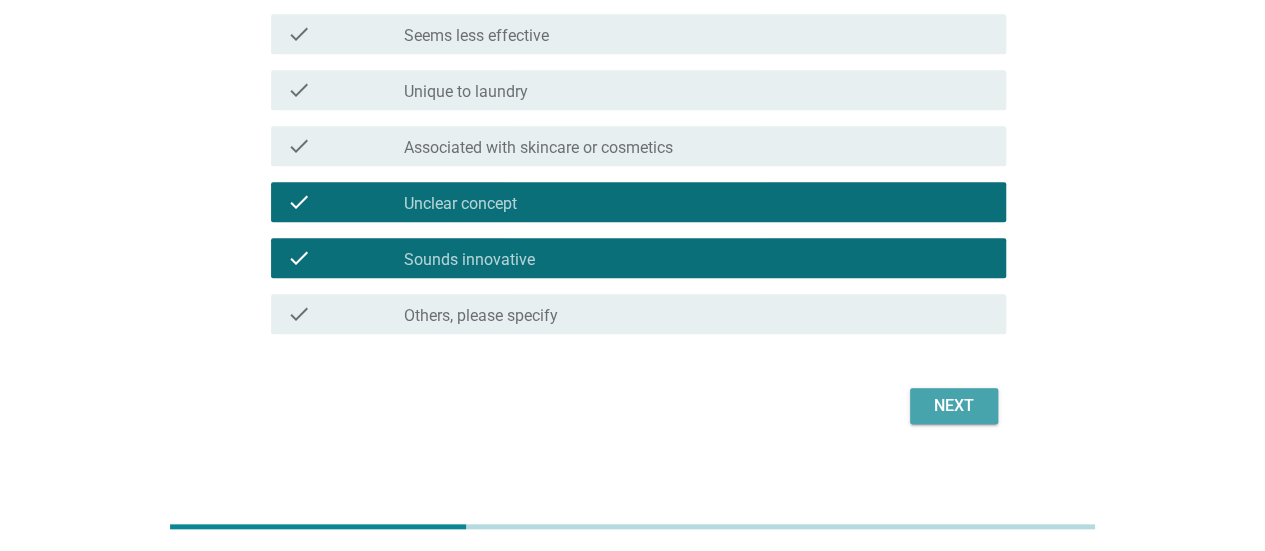 click on "Next" at bounding box center (954, 406) 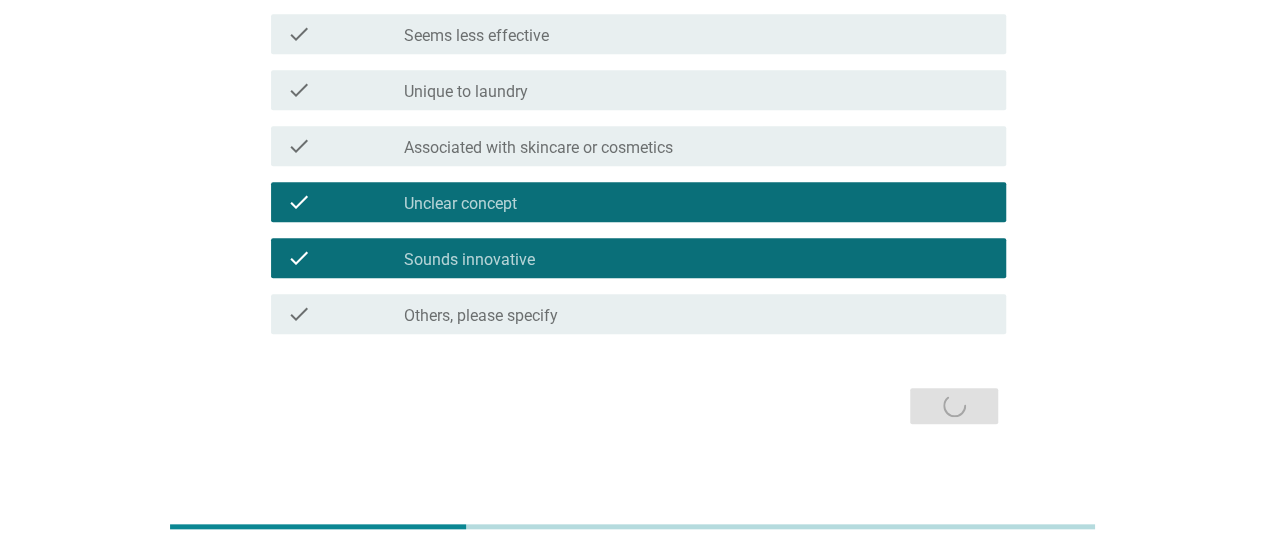 scroll, scrollTop: 0, scrollLeft: 0, axis: both 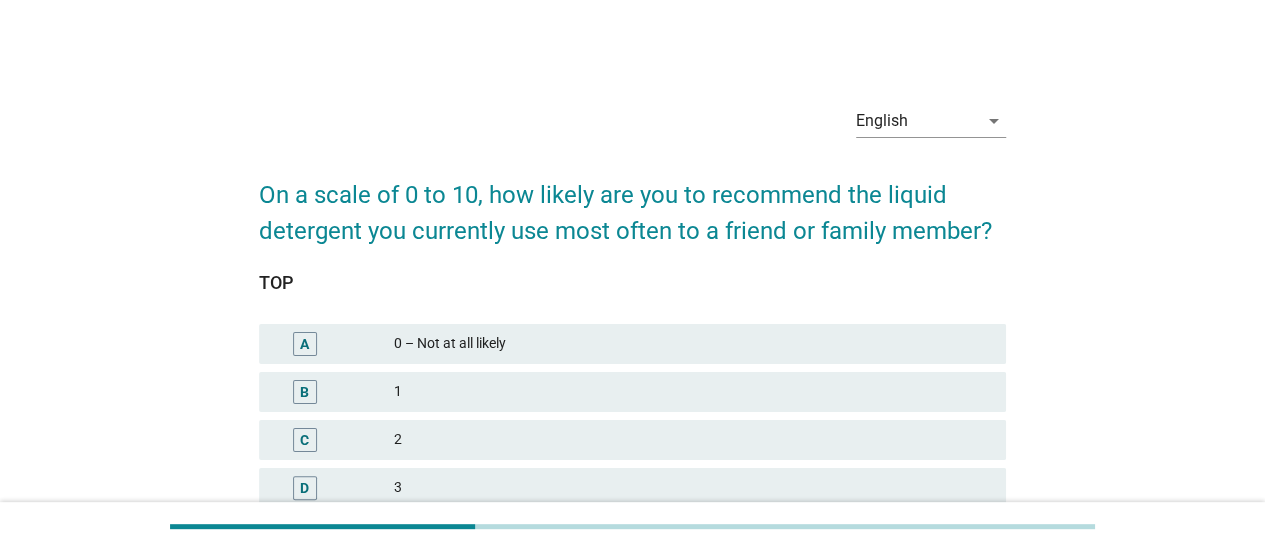 drag, startPoint x: 579, startPoint y: 198, endPoint x: 586, endPoint y: 253, distance: 55.443665 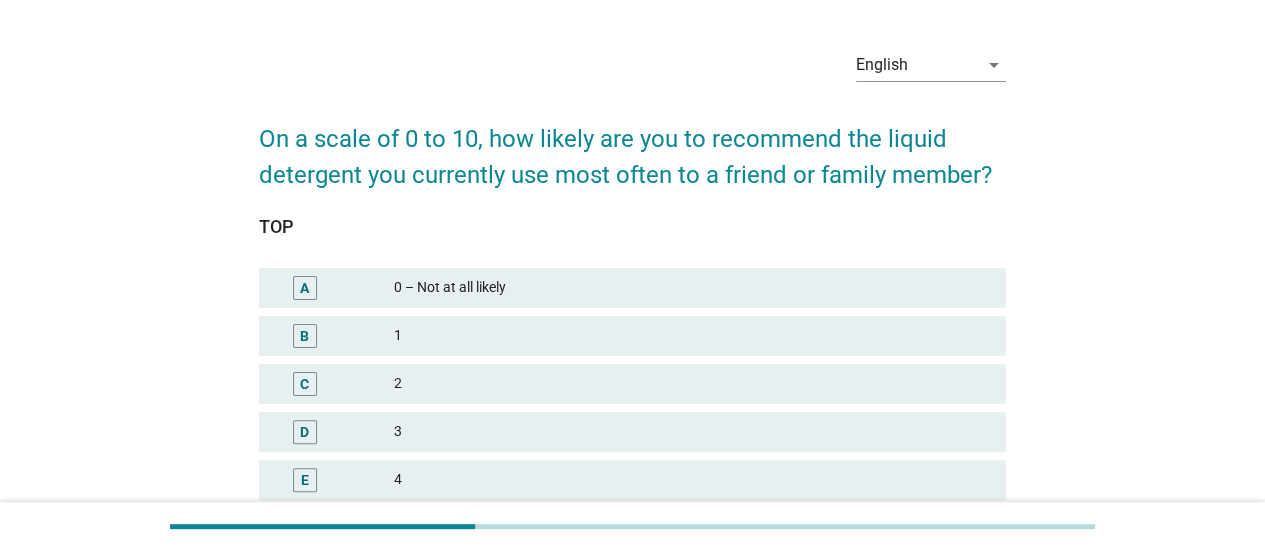 scroll, scrollTop: 100, scrollLeft: 0, axis: vertical 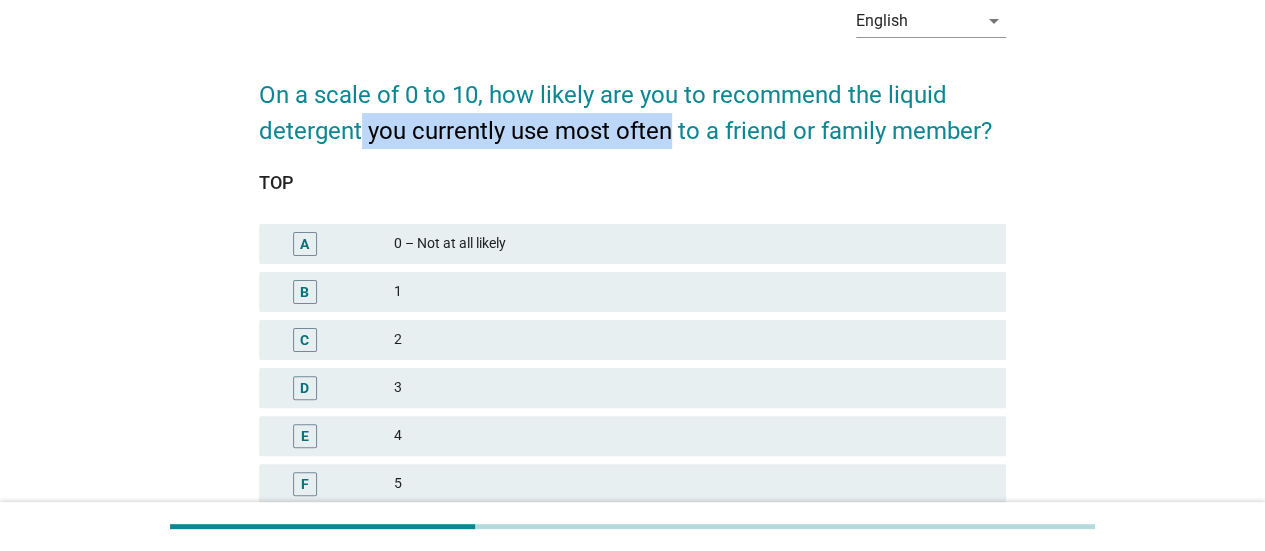 drag, startPoint x: 358, startPoint y: 134, endPoint x: 670, endPoint y: 142, distance: 312.10254 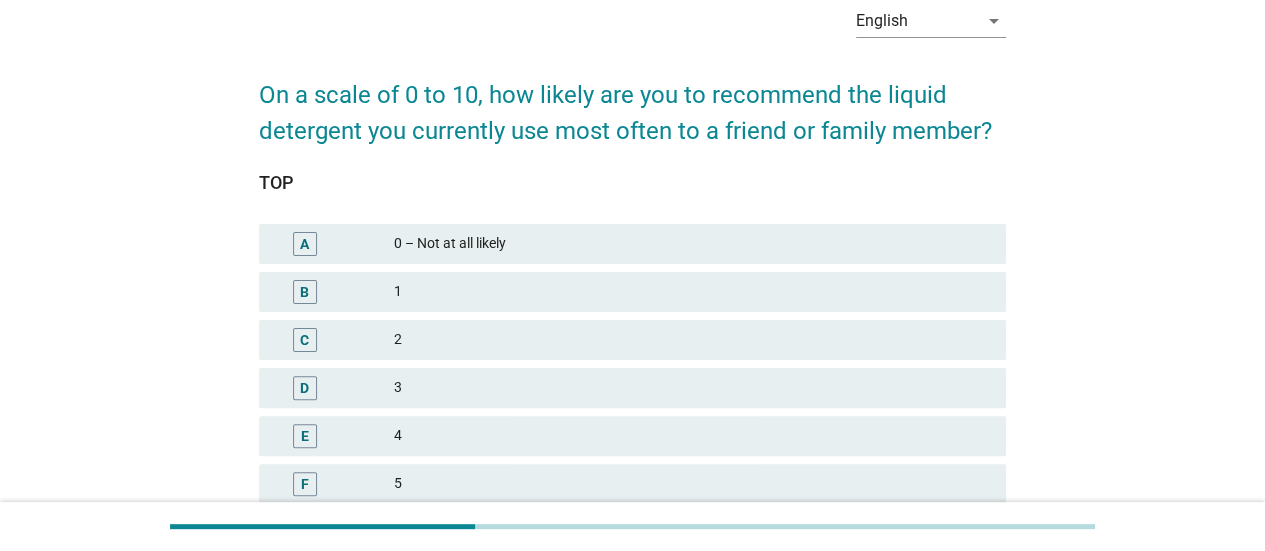 click on "On a scale of 0 to 10, how likely are you to recommend the liquid detergent you currently use most often to a friend or family member?" at bounding box center (632, 103) 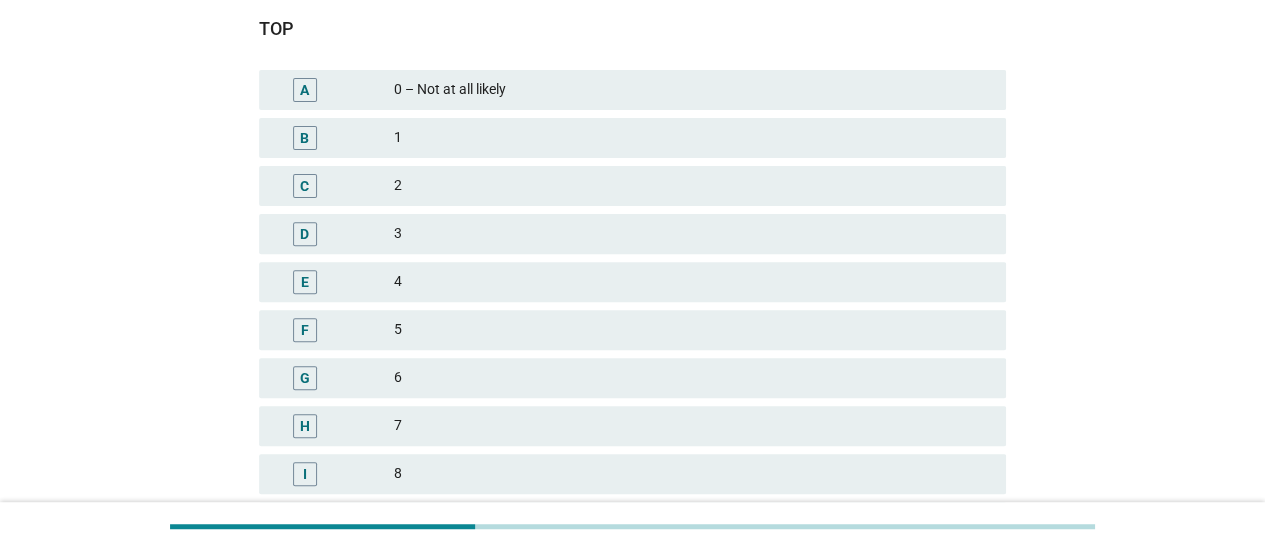 scroll, scrollTop: 300, scrollLeft: 0, axis: vertical 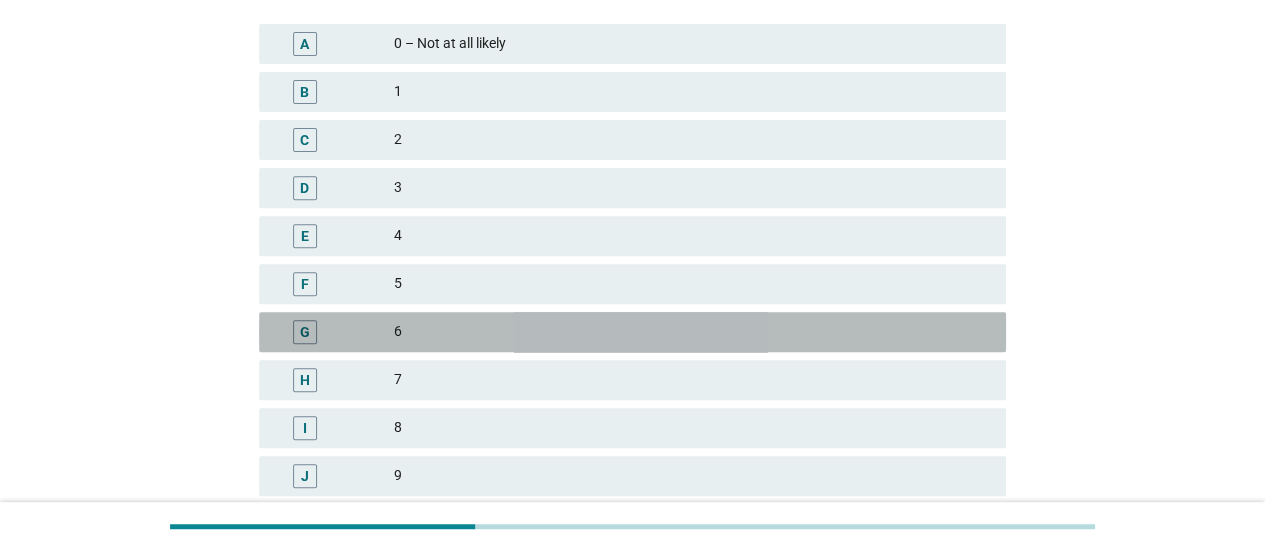click on "6" at bounding box center (692, 332) 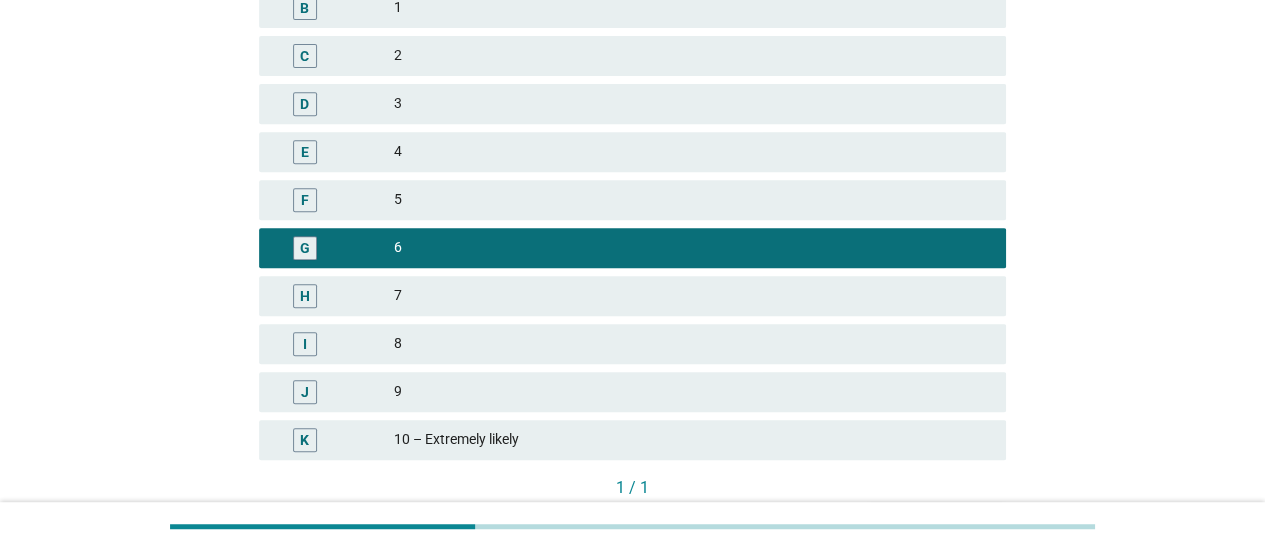scroll, scrollTop: 500, scrollLeft: 0, axis: vertical 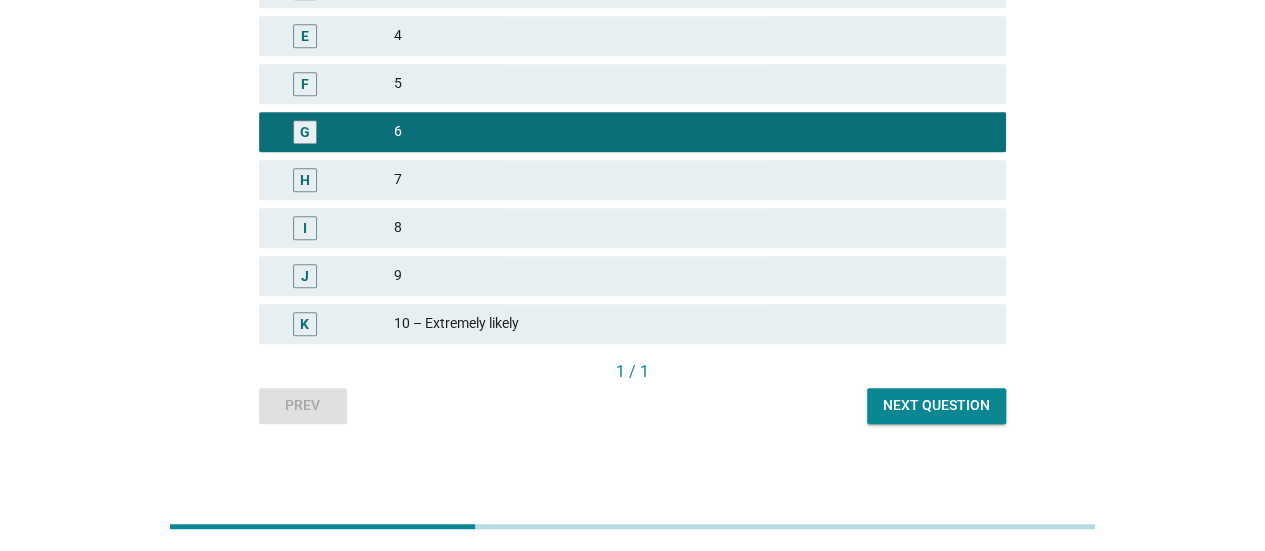 click on "H   7" at bounding box center [632, 180] 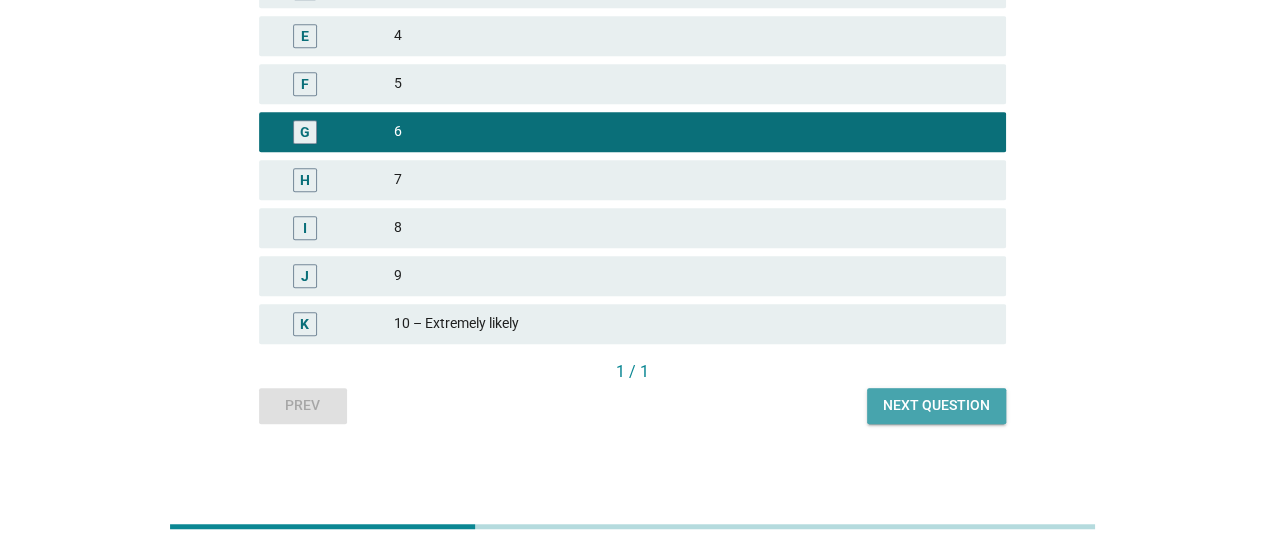 click on "Next question" at bounding box center (936, 406) 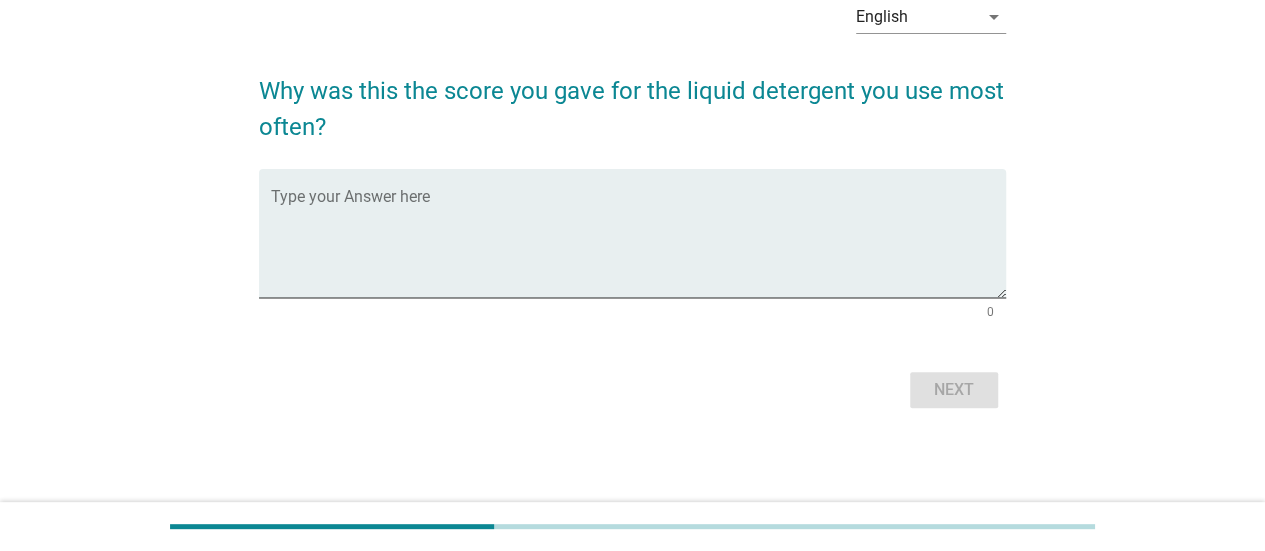scroll, scrollTop: 0, scrollLeft: 0, axis: both 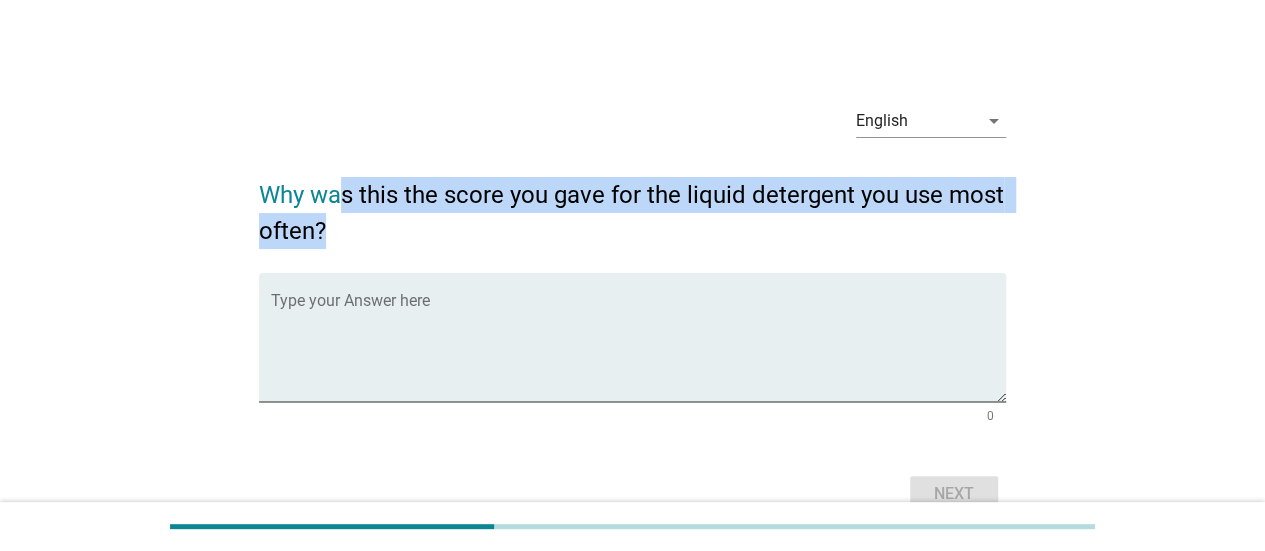 drag, startPoint x: 344, startPoint y: 196, endPoint x: 624, endPoint y: 223, distance: 281.29877 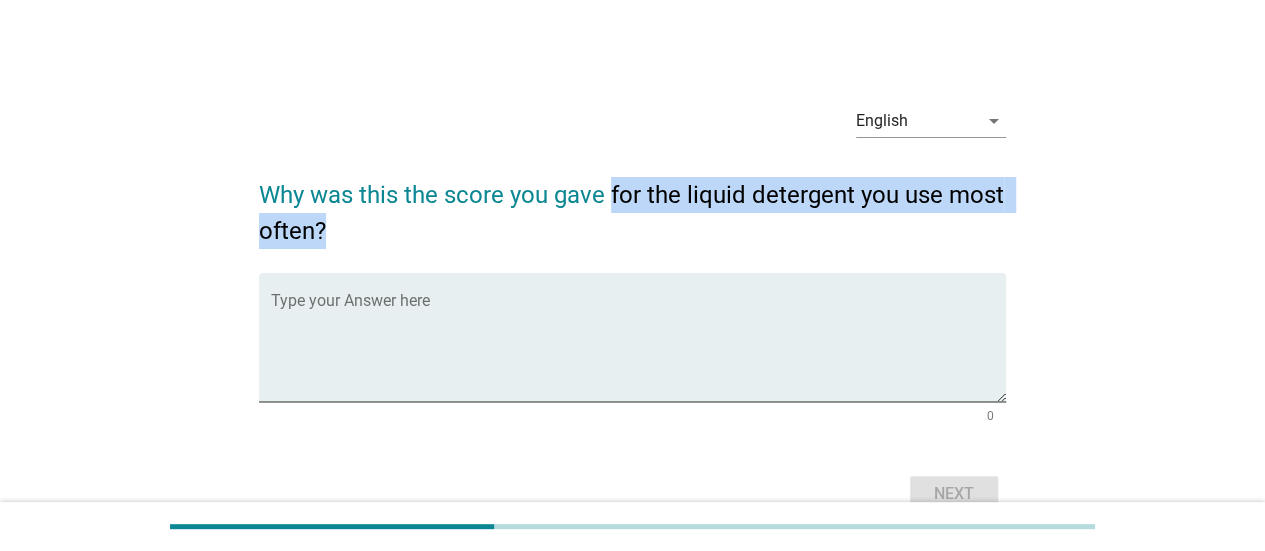 drag, startPoint x: 614, startPoint y: 185, endPoint x: 609, endPoint y: 221, distance: 36.345562 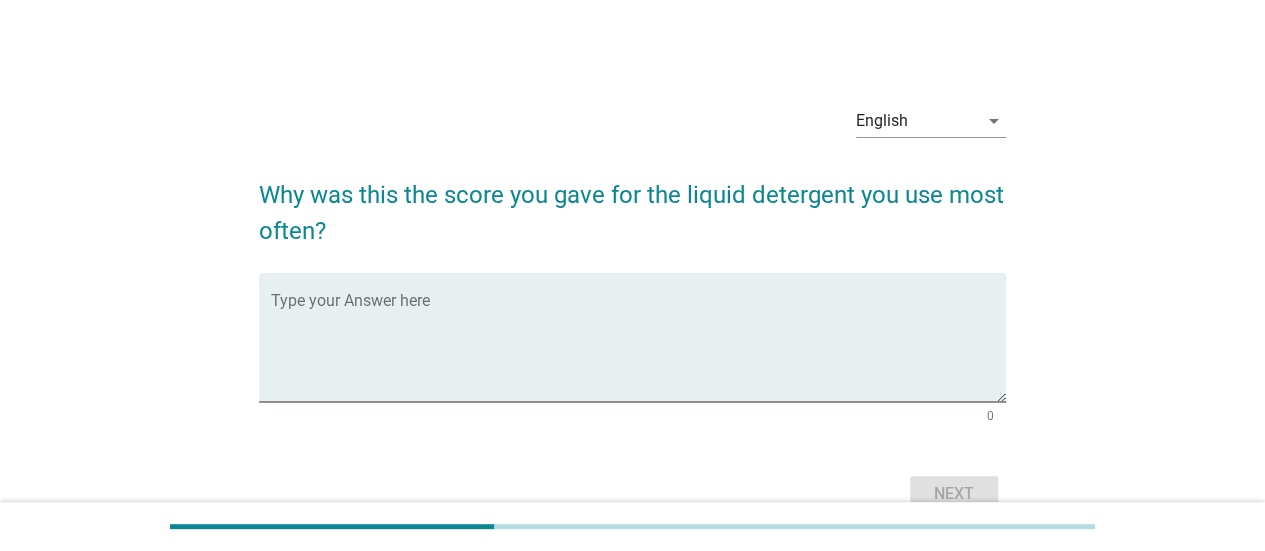 click on "Why was this the score you gave for the liquid detergent you use most often?" at bounding box center [632, 203] 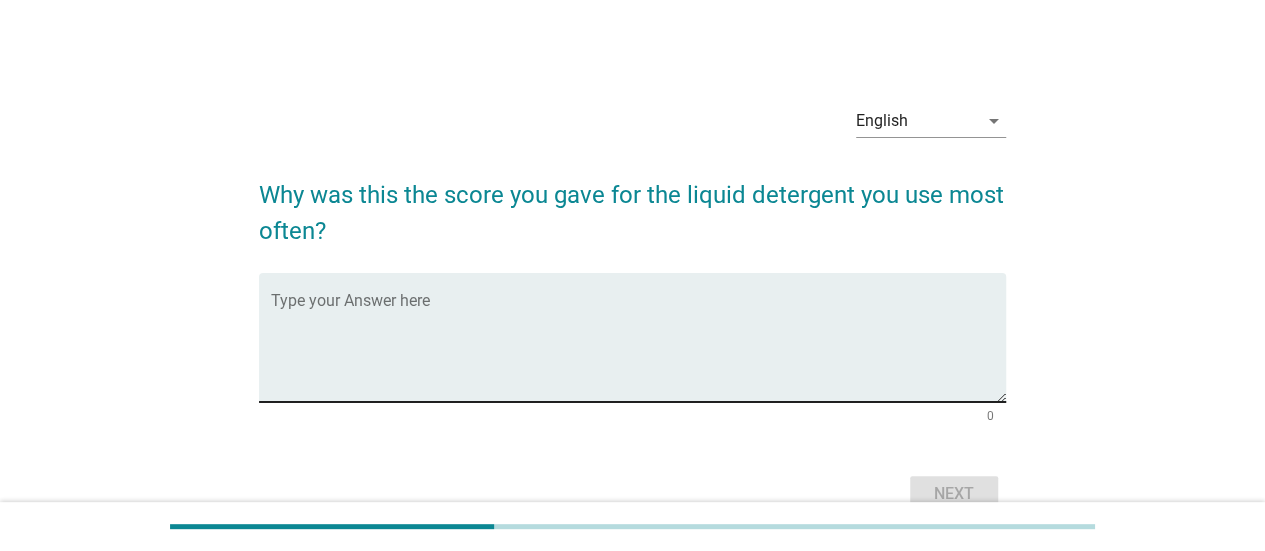 click at bounding box center (638, 349) 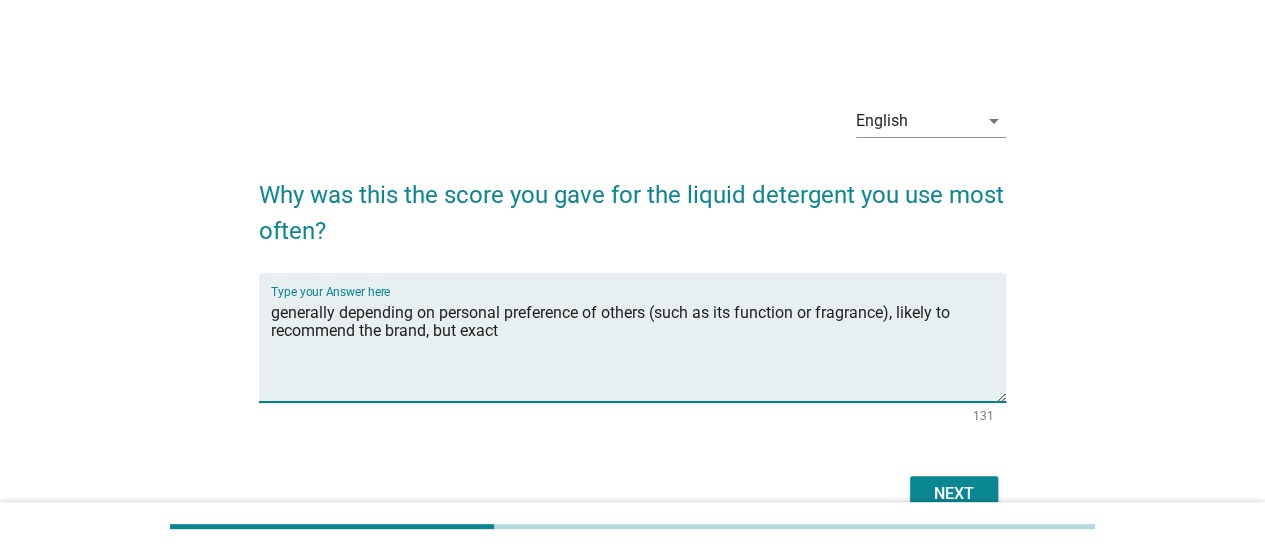 click on "generally depending on personal preference of others (such as its function or fragrance), likely to recommend the brand, but exact" at bounding box center [638, 349] 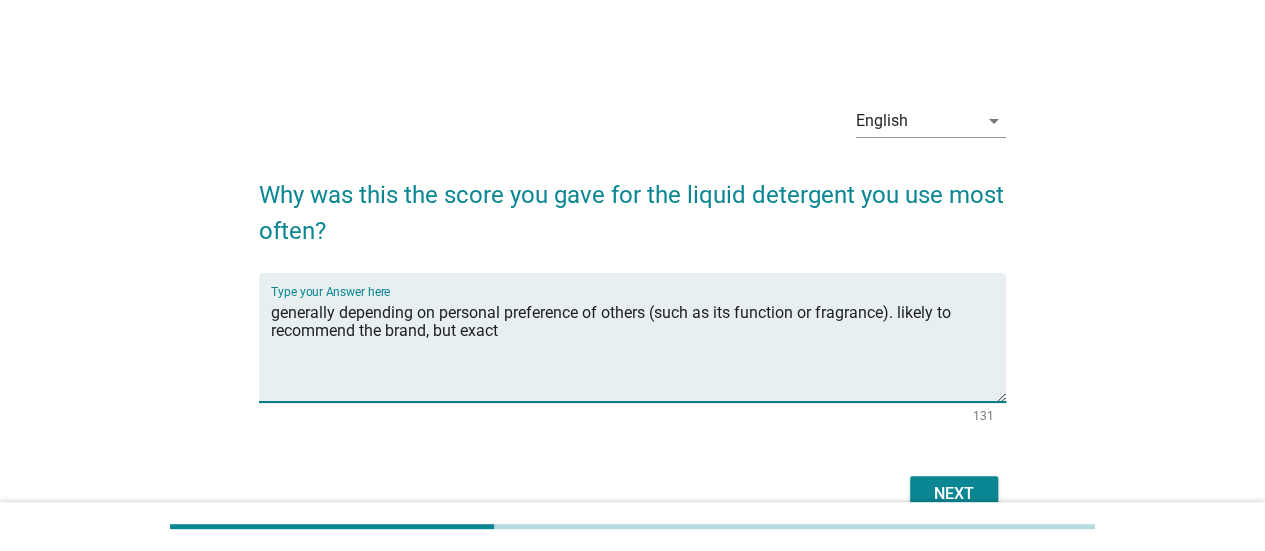 click on "generally depending on personal preference of others (such as its function or fragrance). likely to recommend the brand, but exact" at bounding box center (638, 349) 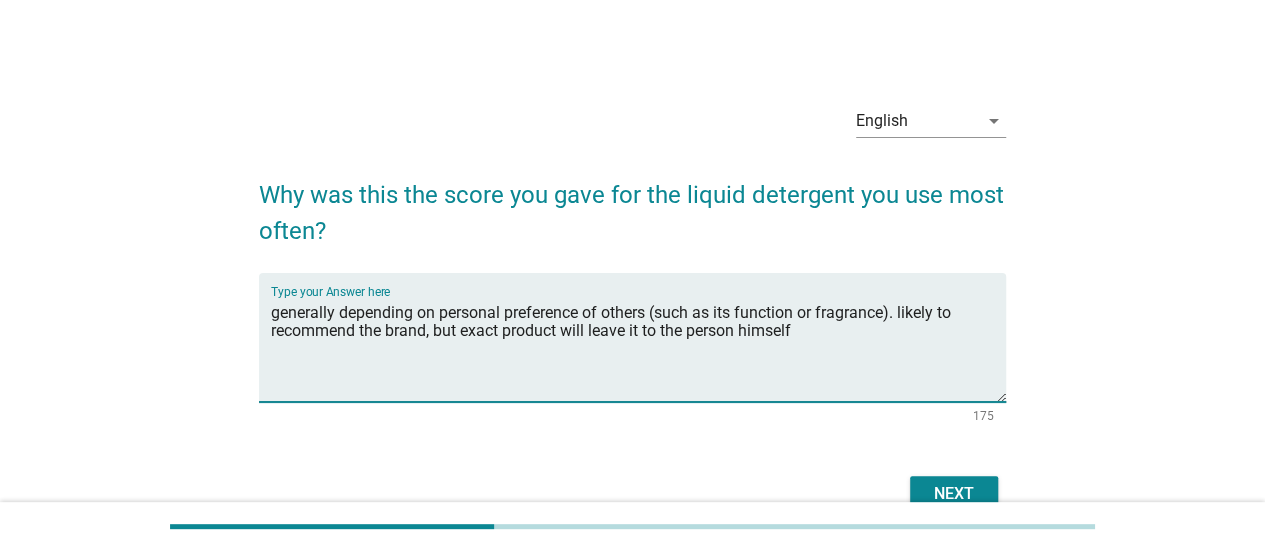 type on "generally depending on personal preference of others (such as its function or fragrance). likely to recommend the brand, but exact product will leave it to the person himself" 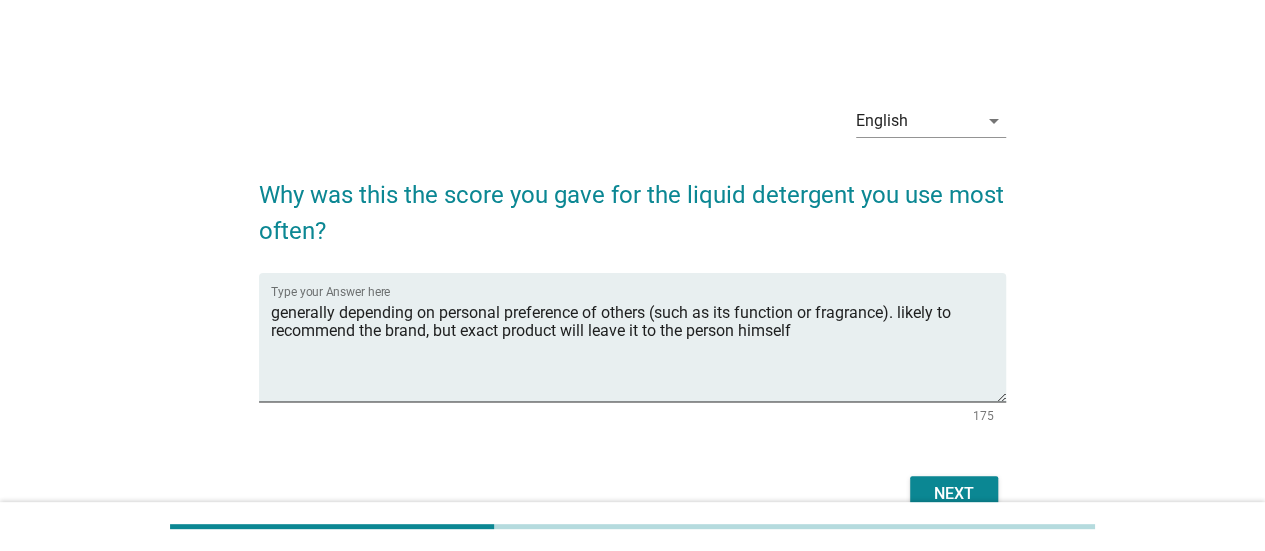 click on "Next" at bounding box center (954, 494) 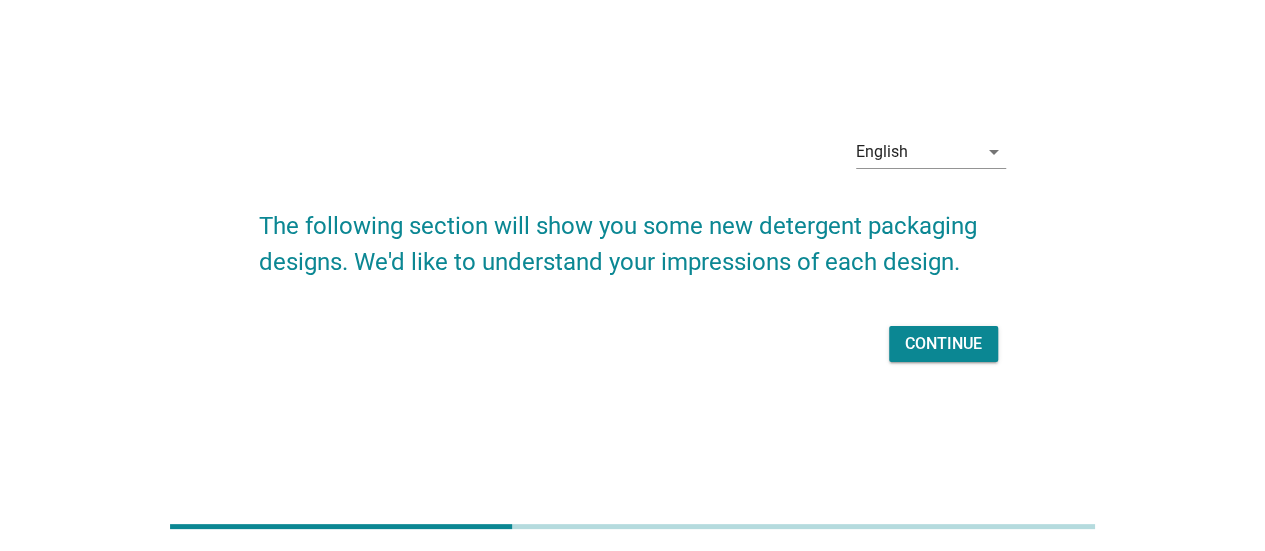 scroll, scrollTop: 49, scrollLeft: 0, axis: vertical 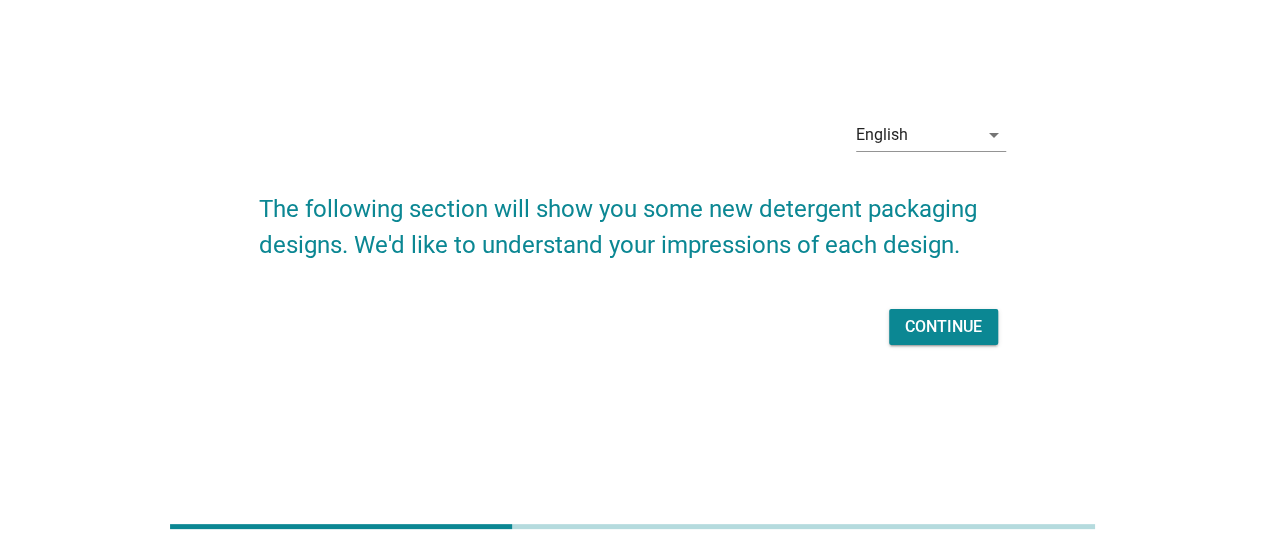 click on "Continue" at bounding box center [943, 327] 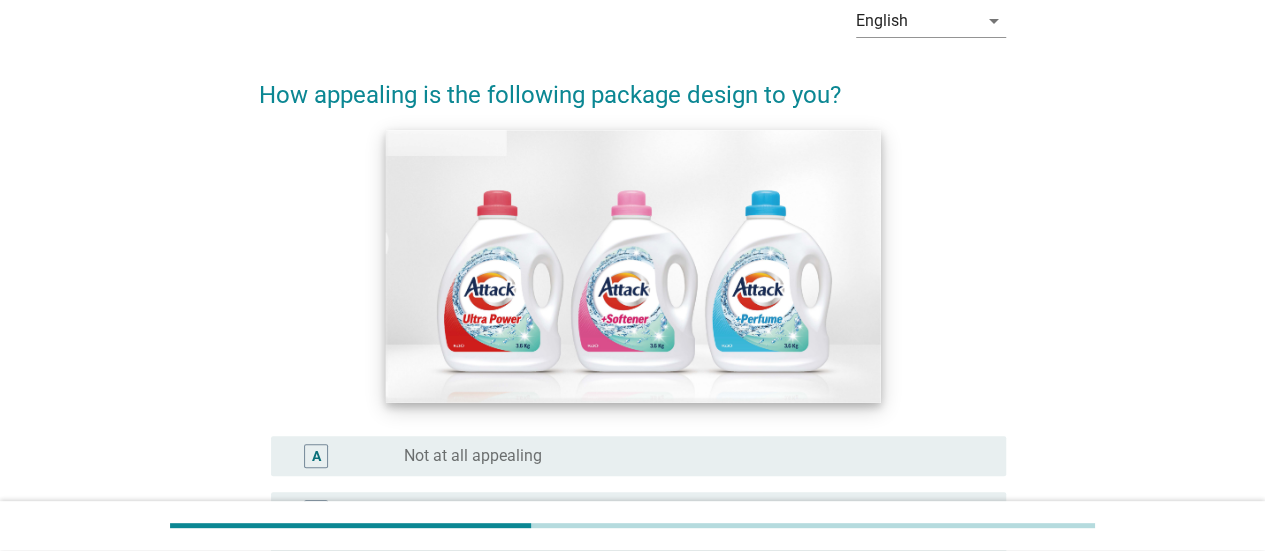 scroll, scrollTop: 300, scrollLeft: 0, axis: vertical 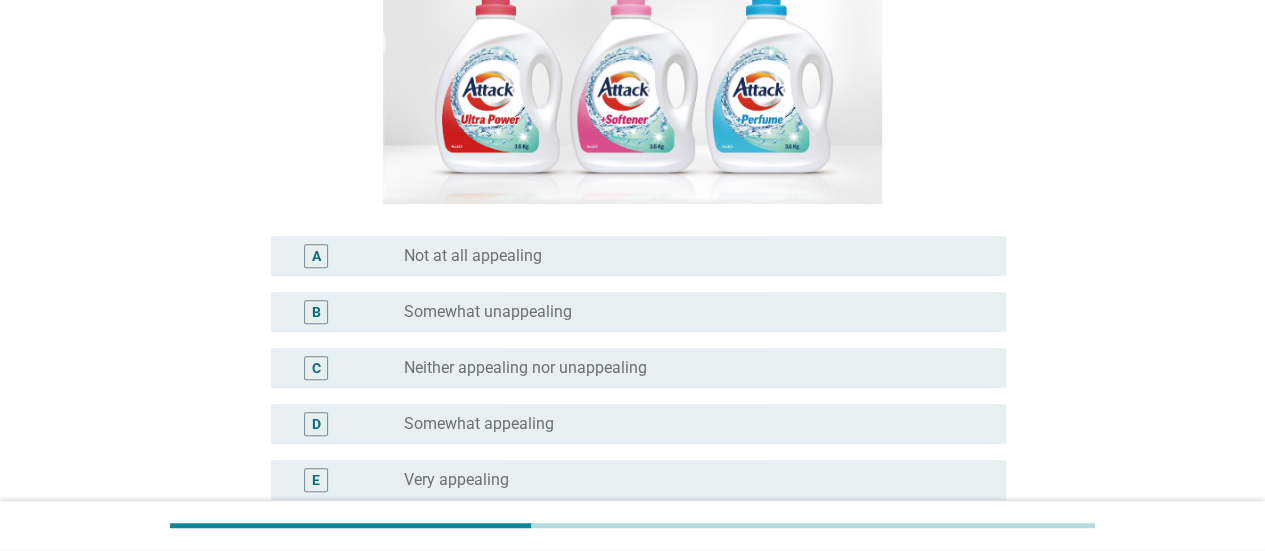 click on "Somewhat unappealing" at bounding box center (488, 312) 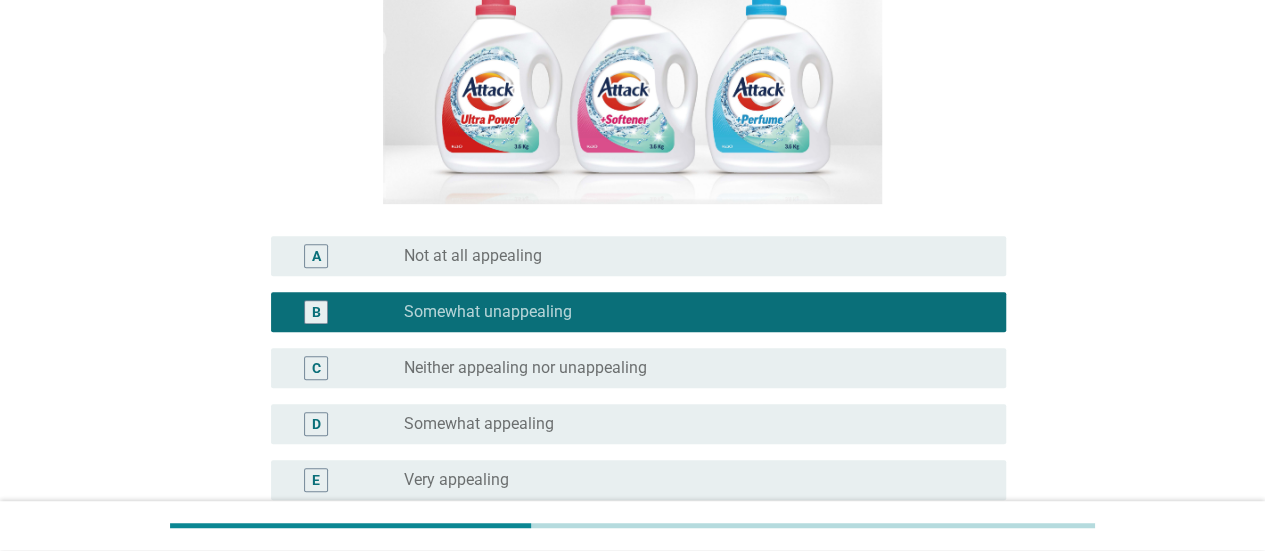 scroll, scrollTop: 506, scrollLeft: 0, axis: vertical 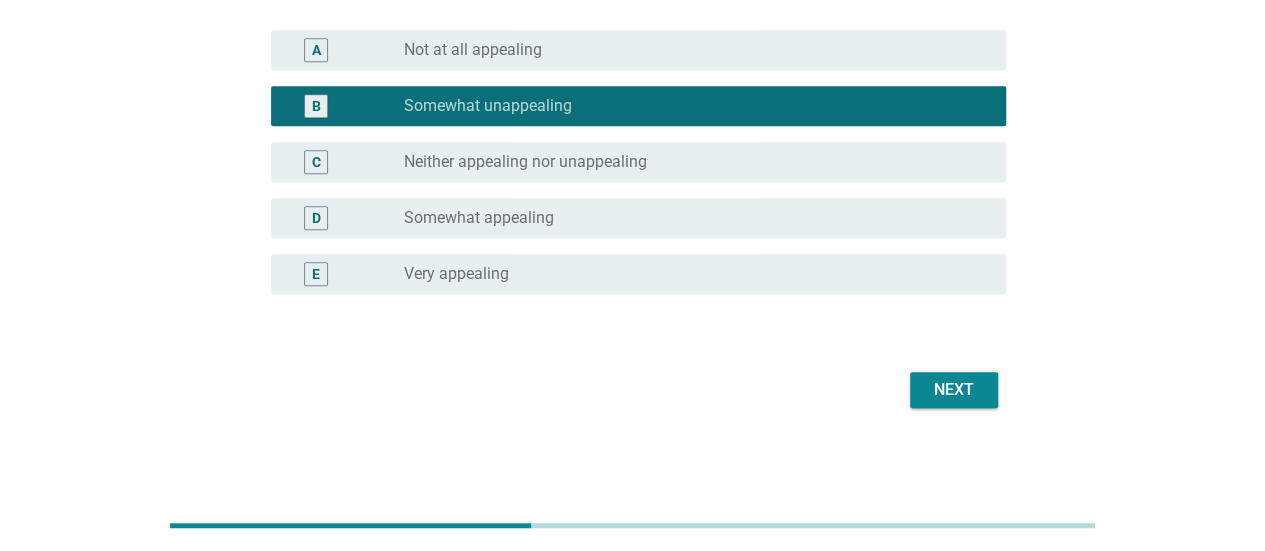 click on "Next" at bounding box center (954, 390) 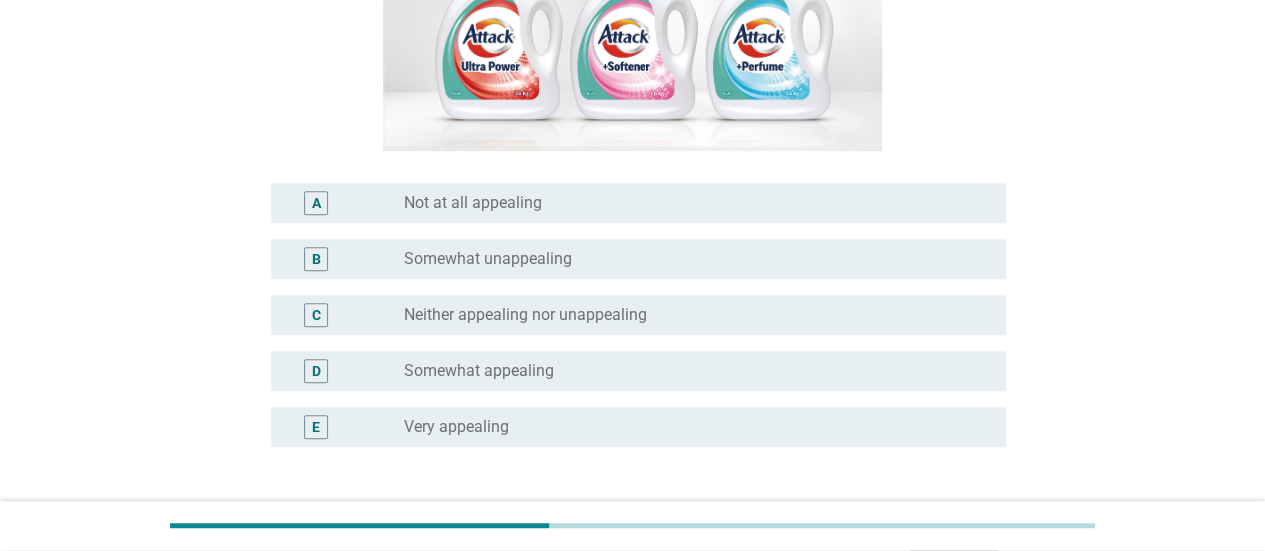 scroll, scrollTop: 400, scrollLeft: 0, axis: vertical 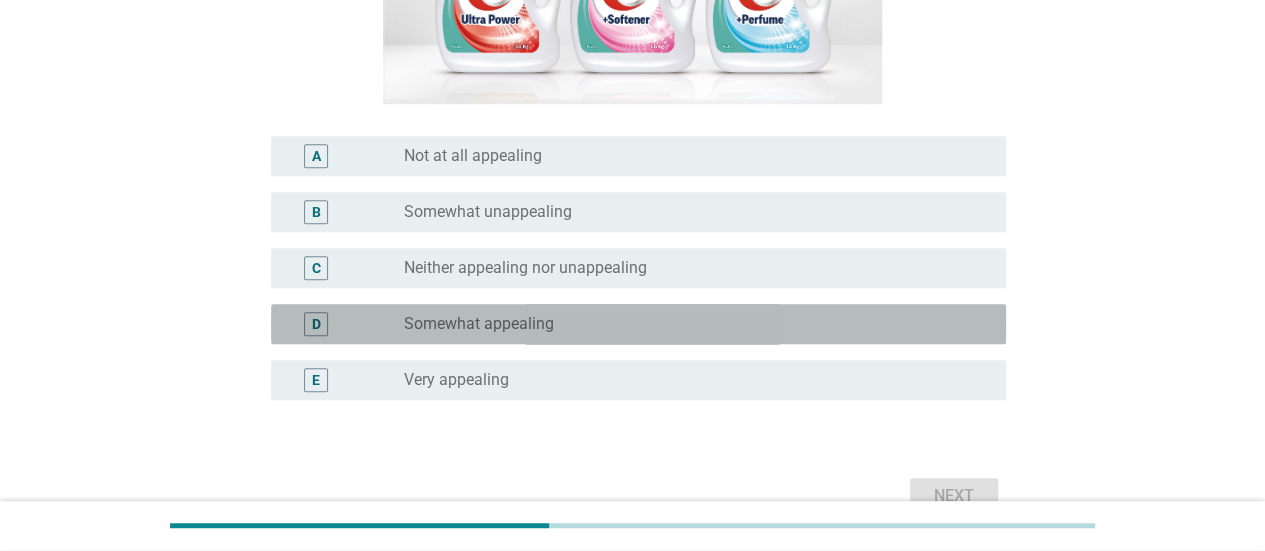 click on "Somewhat appealing" at bounding box center [479, 324] 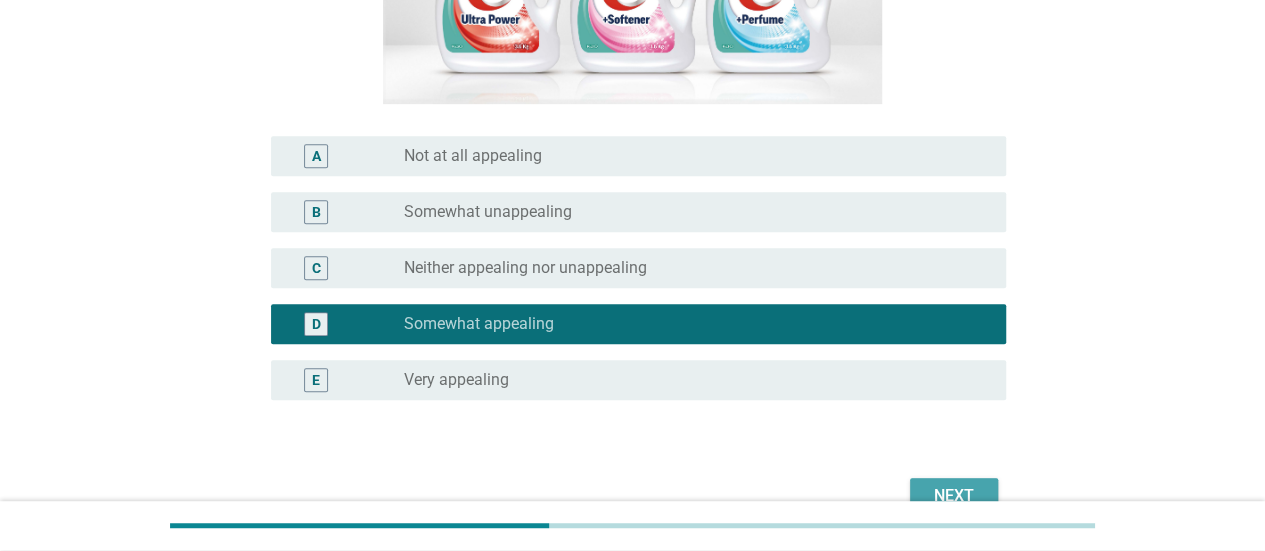 click on "Next" at bounding box center (954, 496) 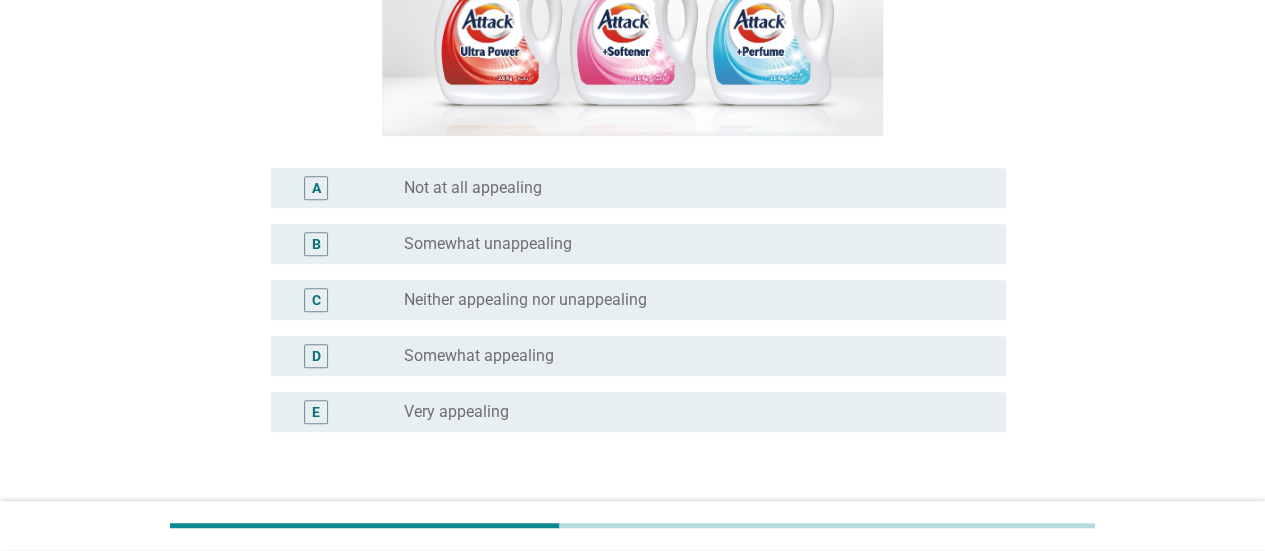 scroll, scrollTop: 400, scrollLeft: 0, axis: vertical 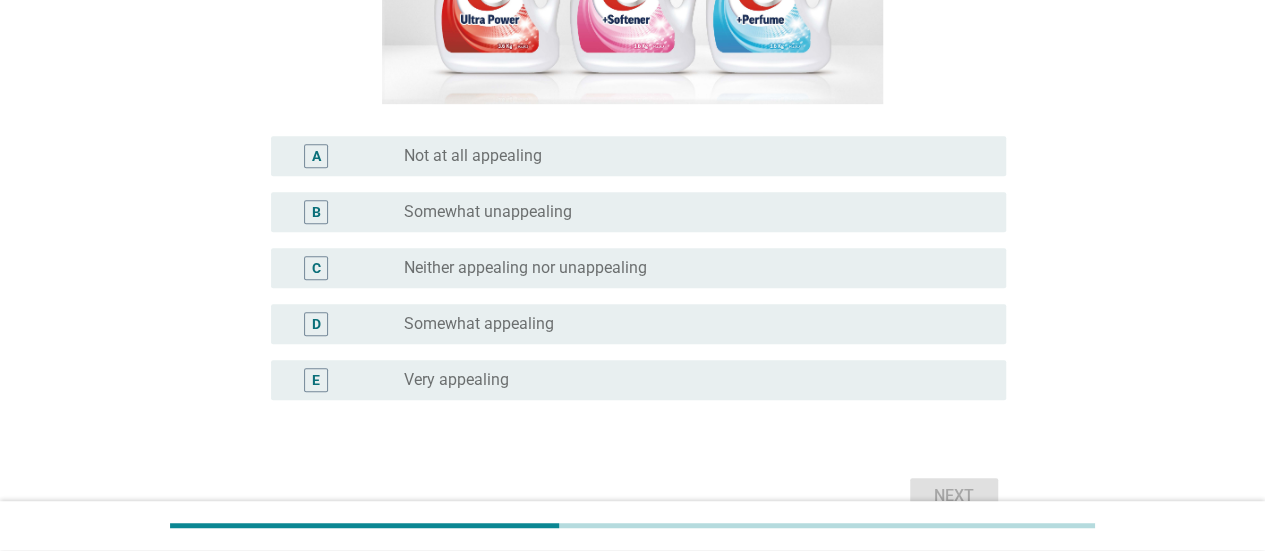 click on "Somewhat appealing" at bounding box center (479, 324) 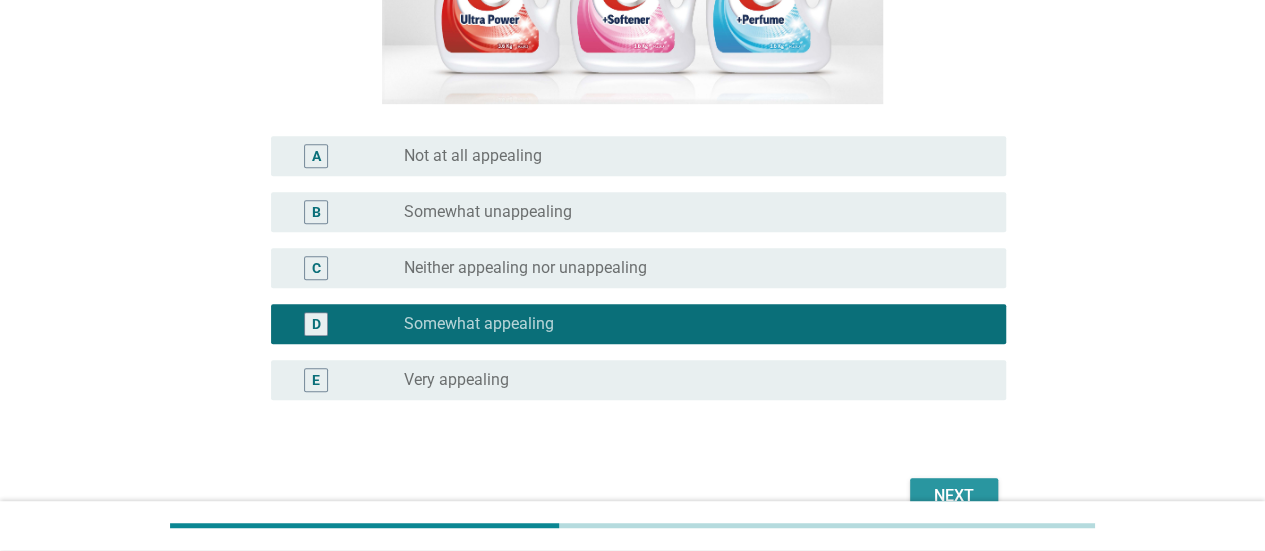 click on "Next" at bounding box center [954, 496] 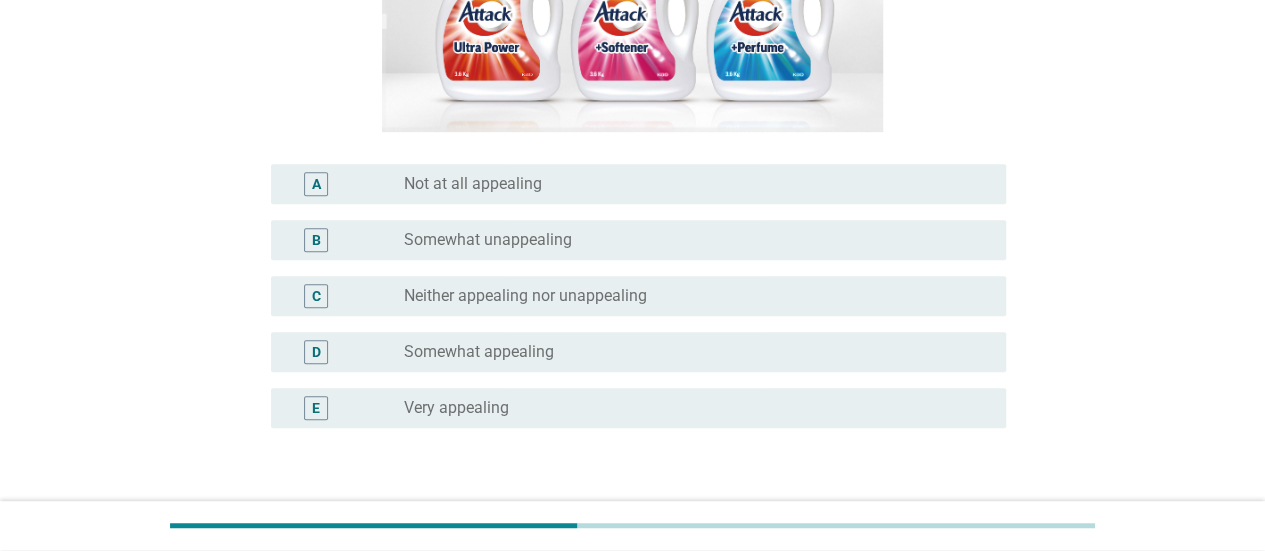 scroll, scrollTop: 400, scrollLeft: 0, axis: vertical 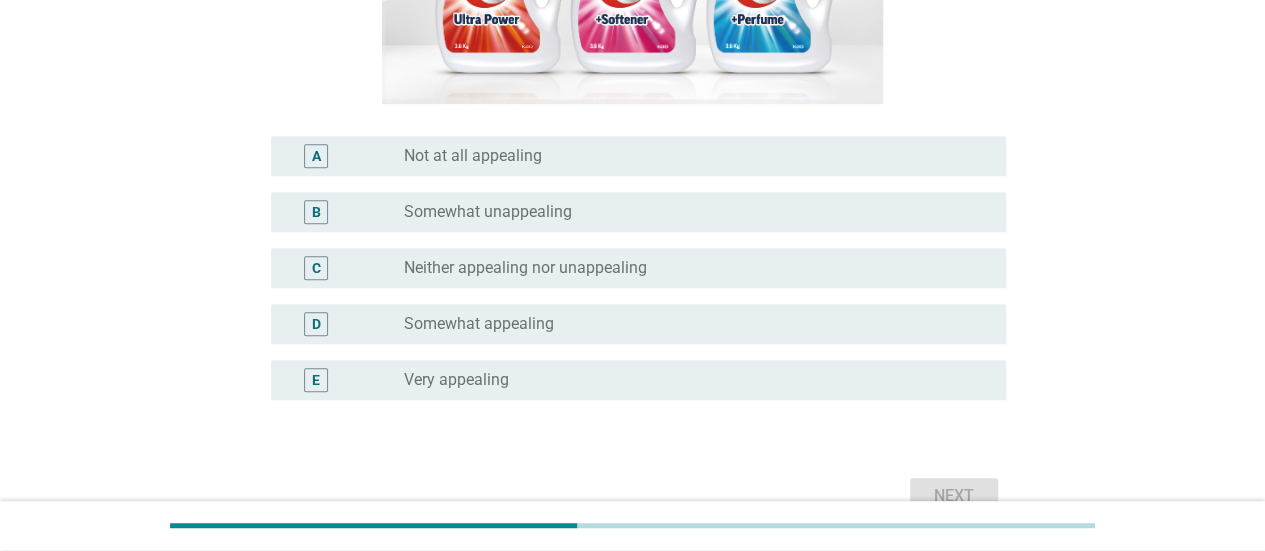 click on "C" at bounding box center (345, 268) 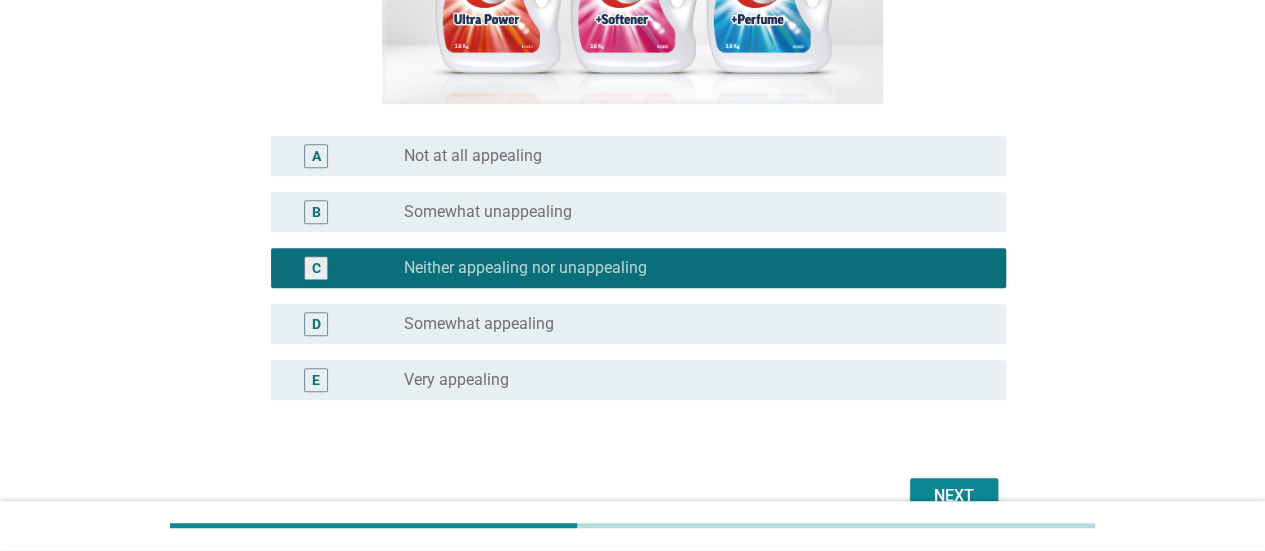 click on "Next" at bounding box center (954, 496) 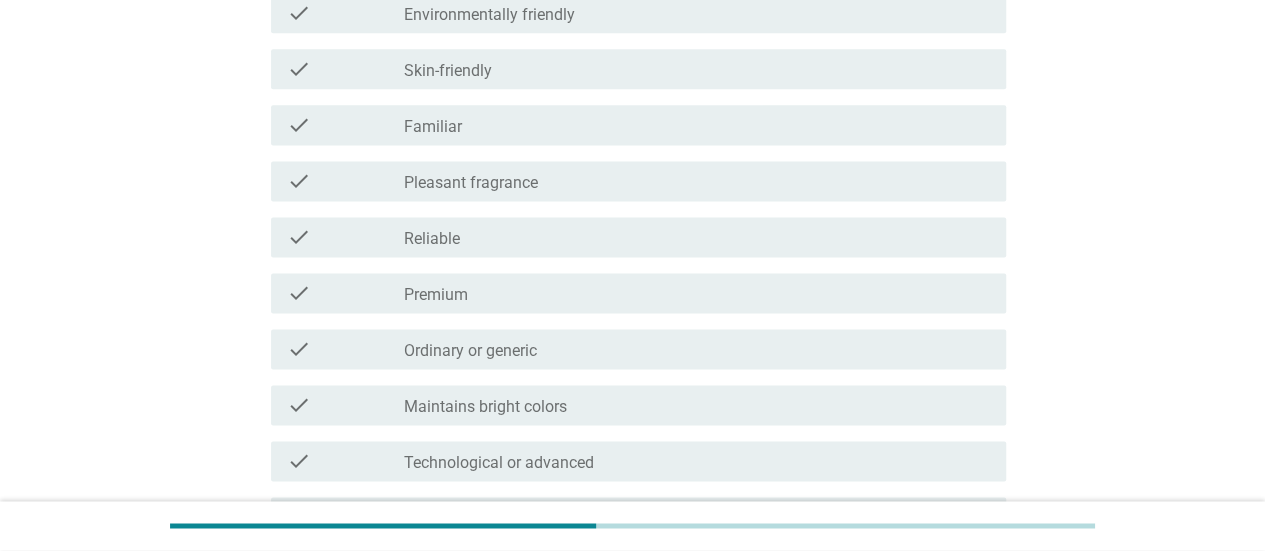 scroll, scrollTop: 1400, scrollLeft: 0, axis: vertical 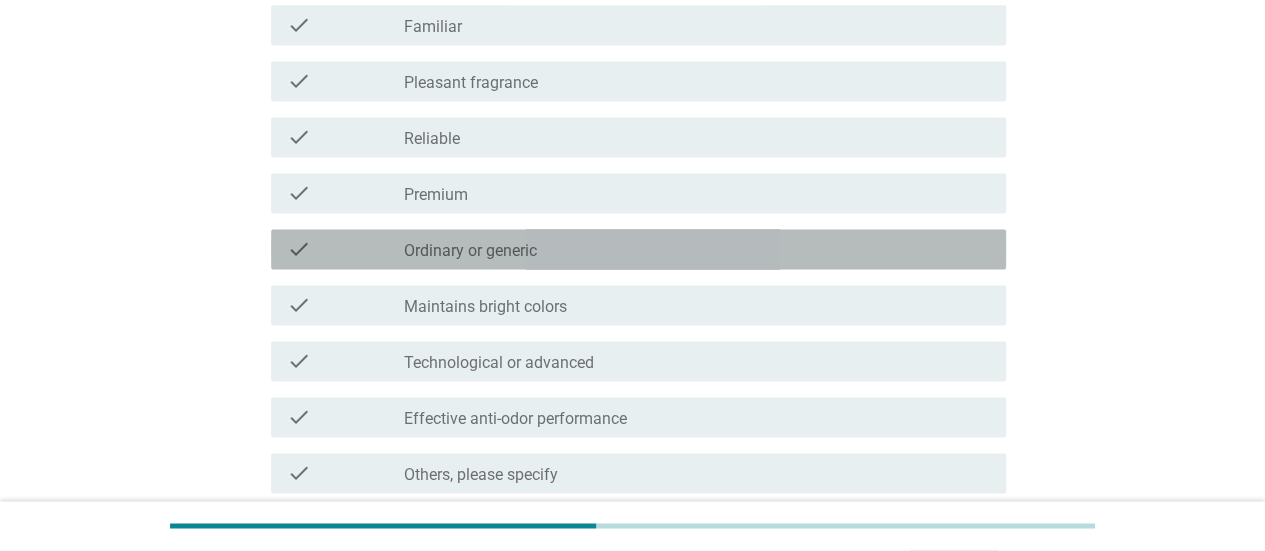 click on "check_box_outline_blank Ordinary or generic" at bounding box center (697, 249) 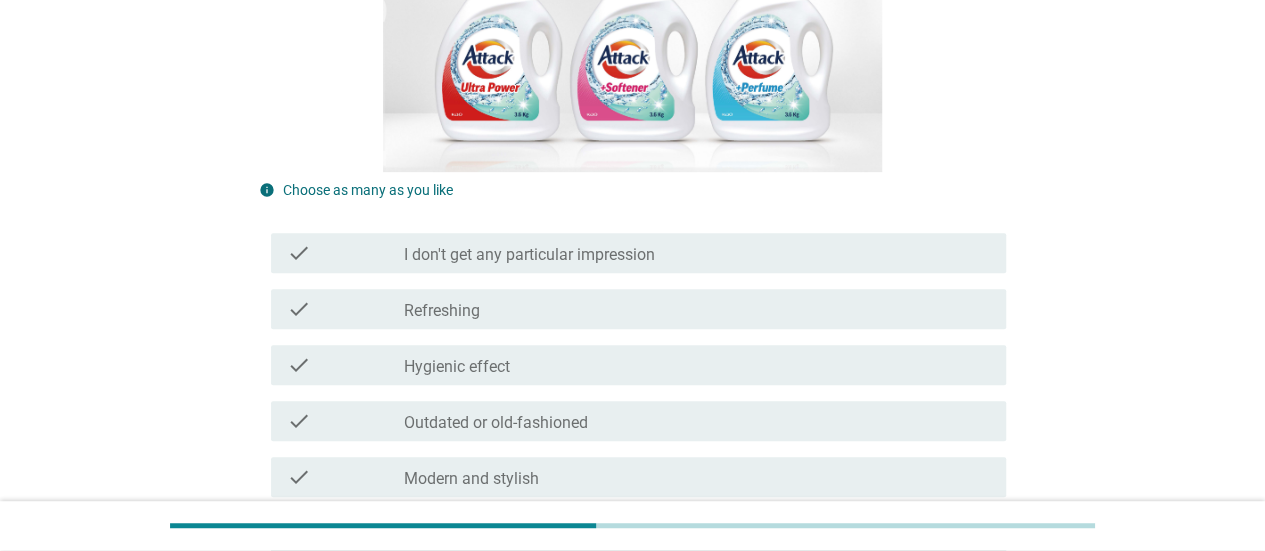 scroll, scrollTop: 375, scrollLeft: 0, axis: vertical 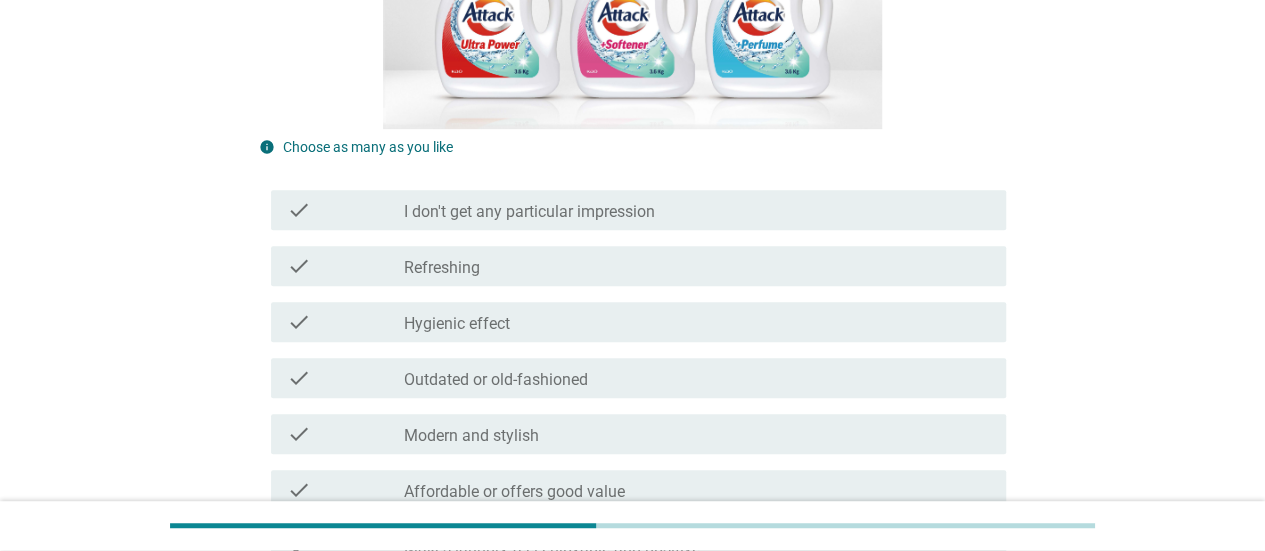 click on "check_box_outline_blank I don't get any particular impression" at bounding box center [697, 210] 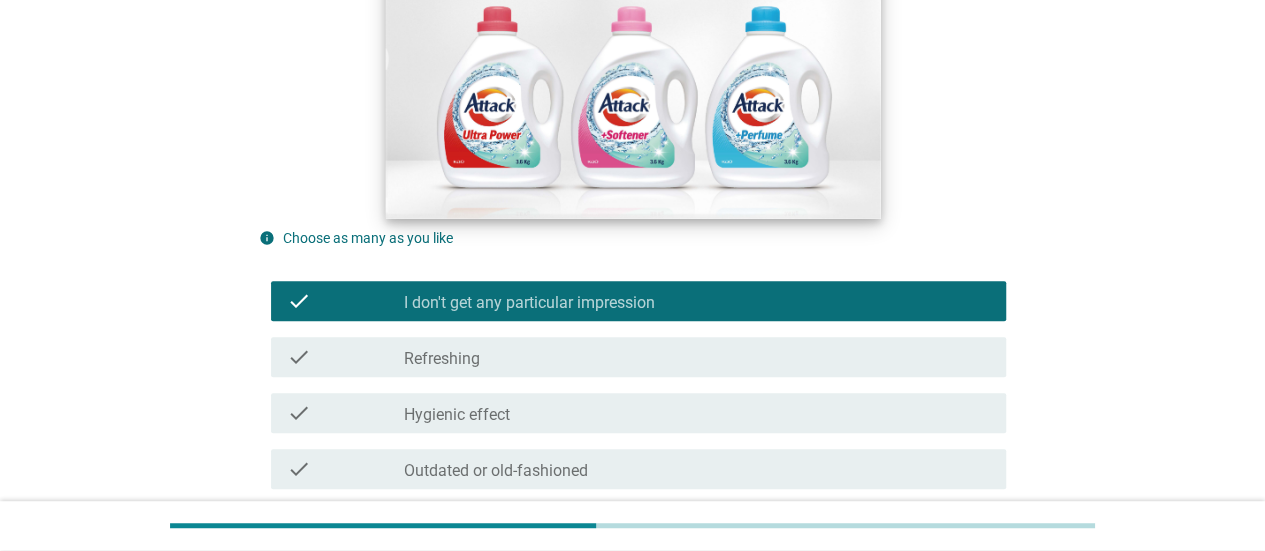 scroll, scrollTop: 375, scrollLeft: 0, axis: vertical 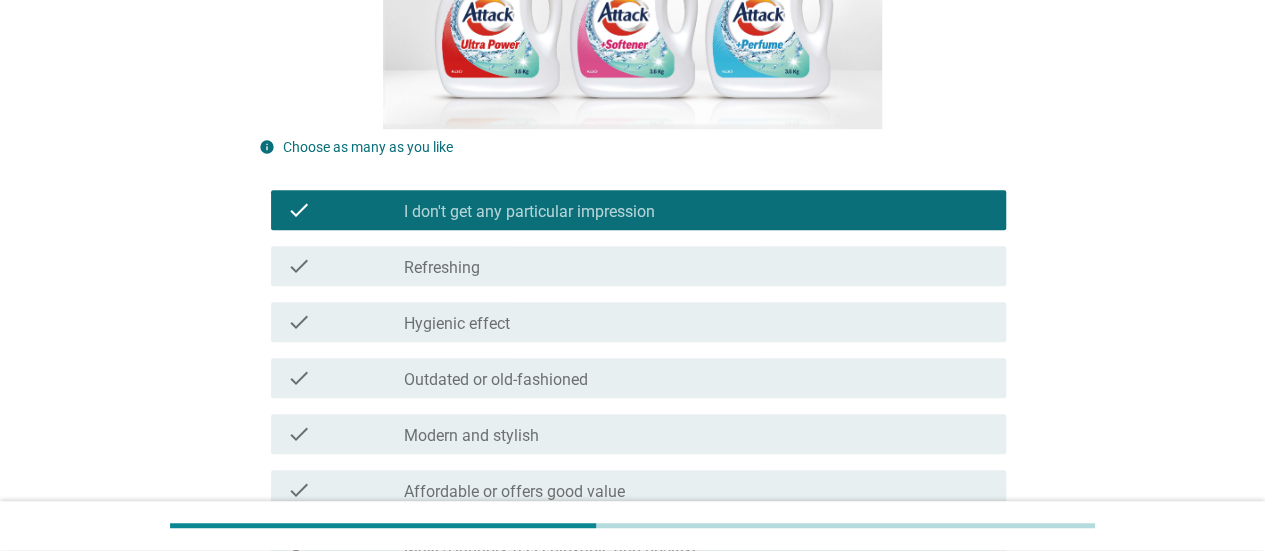 click on "Outdated or old-fashioned" at bounding box center (496, 380) 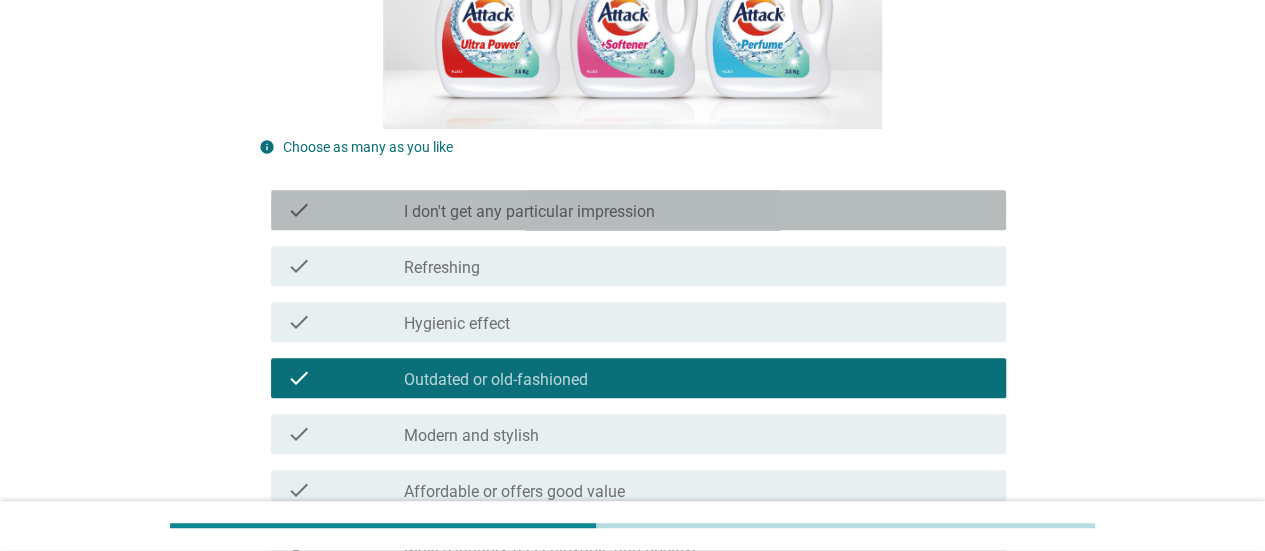 click on "check_box_outline_blank I don't get any particular impression" at bounding box center (697, 210) 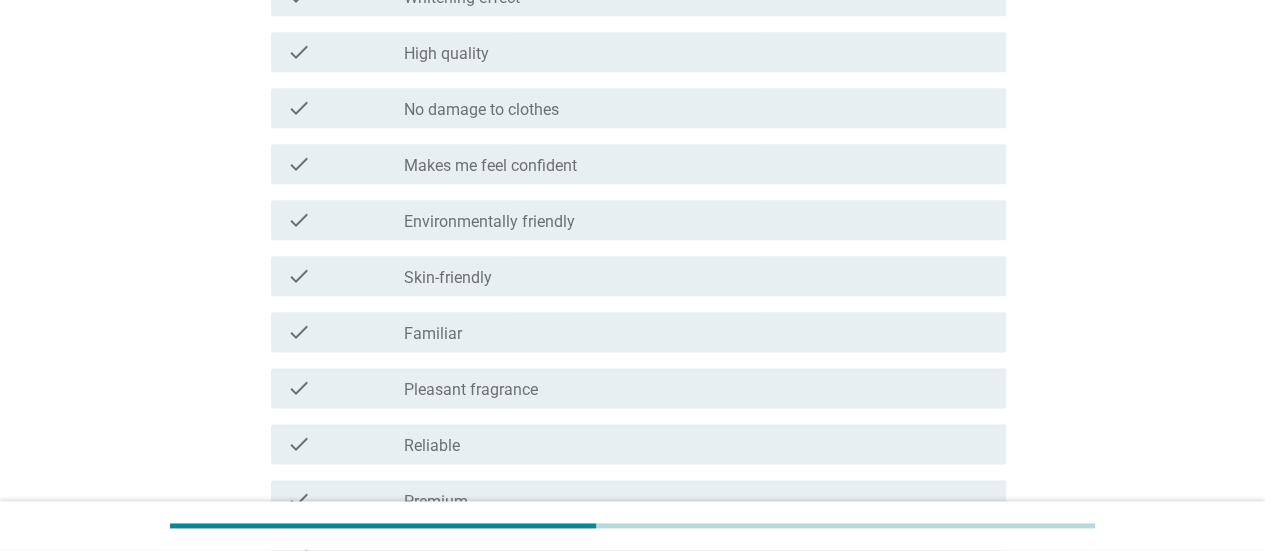 scroll, scrollTop: 1100, scrollLeft: 0, axis: vertical 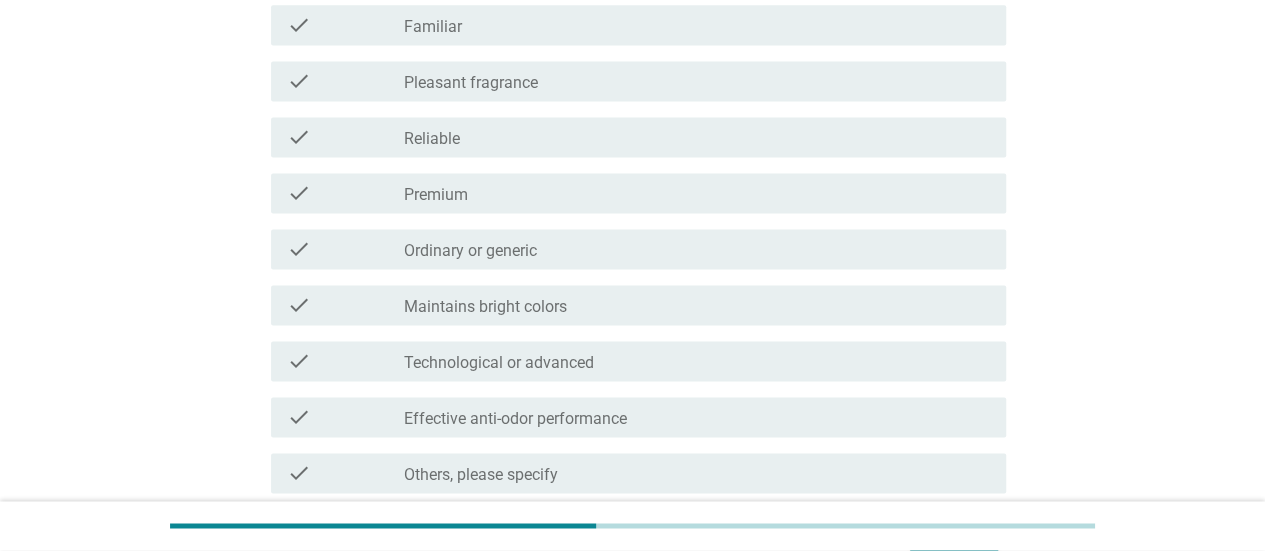click on "check_box_outline_blank Ordinary or generic" at bounding box center [697, 249] 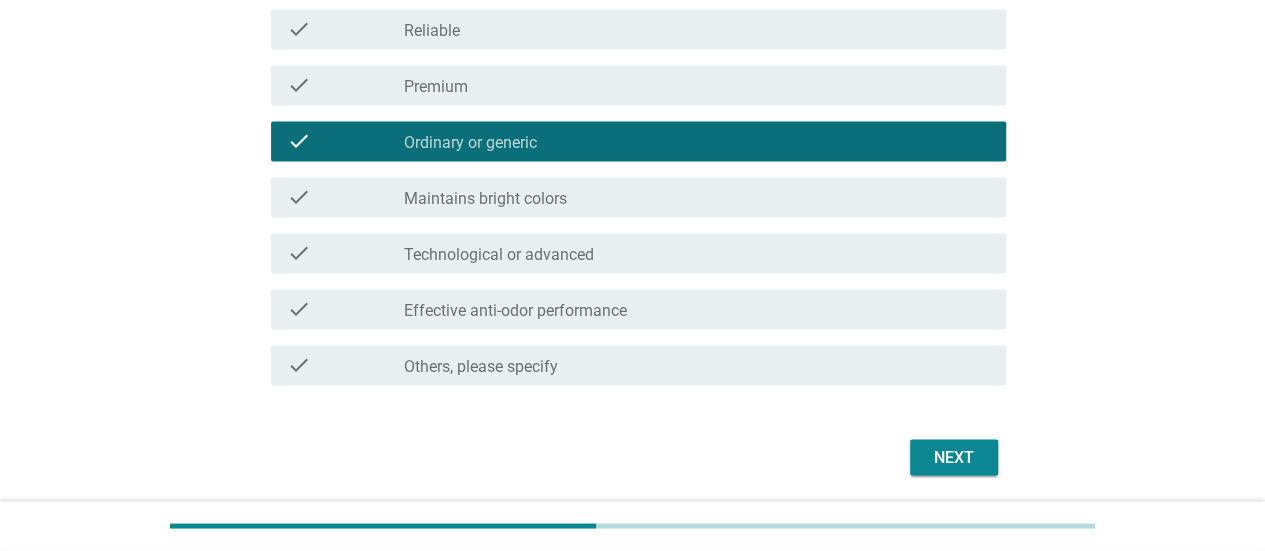 scroll, scrollTop: 1575, scrollLeft: 0, axis: vertical 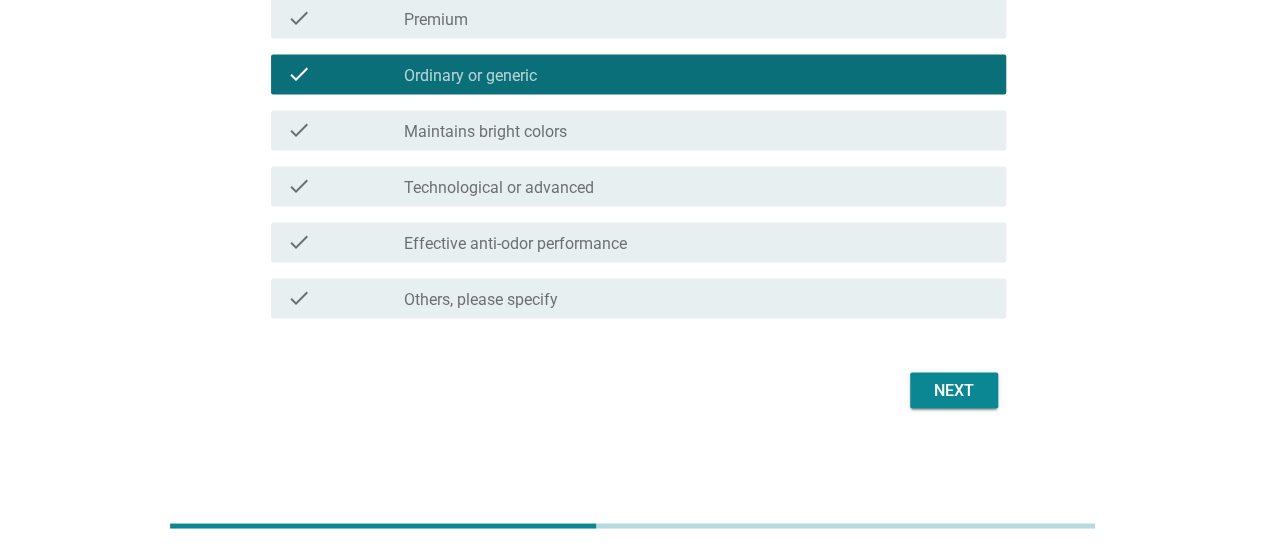 click on "English arrow_drop_down   What impression do you get from each design?         info   Choose as many as you like   check     check_box_outline_blank I don't get any particular impression   check     check_box_outline_blank Refreshing   check     check_box_outline_blank Hygienic effect   check     check_box Outdated or old-fashioned   check     check_box_outline_blank Modern and stylish   check     check_box_outline_blank Affordable or offers good value   check     check_box_outline_blank Makes laundry feel enjoyable and positive   check     check_box_outline_blank Efficient and time-saving   check     check_box_outline_blank Strong cleaning power   check     check_box_outline_blank Whitening effect   check     check_box_outline_blank High quality   check     check_box_outline_blank No damage to clothes   check     check_box_outline_blank Makes me feel confident   check     check_box_outline_blank Environmentally friendly   check     check_box_outline_blank Skin-friendly   check     check_box_outline_blank" at bounding box center (632, -536) 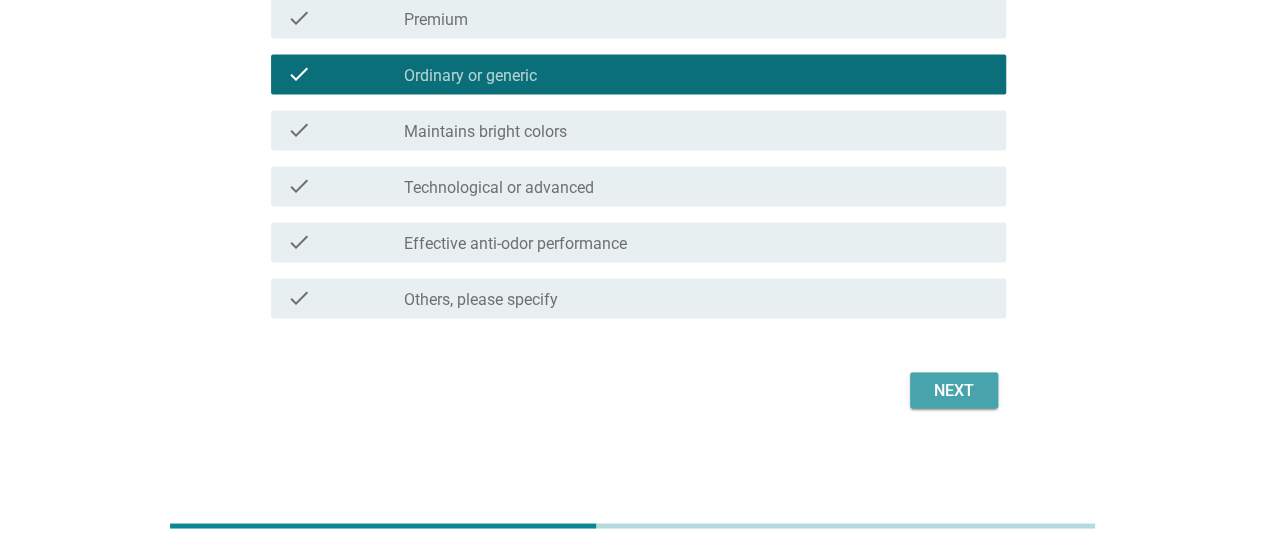click on "Next" at bounding box center (954, 390) 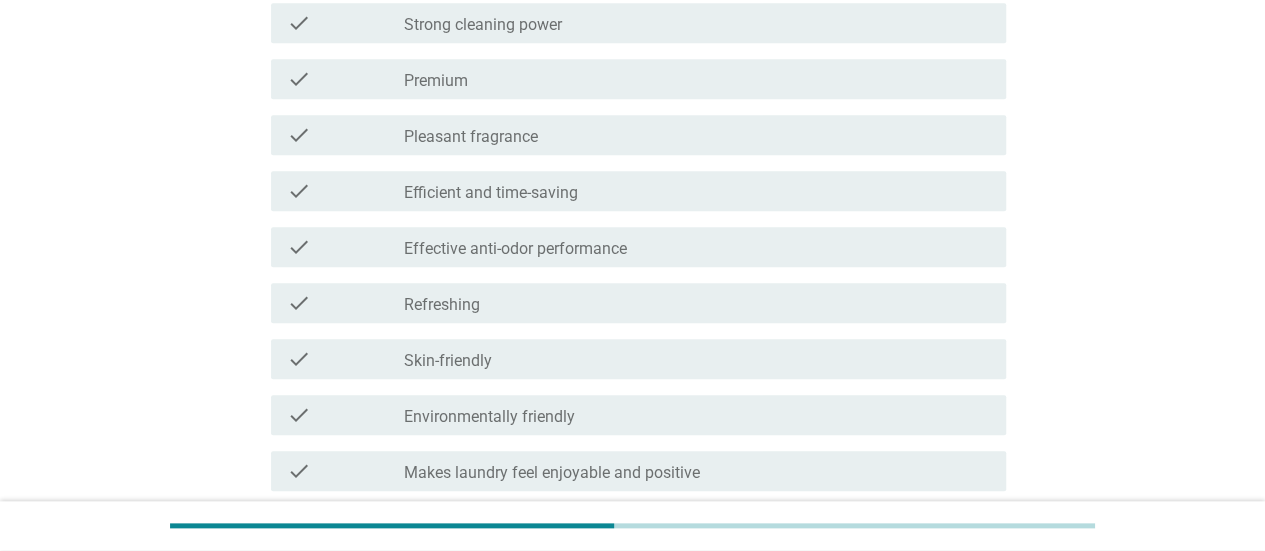 scroll, scrollTop: 900, scrollLeft: 0, axis: vertical 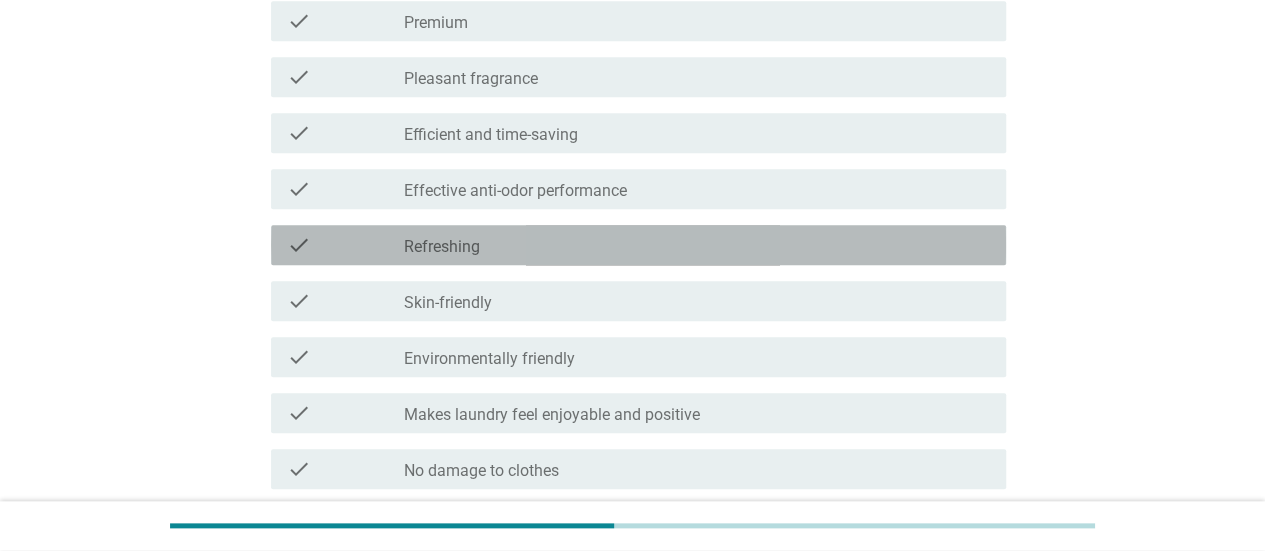 click on "check_box_outline_blank Refreshing" at bounding box center [697, 245] 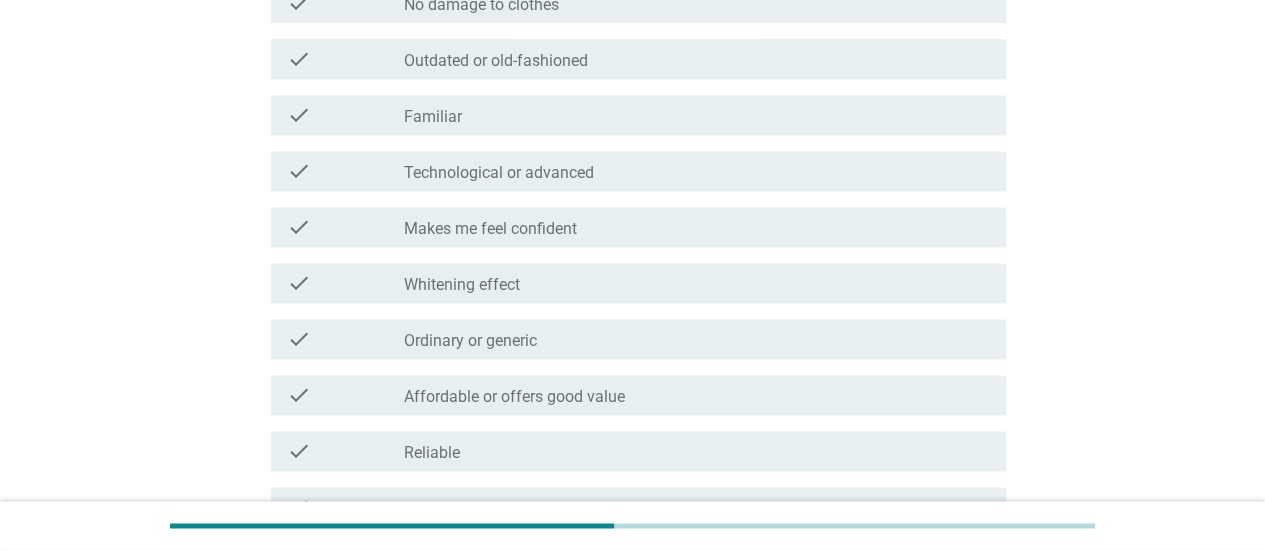 scroll, scrollTop: 1500, scrollLeft: 0, axis: vertical 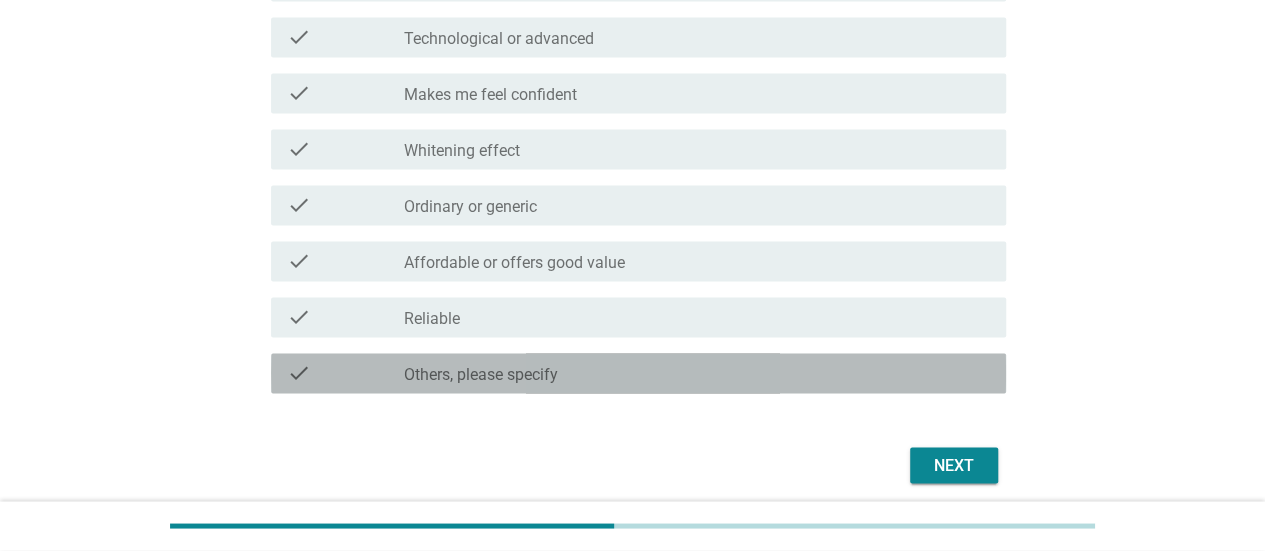 click on "check_box_outline_blank Others, please specify" at bounding box center (697, 373) 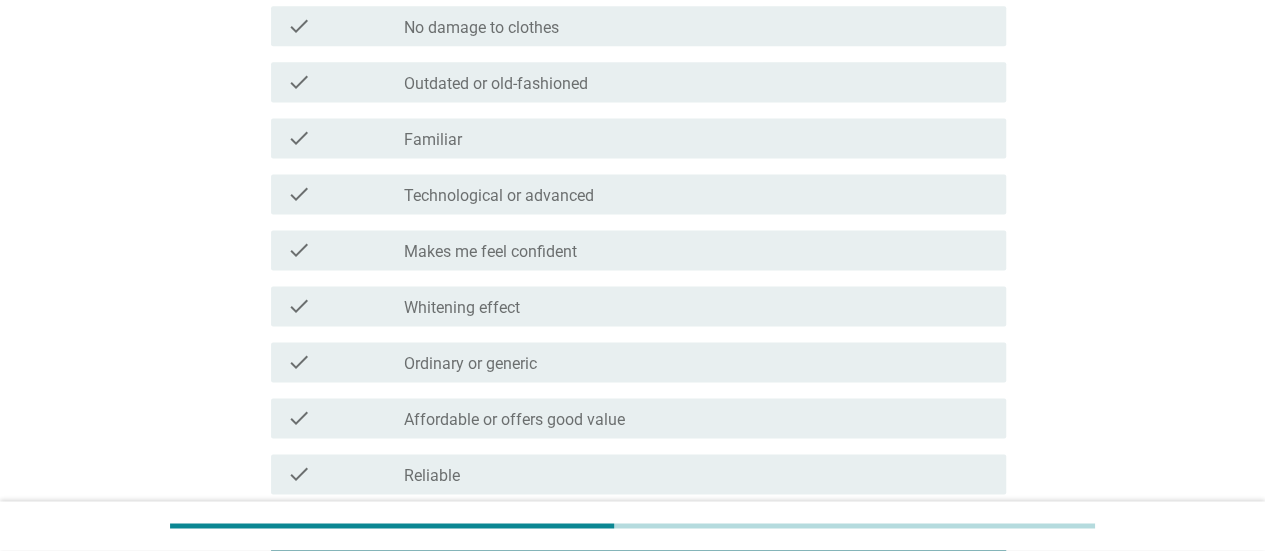 scroll, scrollTop: 1600, scrollLeft: 0, axis: vertical 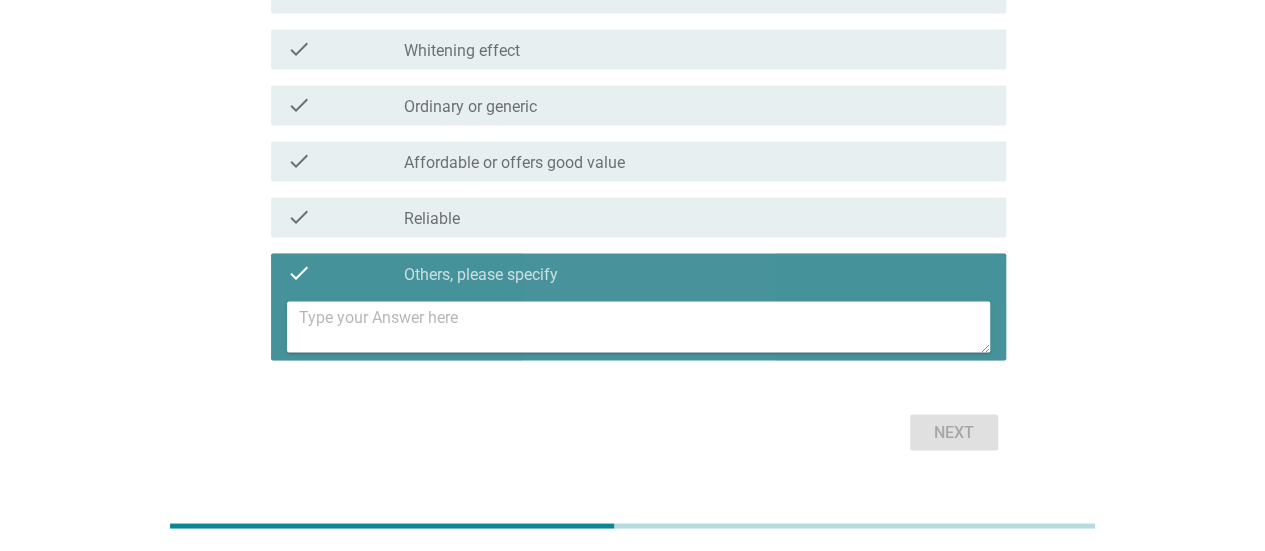 click at bounding box center (644, 326) 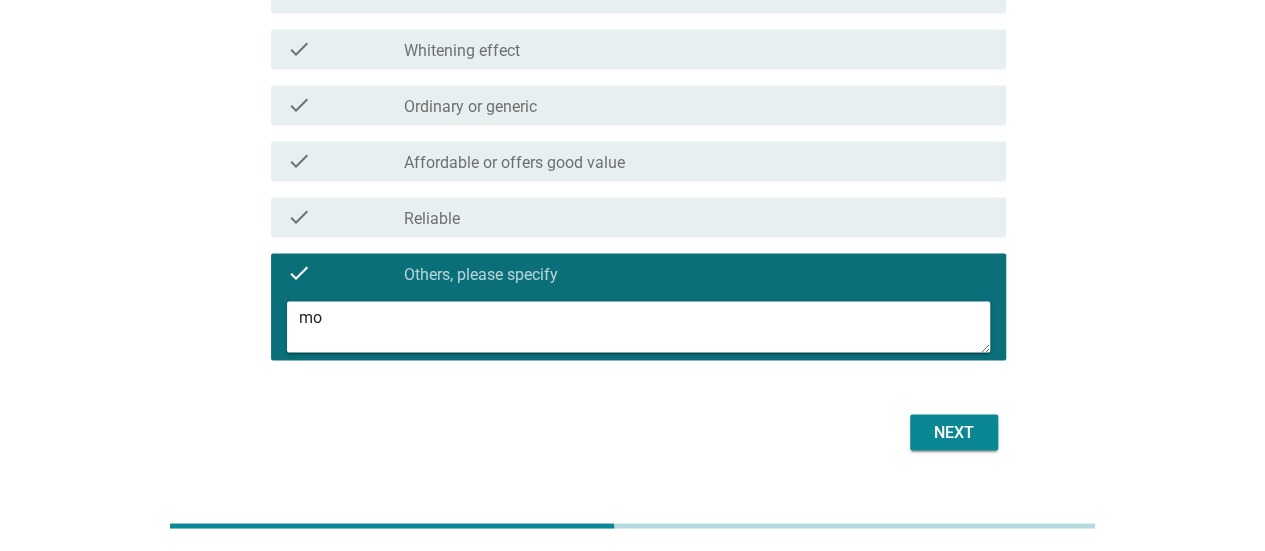 type on "m" 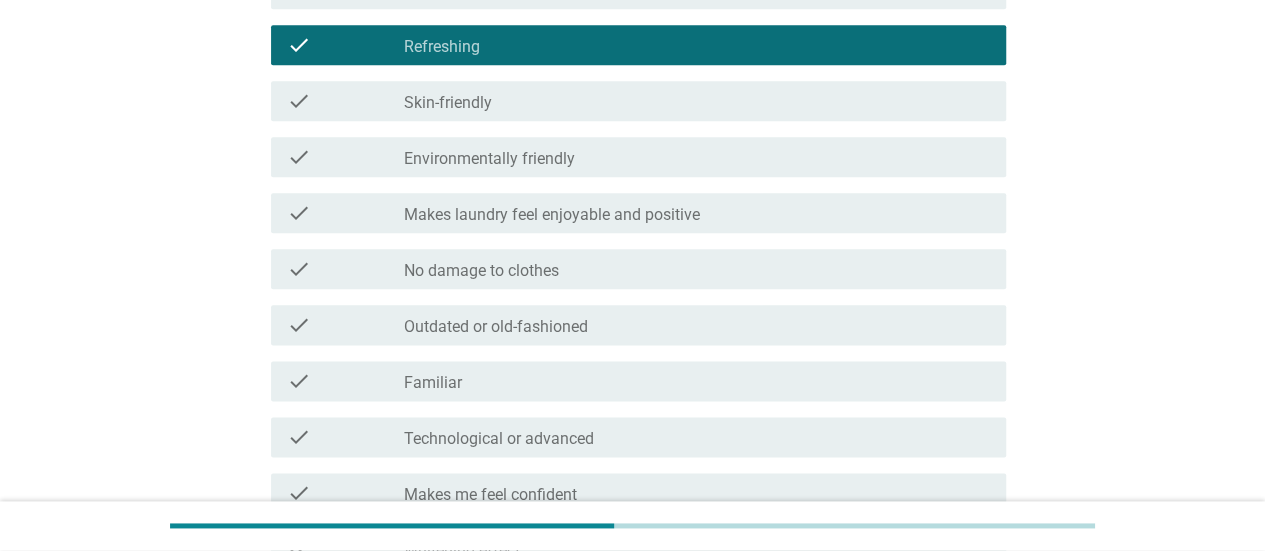 scroll, scrollTop: 1642, scrollLeft: 0, axis: vertical 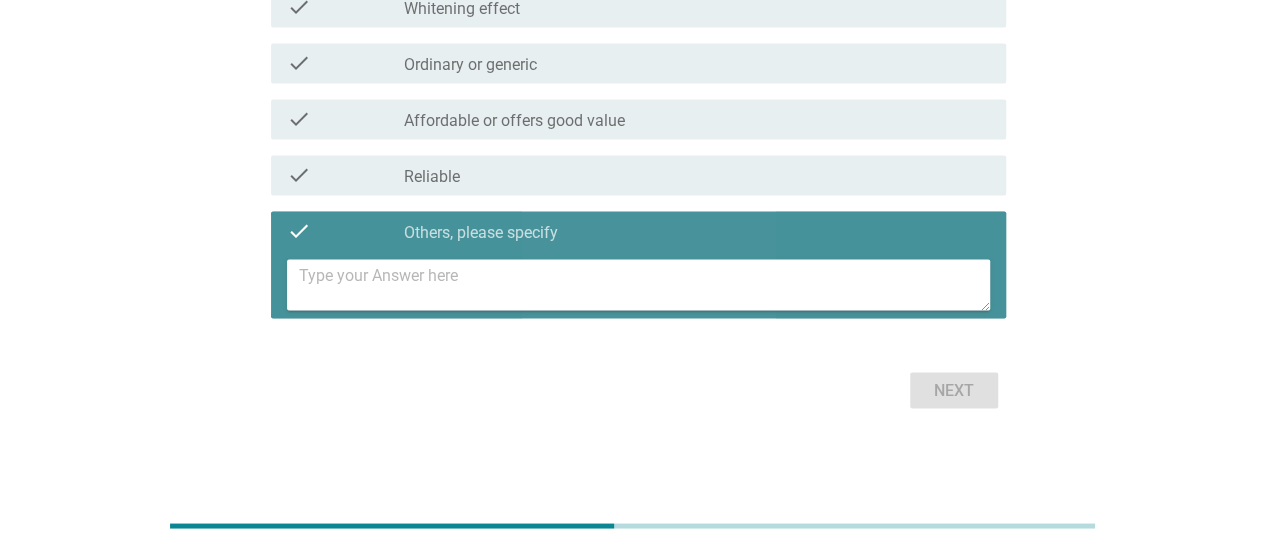 click at bounding box center (644, 284) 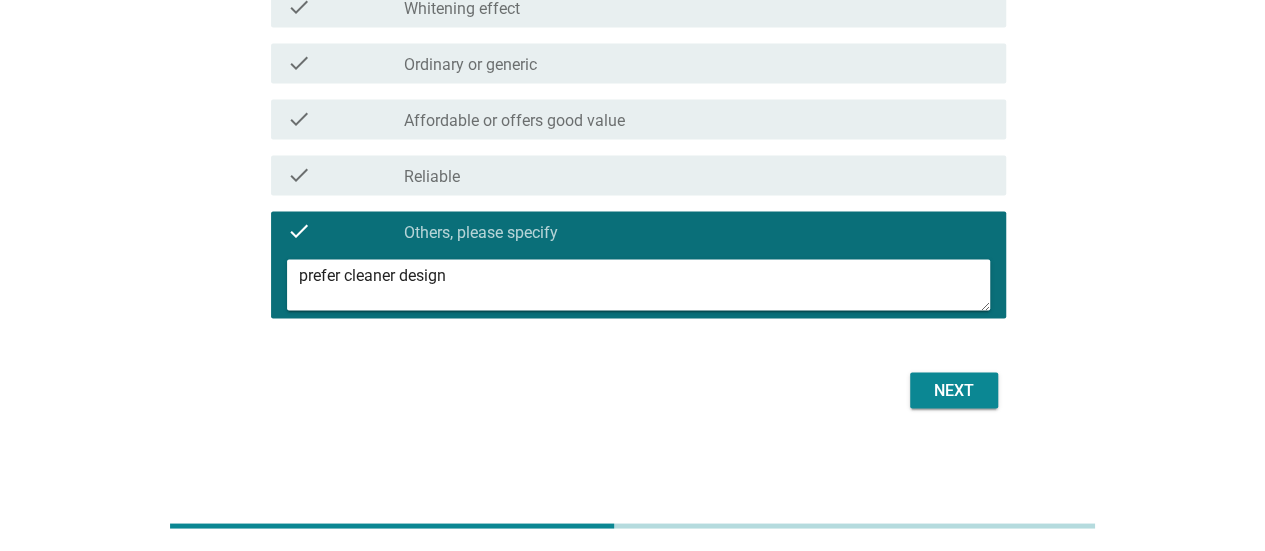 type on "prefer cleaner design" 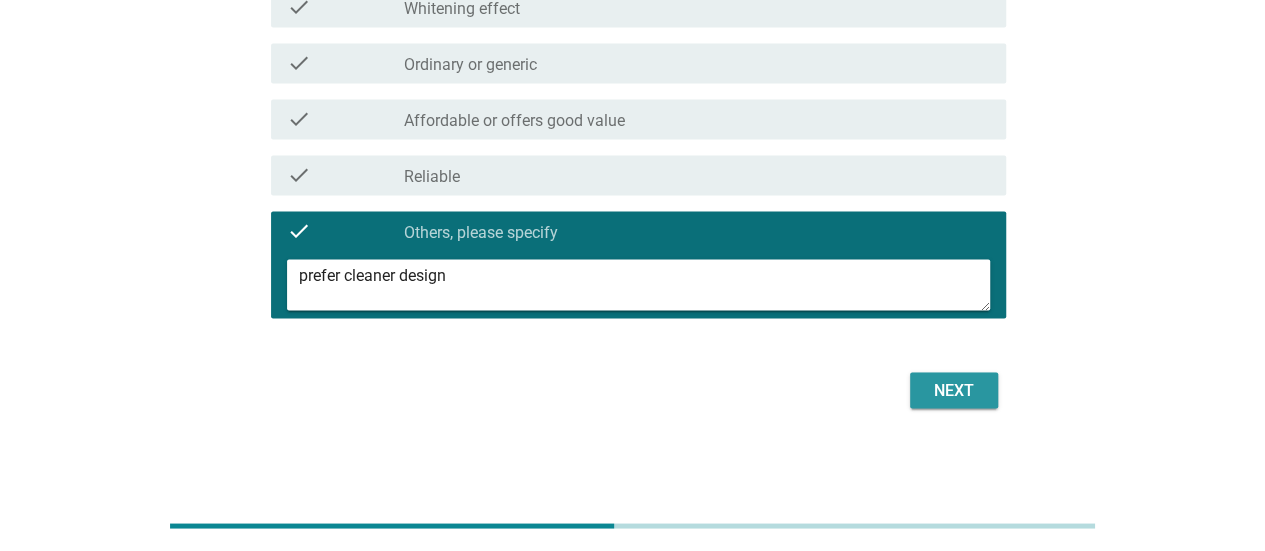 click on "Next" at bounding box center (954, 390) 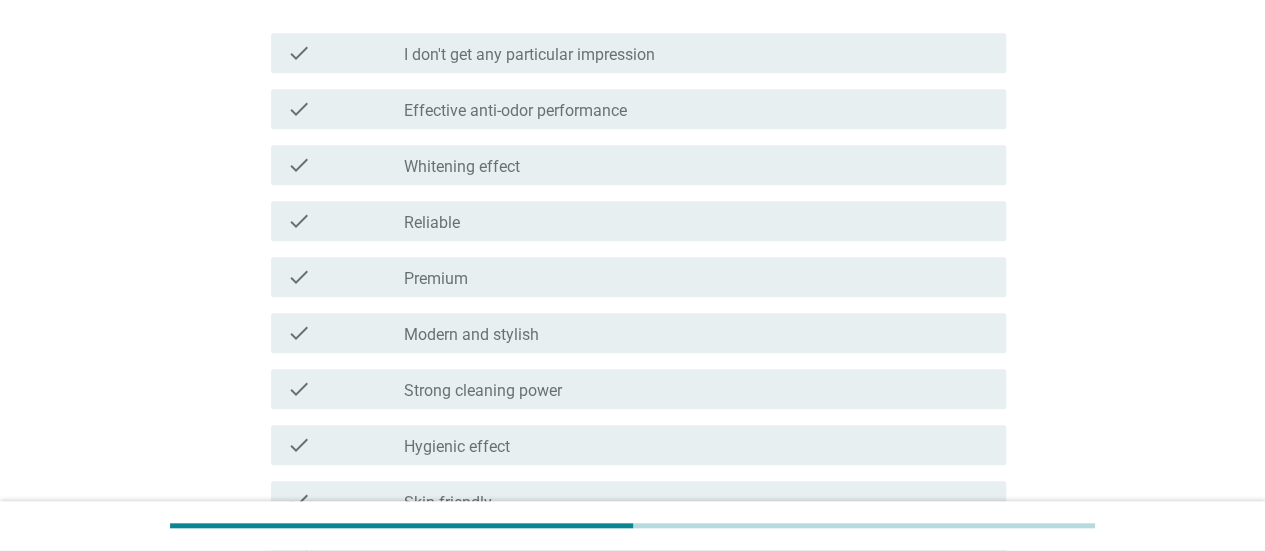 scroll, scrollTop: 575, scrollLeft: 0, axis: vertical 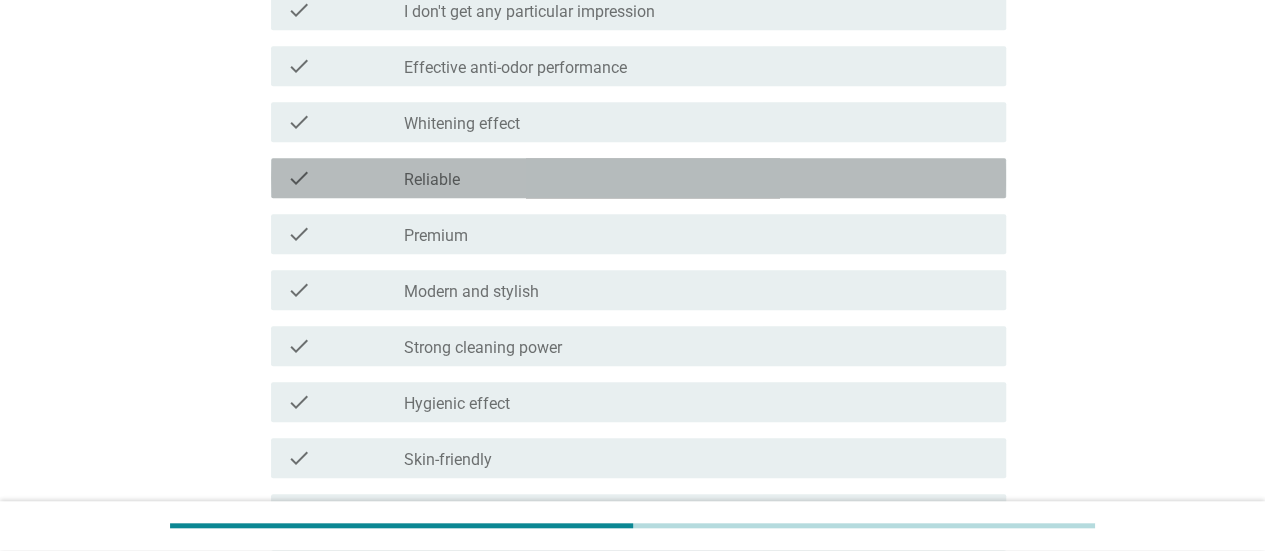 click on "check_box_outline_blank Reliable" at bounding box center [697, 178] 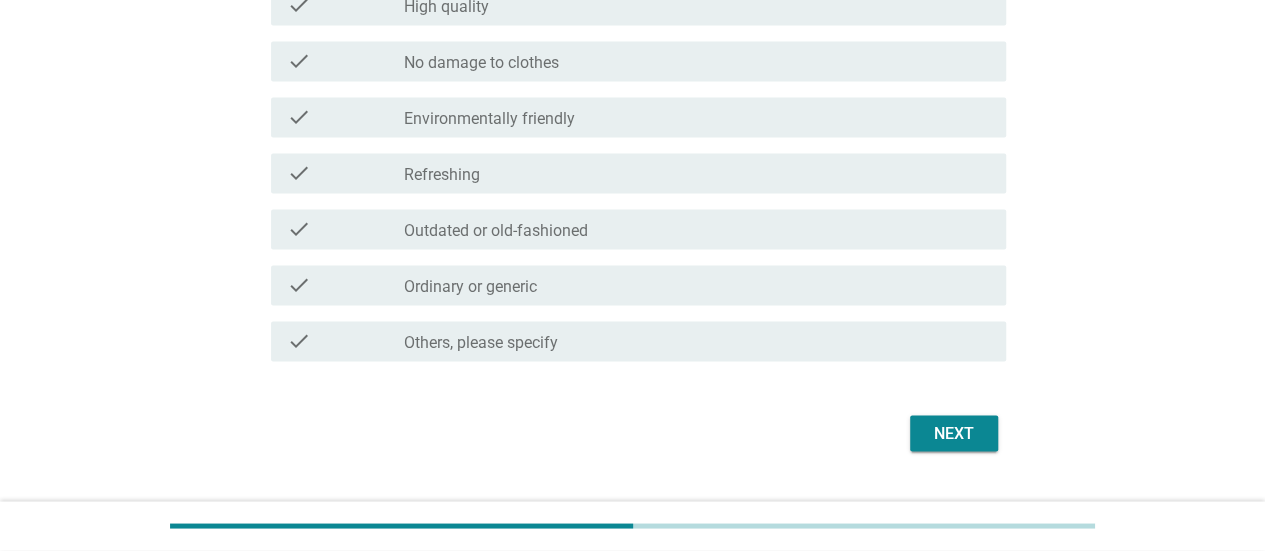 scroll, scrollTop: 1575, scrollLeft: 0, axis: vertical 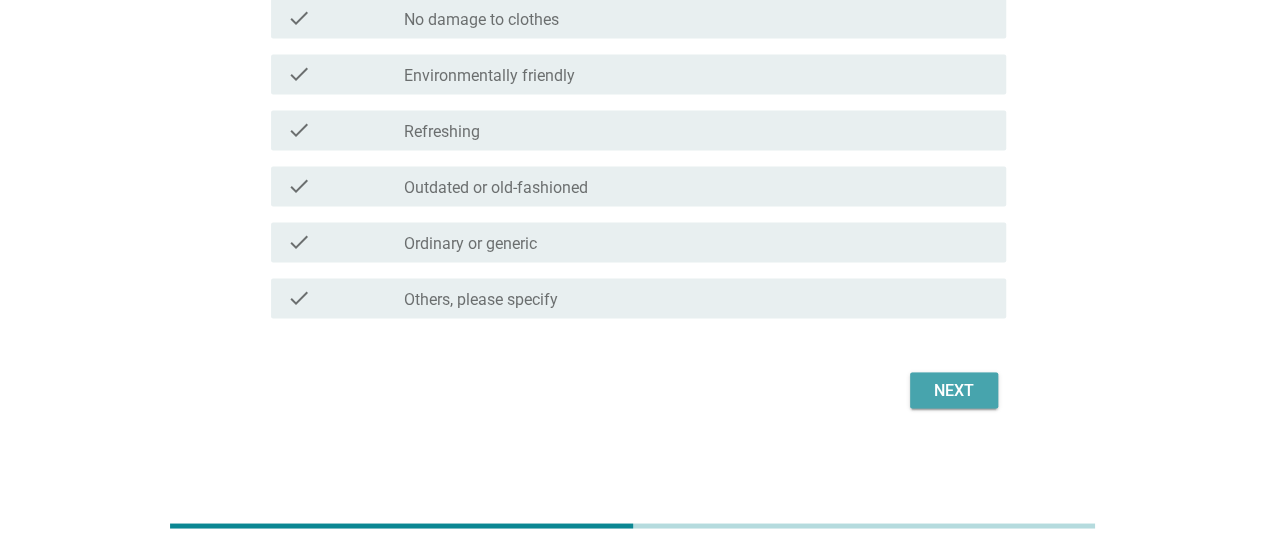 click on "Next" at bounding box center (954, 390) 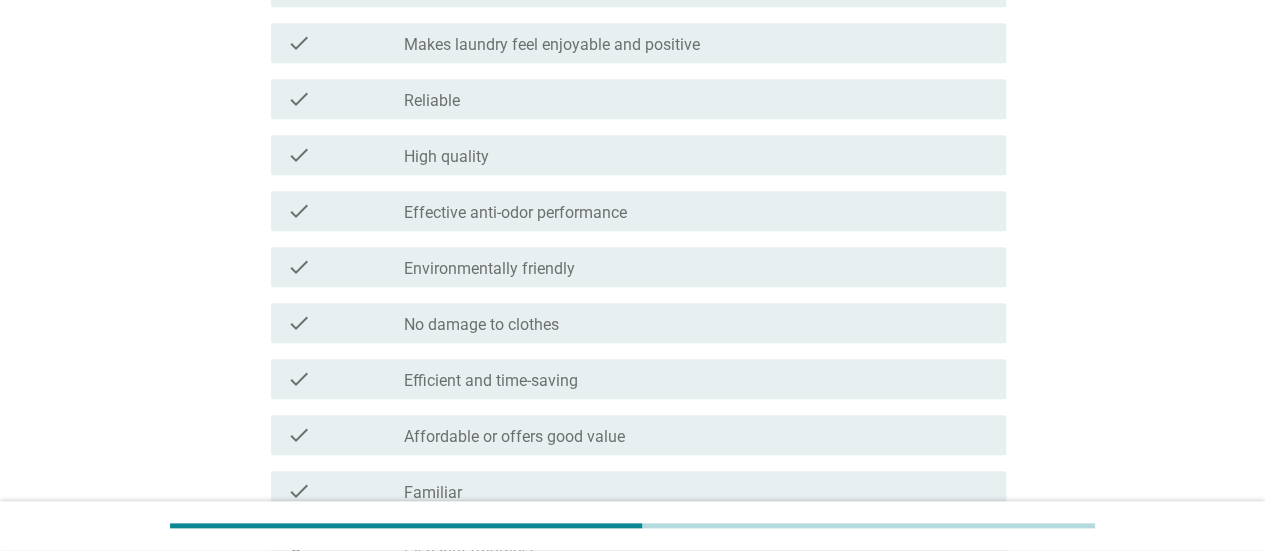 scroll, scrollTop: 900, scrollLeft: 0, axis: vertical 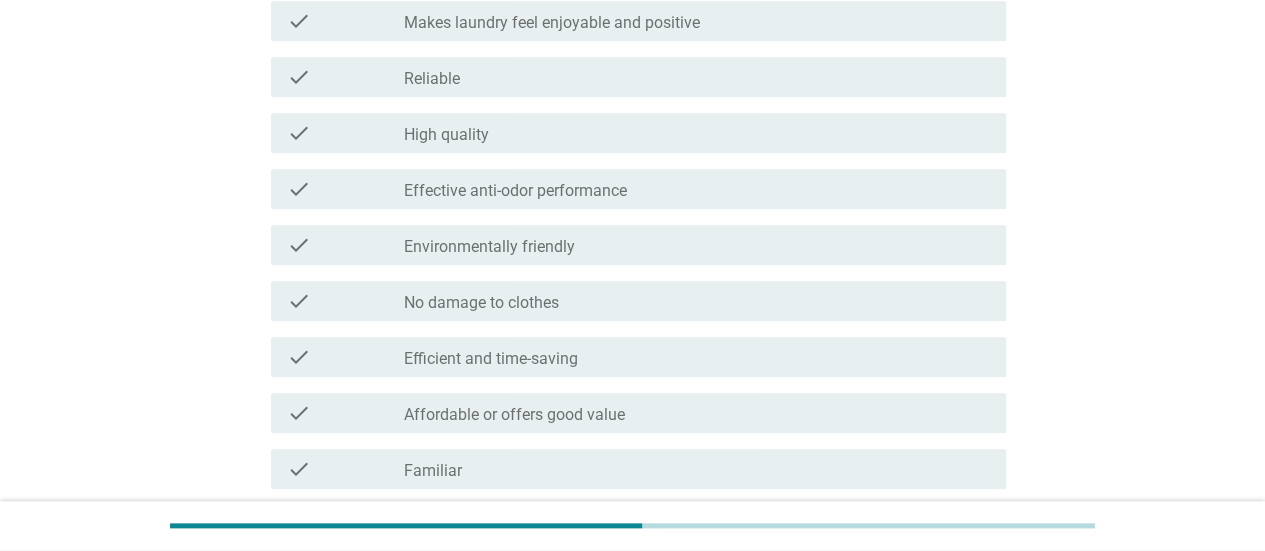 click on "check     check_box_outline_blank Affordable or offers good value" at bounding box center (638, 413) 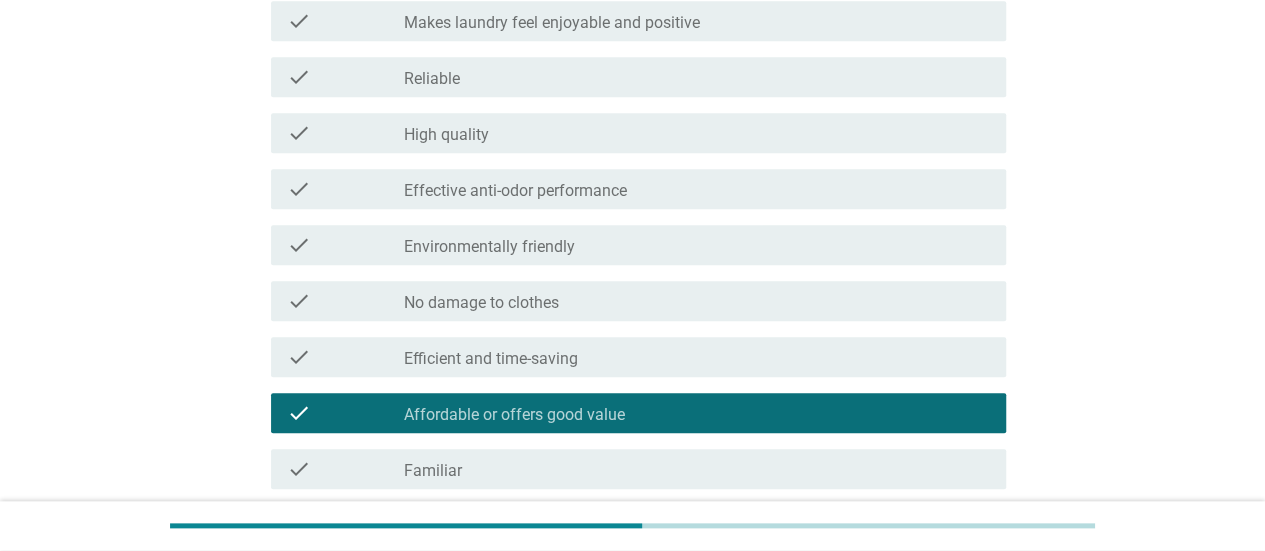 click on "check_box_outline_blank Efficient and time-saving" at bounding box center (697, 357) 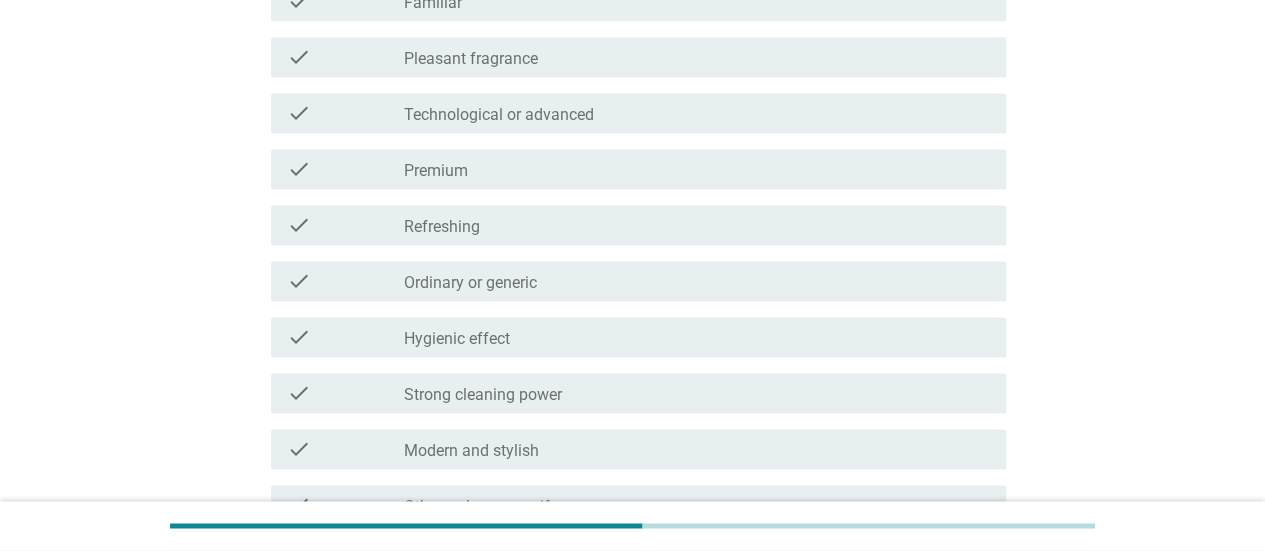 scroll, scrollTop: 1400, scrollLeft: 0, axis: vertical 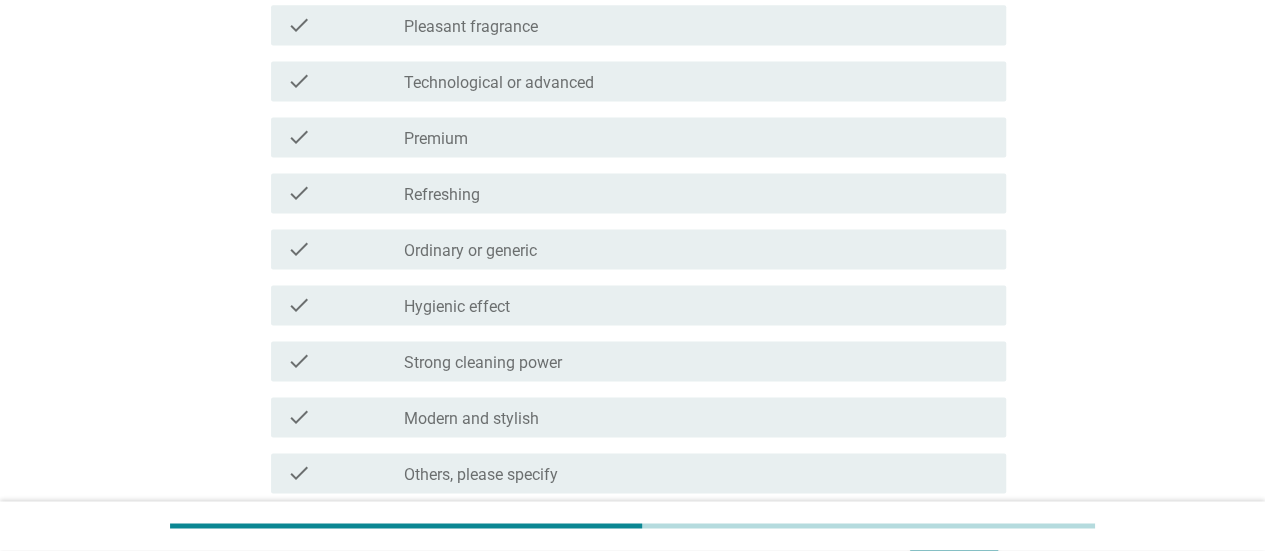 click on "check_box_outline_blank Strong cleaning power" at bounding box center [697, 361] 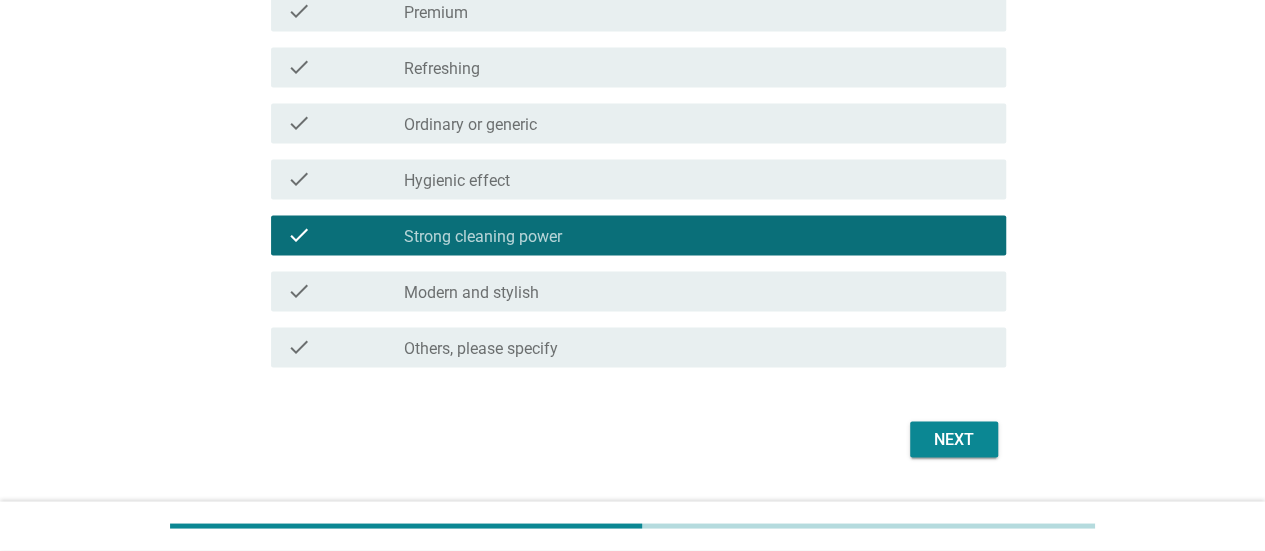 scroll, scrollTop: 1575, scrollLeft: 0, axis: vertical 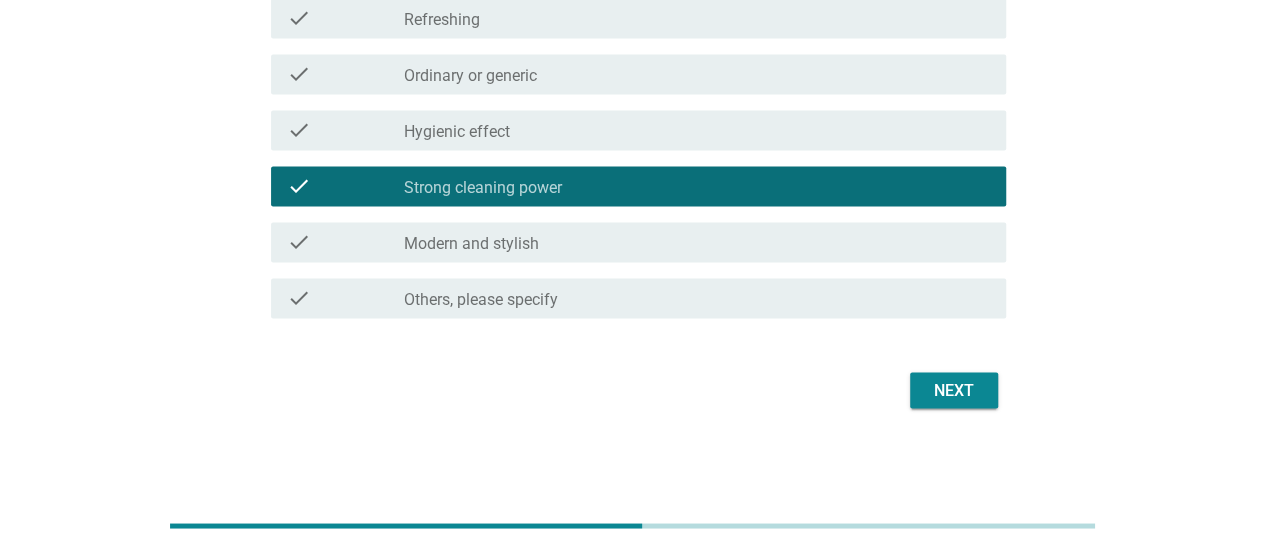 click on "Next" at bounding box center (954, 390) 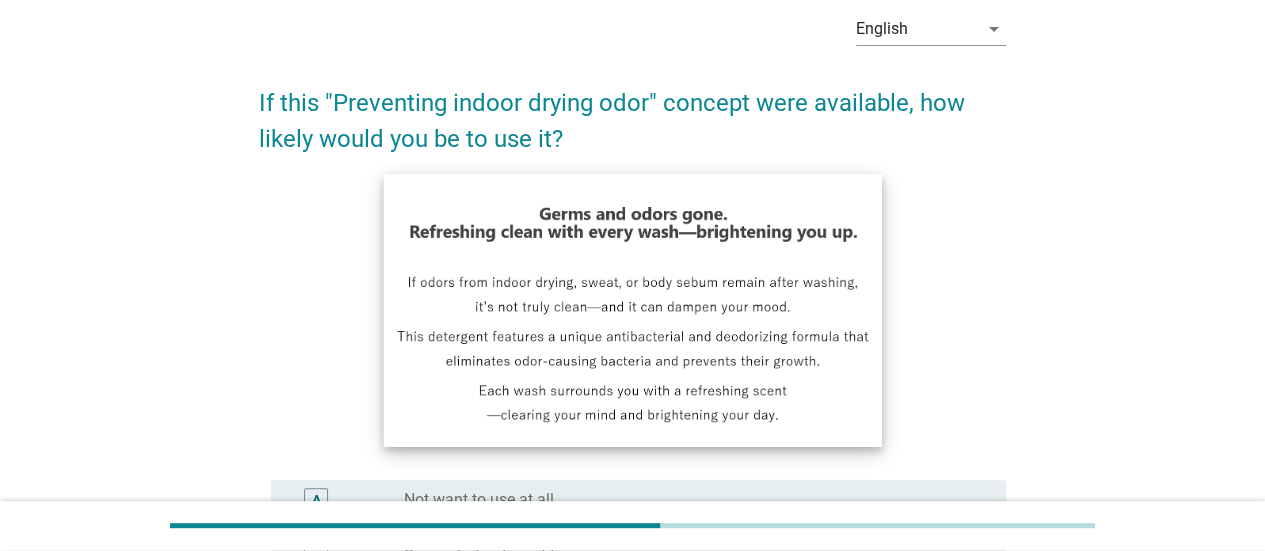 scroll, scrollTop: 0, scrollLeft: 0, axis: both 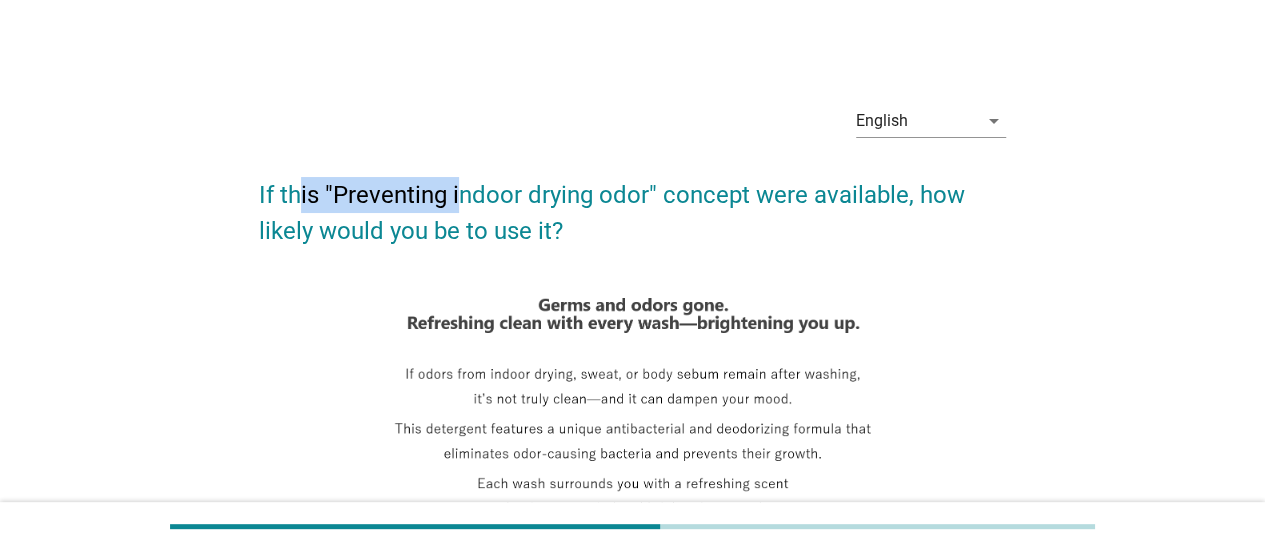 drag, startPoint x: 300, startPoint y: 195, endPoint x: 460, endPoint y: 192, distance: 160.02812 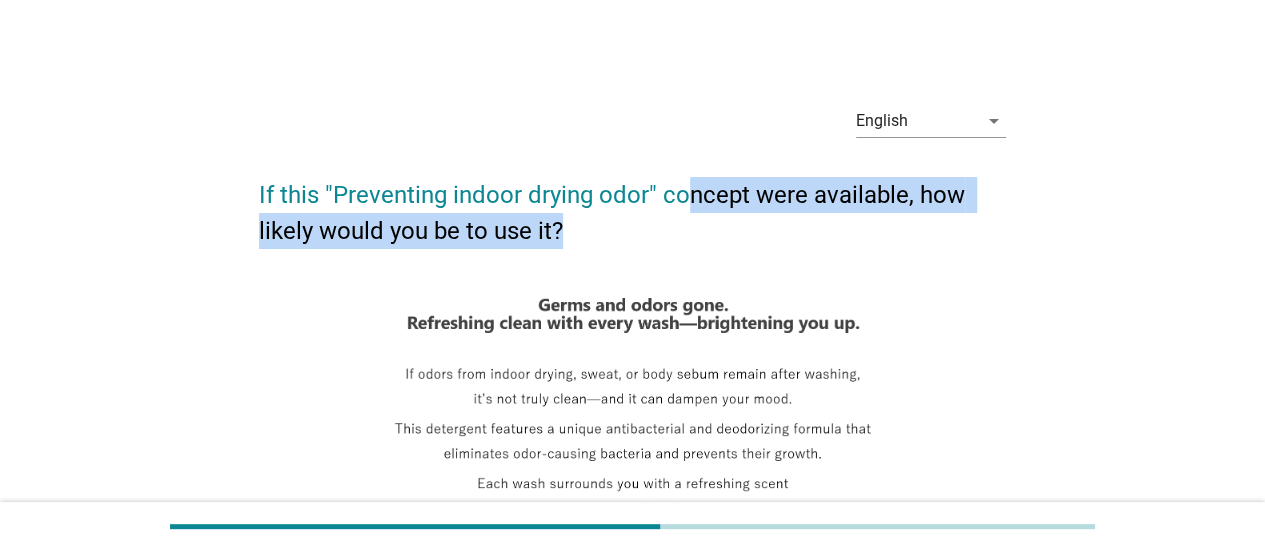drag, startPoint x: 690, startPoint y: 188, endPoint x: 696, endPoint y: 229, distance: 41.4367 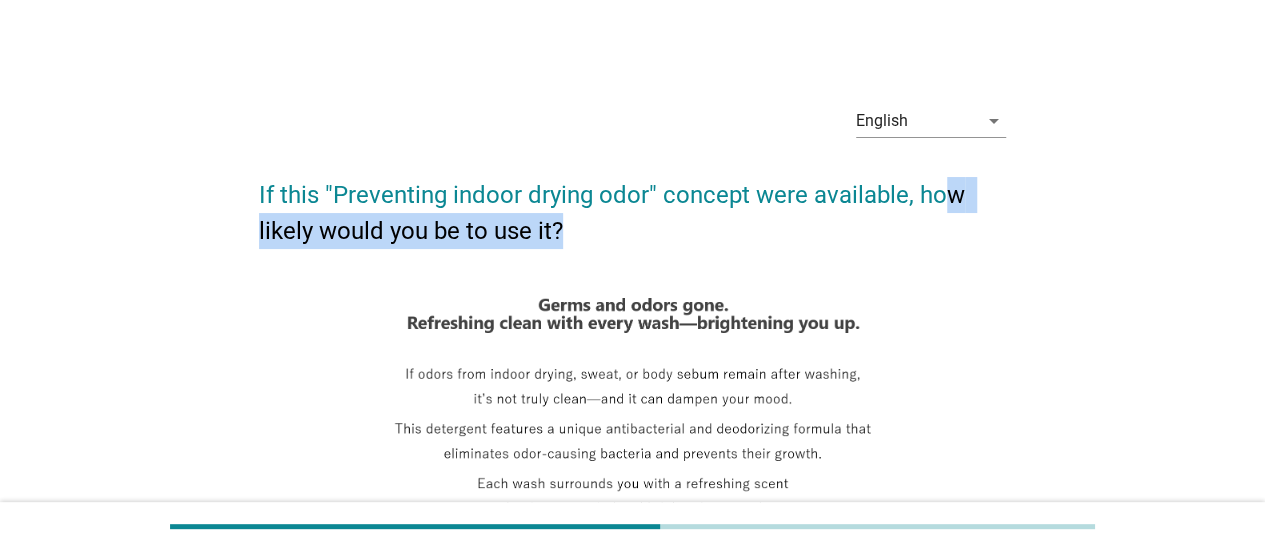 drag, startPoint x: 948, startPoint y: 205, endPoint x: 954, endPoint y: 225, distance: 20.880613 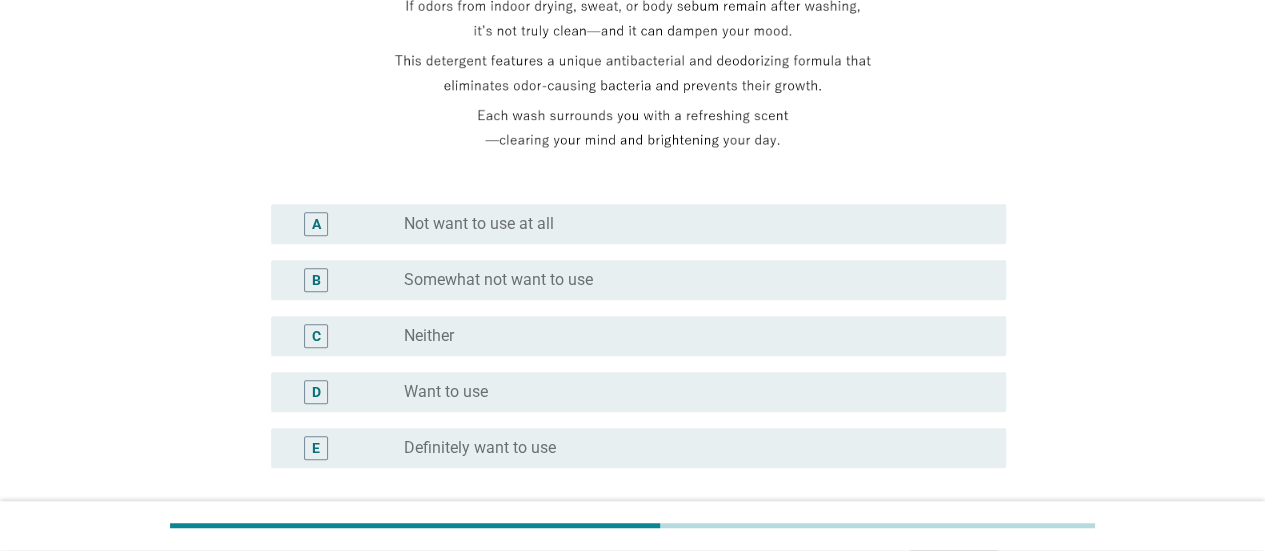 scroll, scrollTop: 400, scrollLeft: 0, axis: vertical 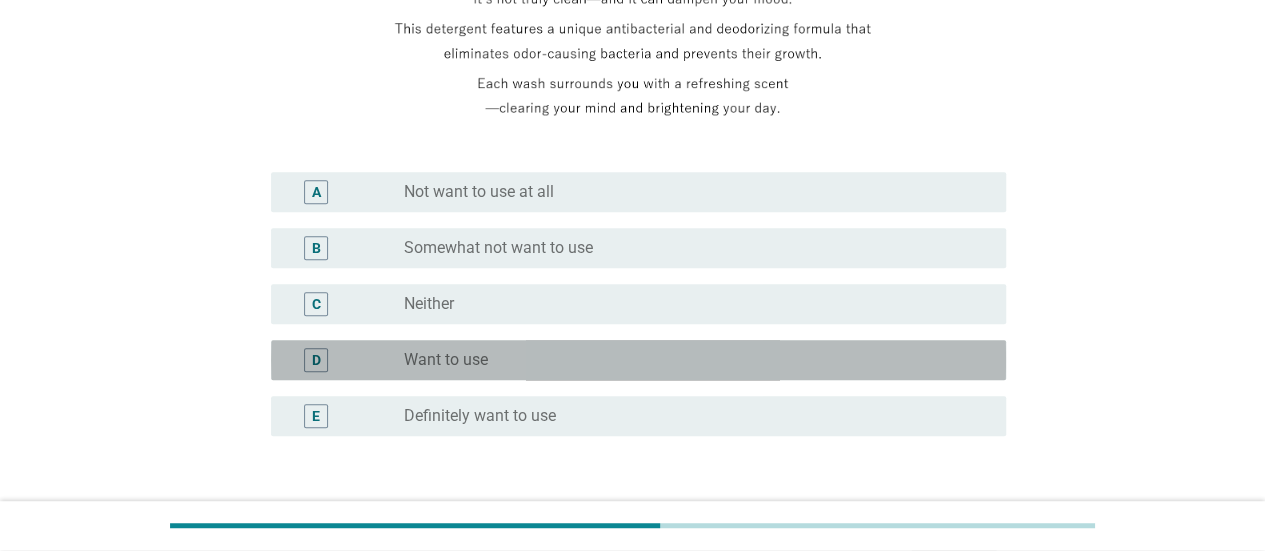 click on "radio_button_unchecked Want to use" at bounding box center [689, 360] 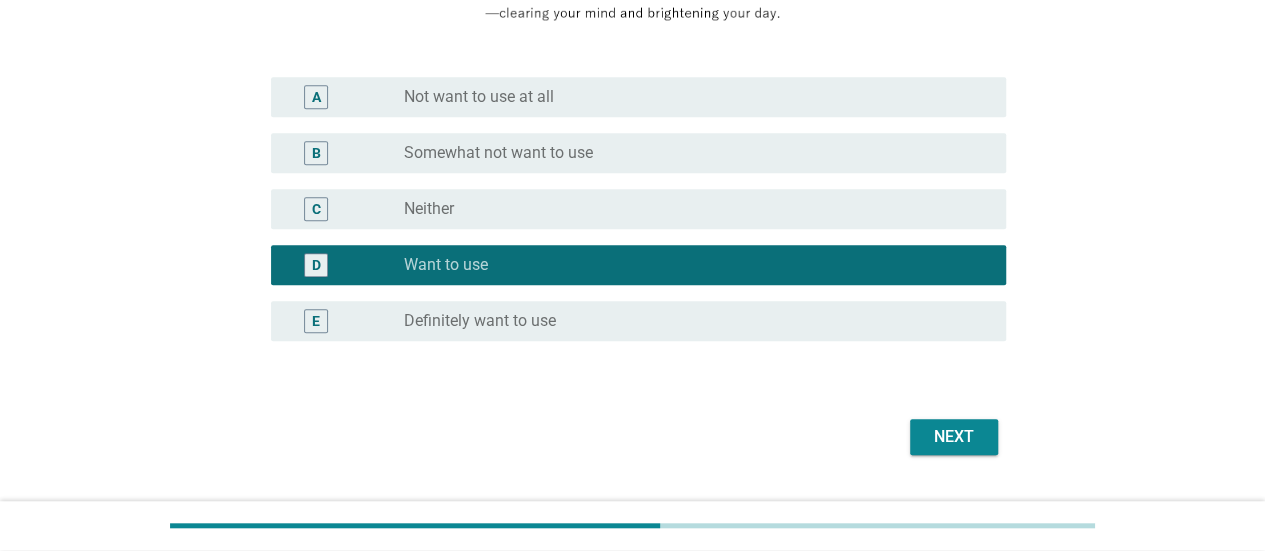 scroll, scrollTop: 542, scrollLeft: 0, axis: vertical 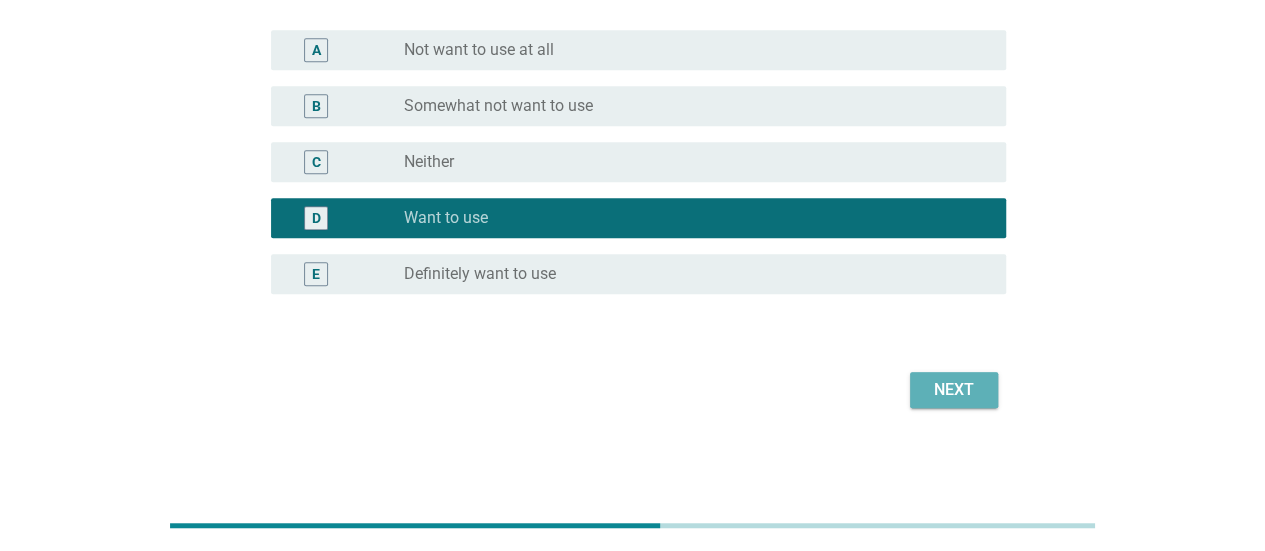 click on "Next" at bounding box center [954, 390] 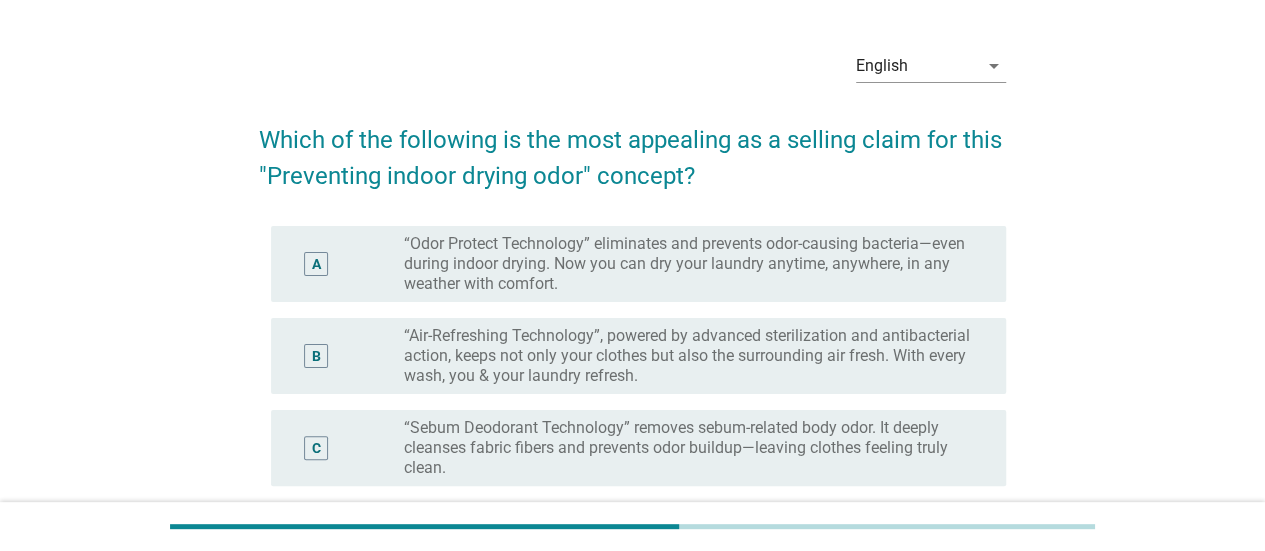 scroll, scrollTop: 100, scrollLeft: 0, axis: vertical 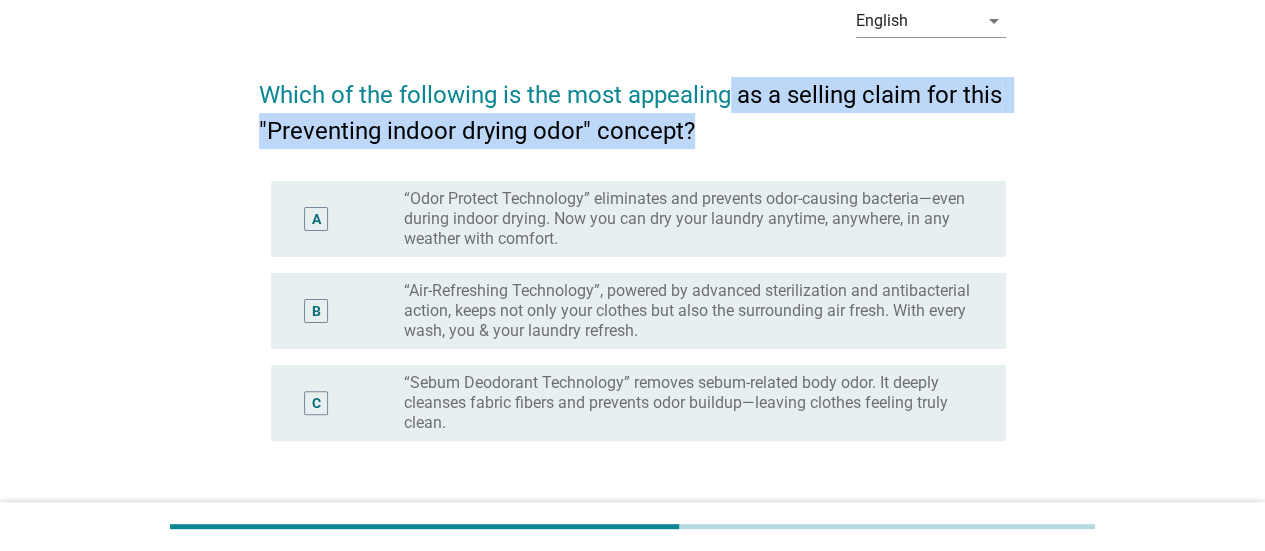 drag, startPoint x: 732, startPoint y: 103, endPoint x: 823, endPoint y: 140, distance: 98.23441 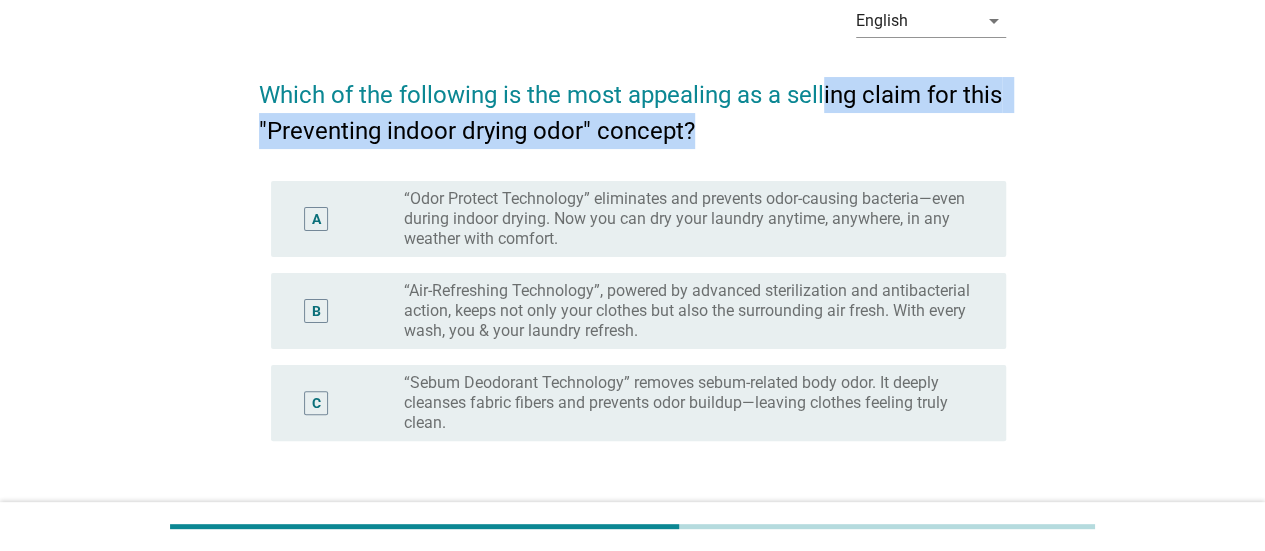 drag, startPoint x: 824, startPoint y: 97, endPoint x: 820, endPoint y: 114, distance: 17.464249 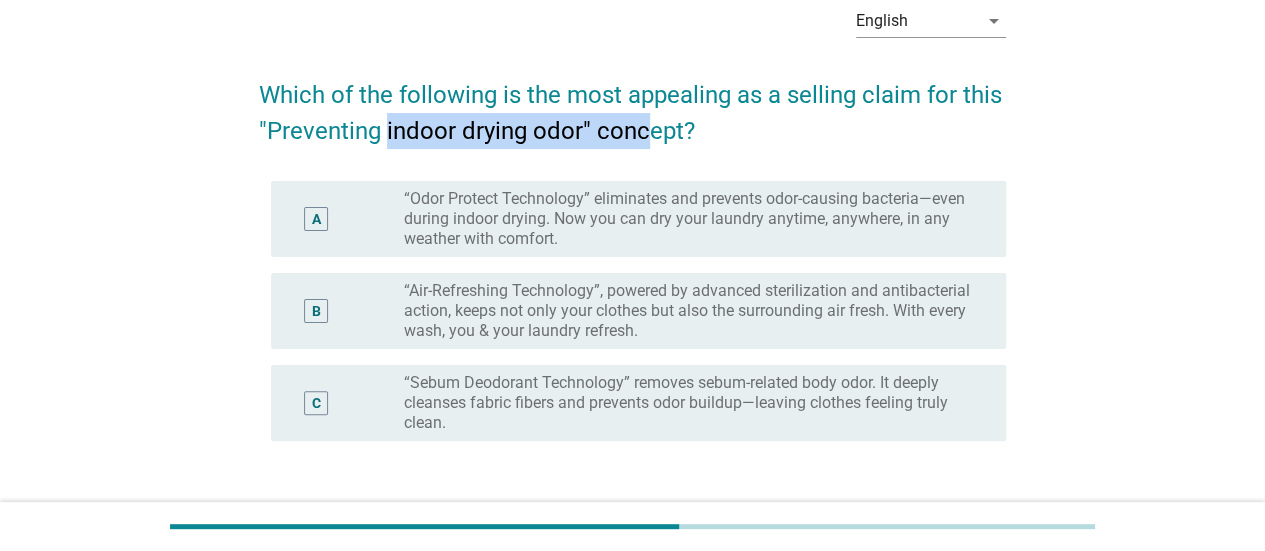 drag, startPoint x: 388, startPoint y: 133, endPoint x: 649, endPoint y: 123, distance: 261.1915 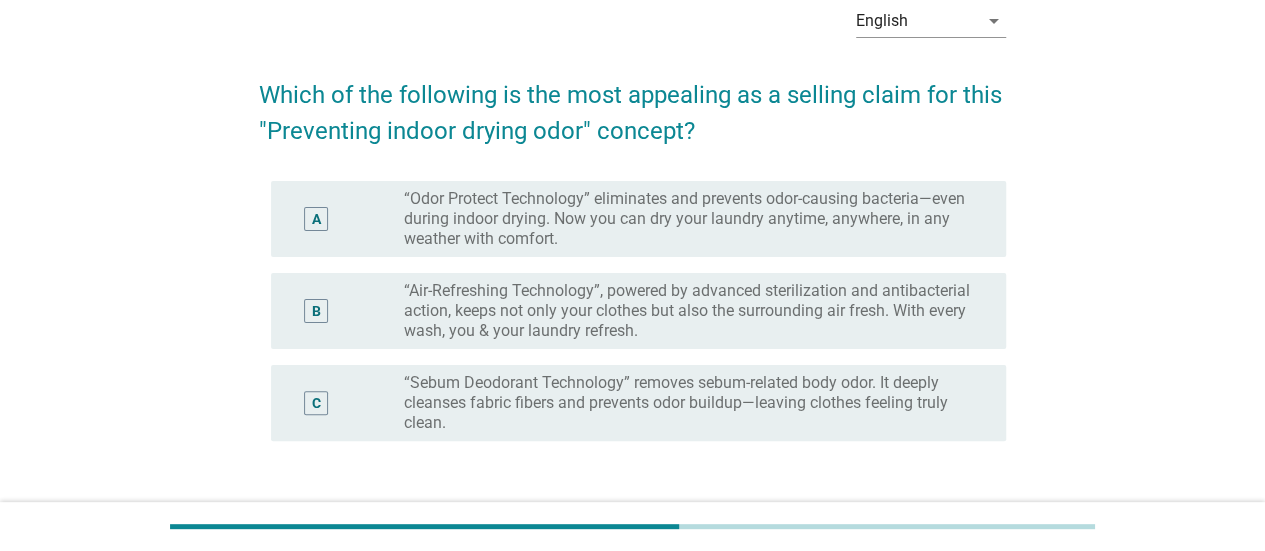 click on "Which of the following is the most appealing as a selling claim for this "Preventing indoor drying odor" concept?" at bounding box center (632, 103) 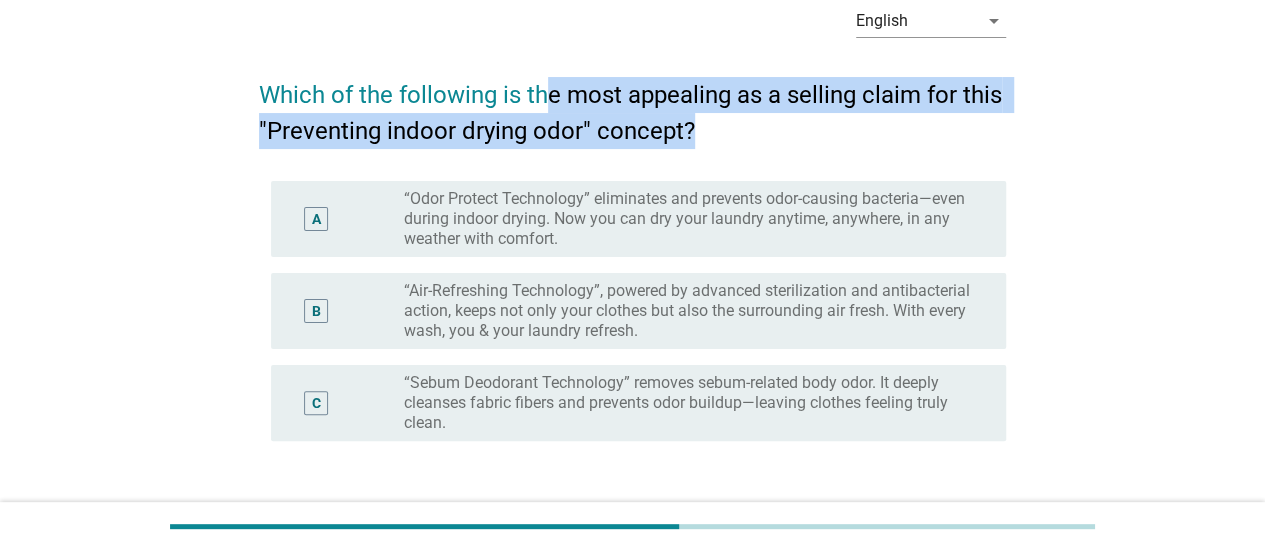 drag, startPoint x: 550, startPoint y: 102, endPoint x: 828, endPoint y: 127, distance: 279.12183 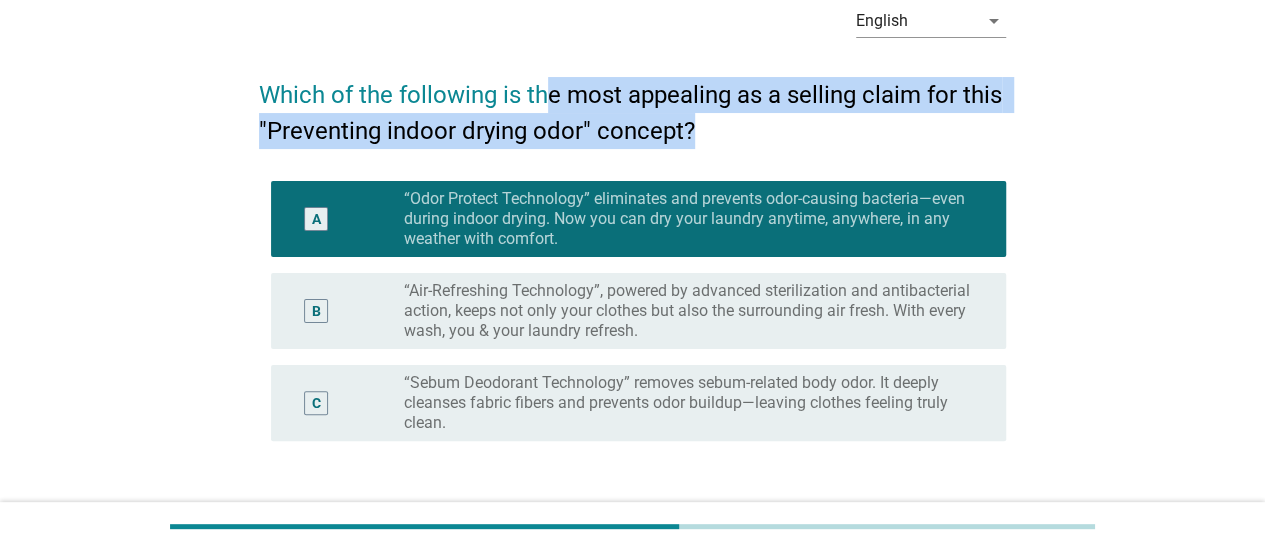 scroll, scrollTop: 200, scrollLeft: 0, axis: vertical 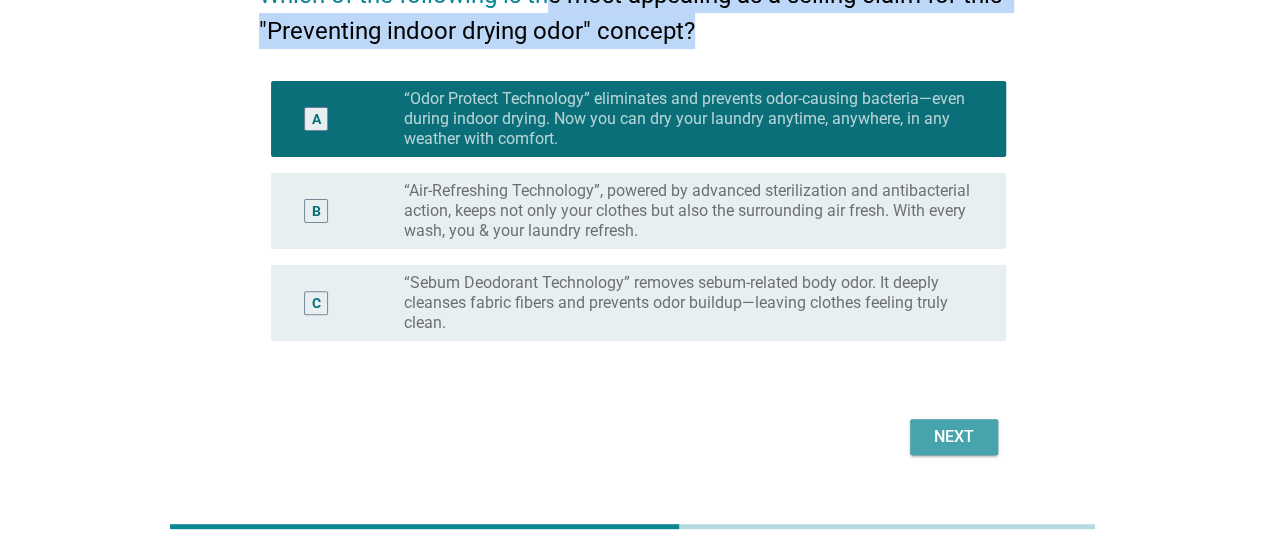 click on "Next" at bounding box center [954, 437] 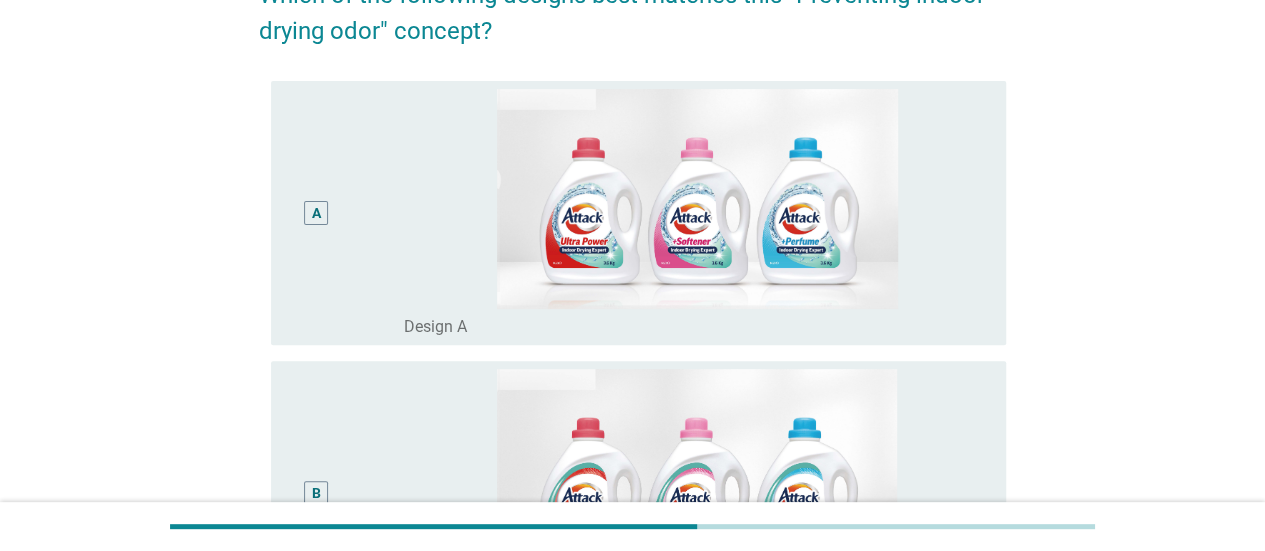 scroll, scrollTop: 0, scrollLeft: 0, axis: both 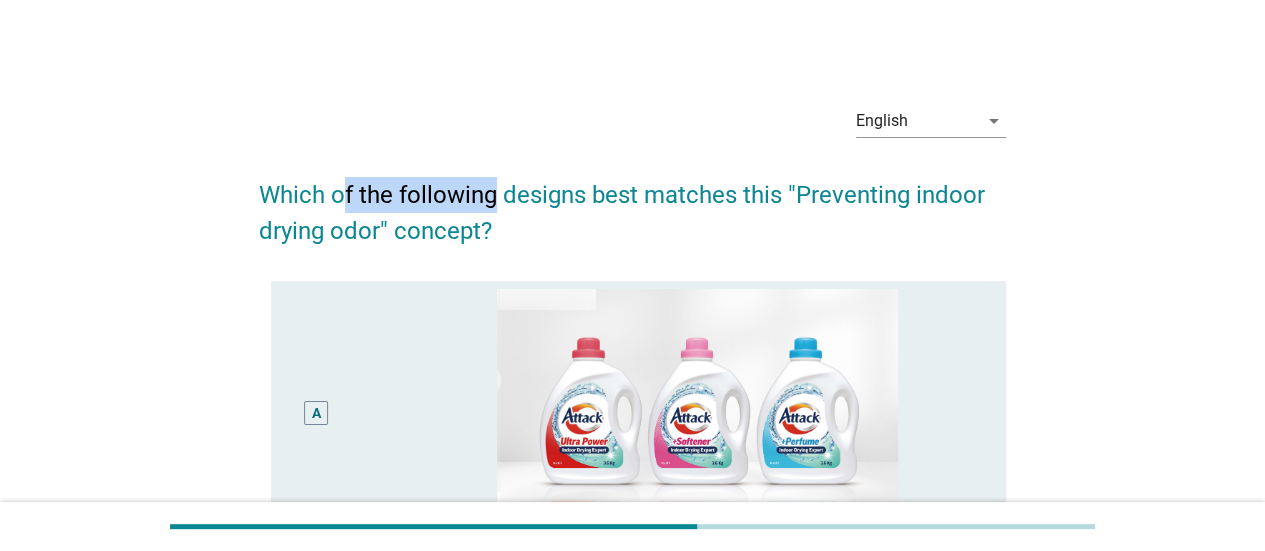 drag, startPoint x: 346, startPoint y: 187, endPoint x: 496, endPoint y: 195, distance: 150.21318 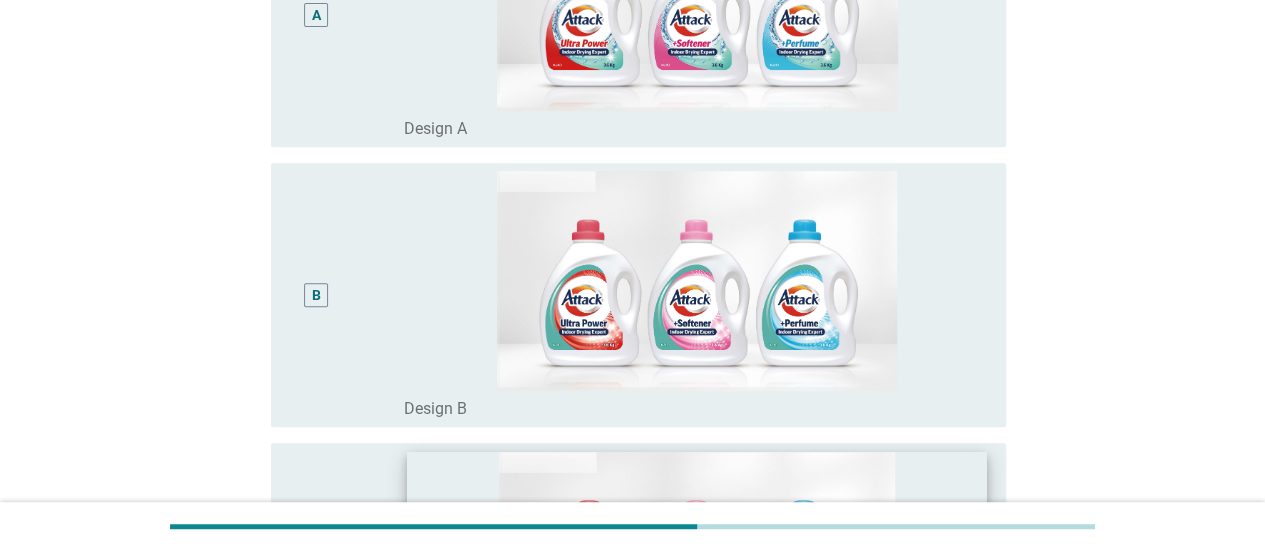 scroll, scrollTop: 292, scrollLeft: 0, axis: vertical 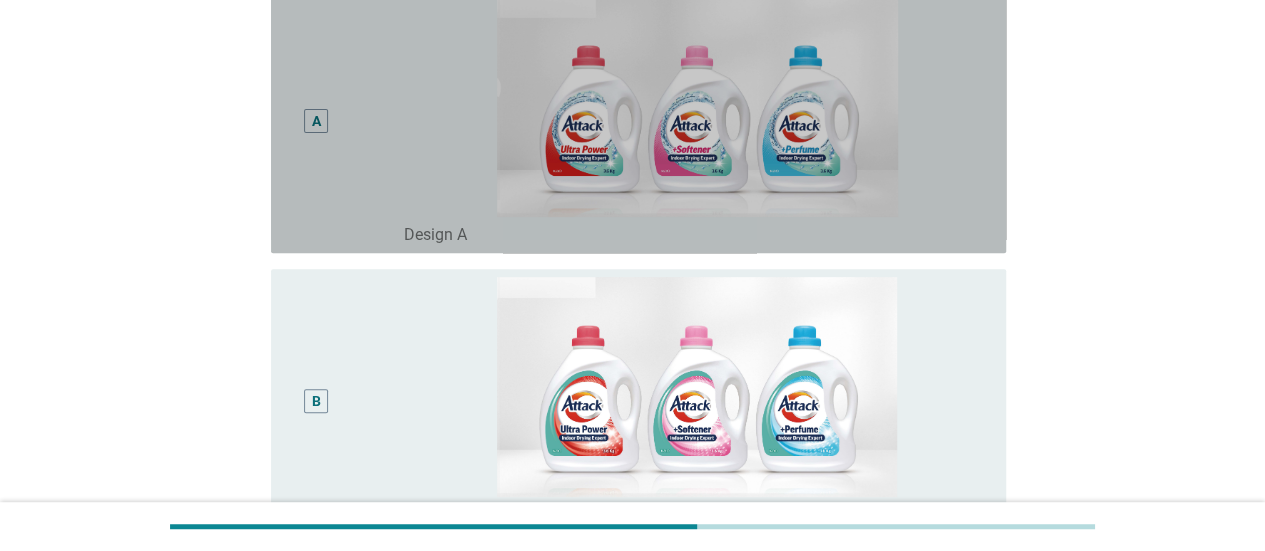 click on "A" at bounding box center [345, 121] 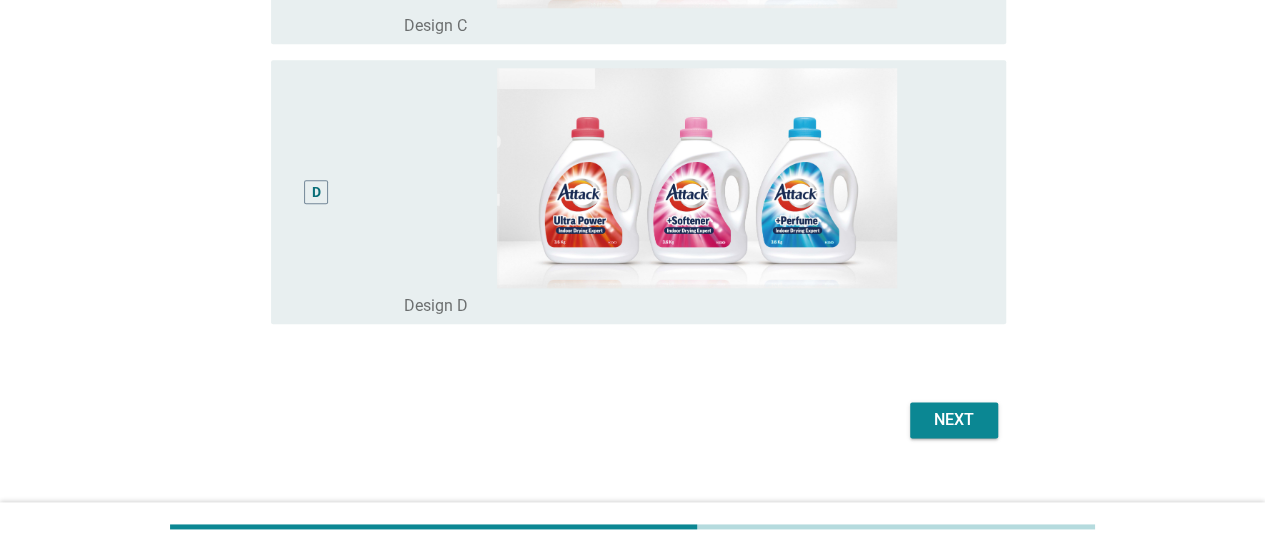 scroll, scrollTop: 1092, scrollLeft: 0, axis: vertical 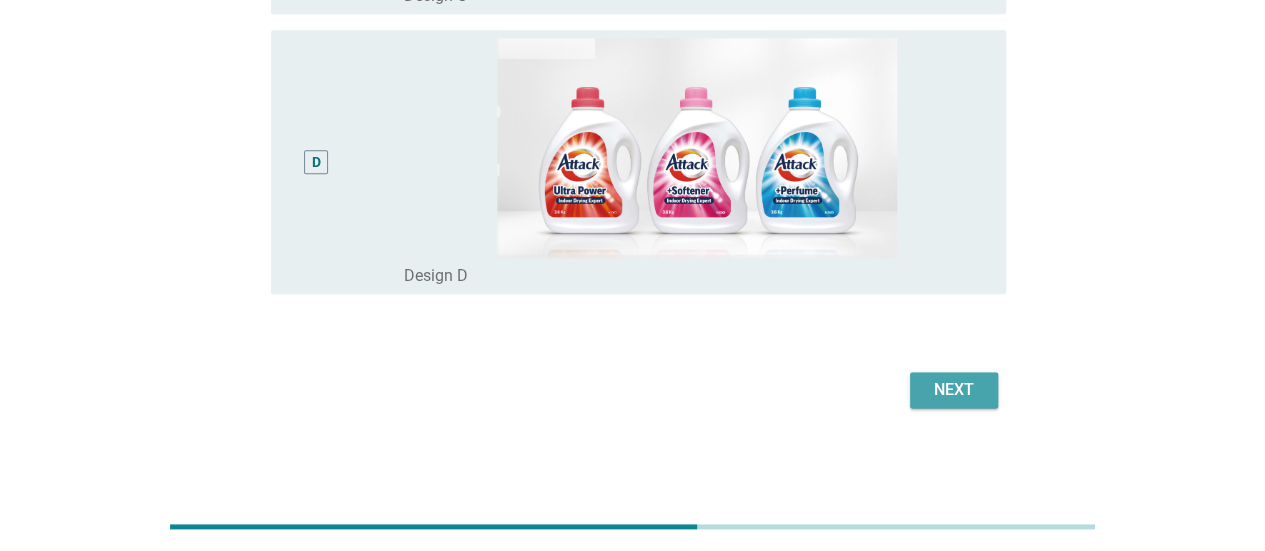 click on "Next" at bounding box center (954, 390) 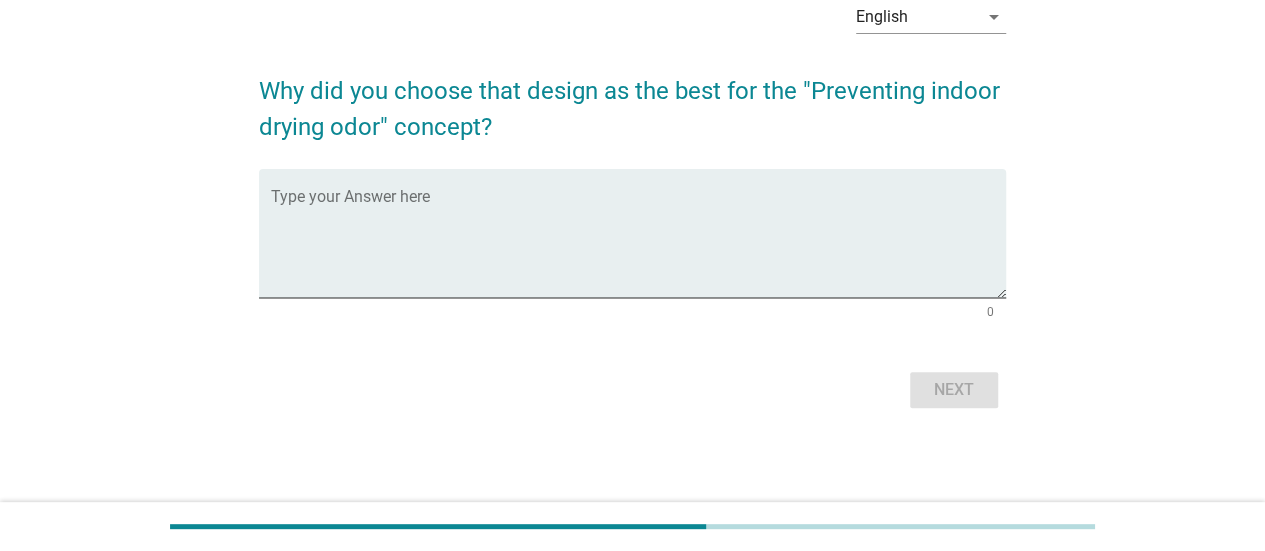 scroll, scrollTop: 0, scrollLeft: 0, axis: both 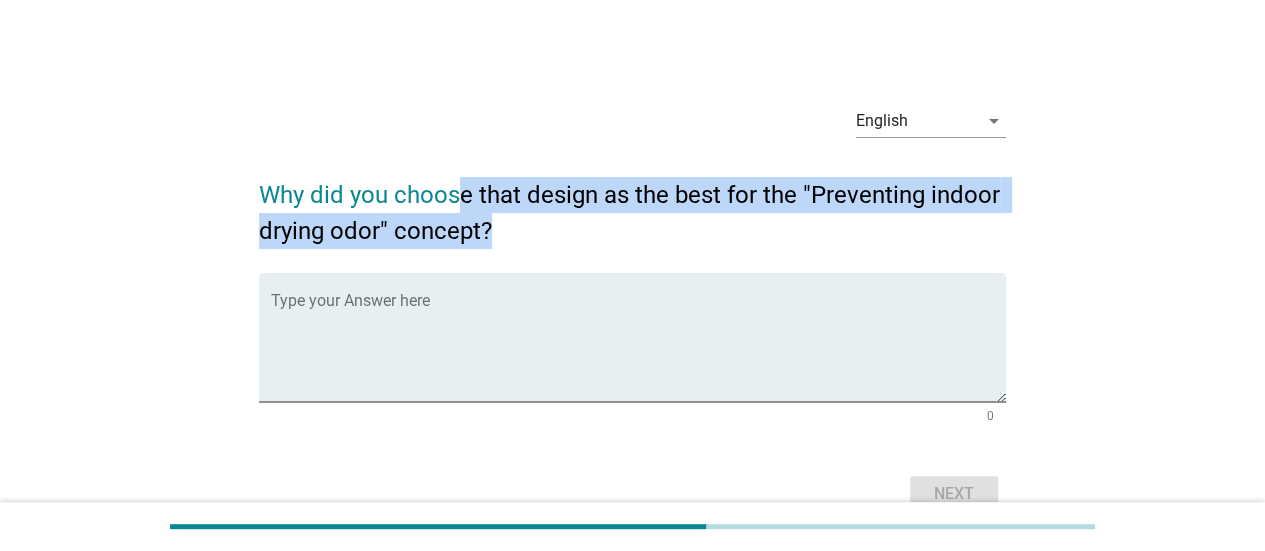 drag, startPoint x: 460, startPoint y: 196, endPoint x: 568, endPoint y: 233, distance: 114.16216 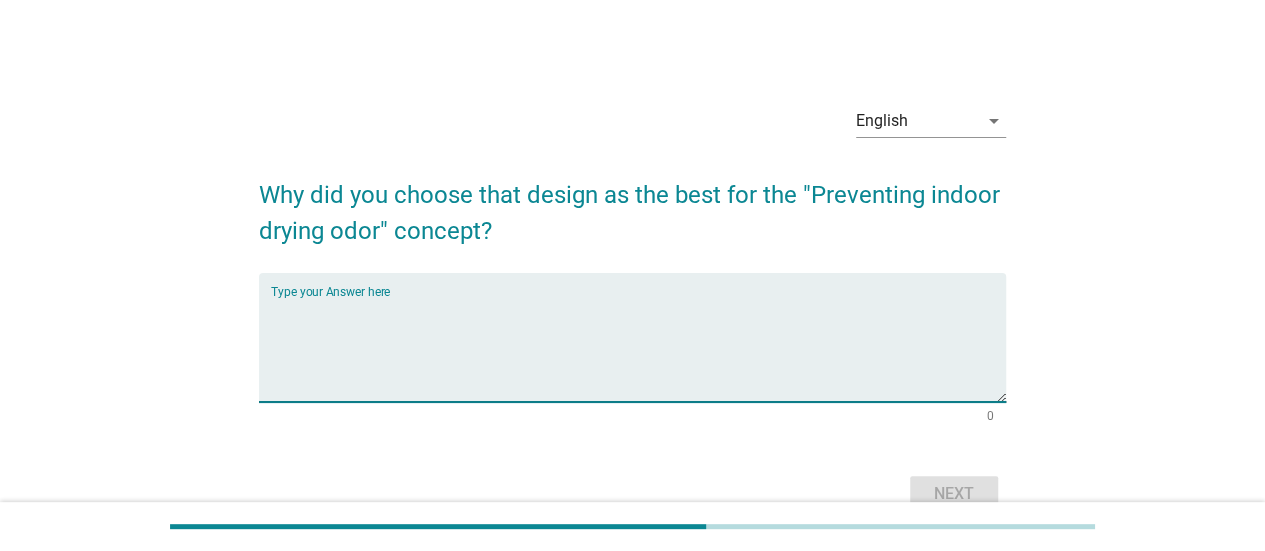 click at bounding box center (638, 349) 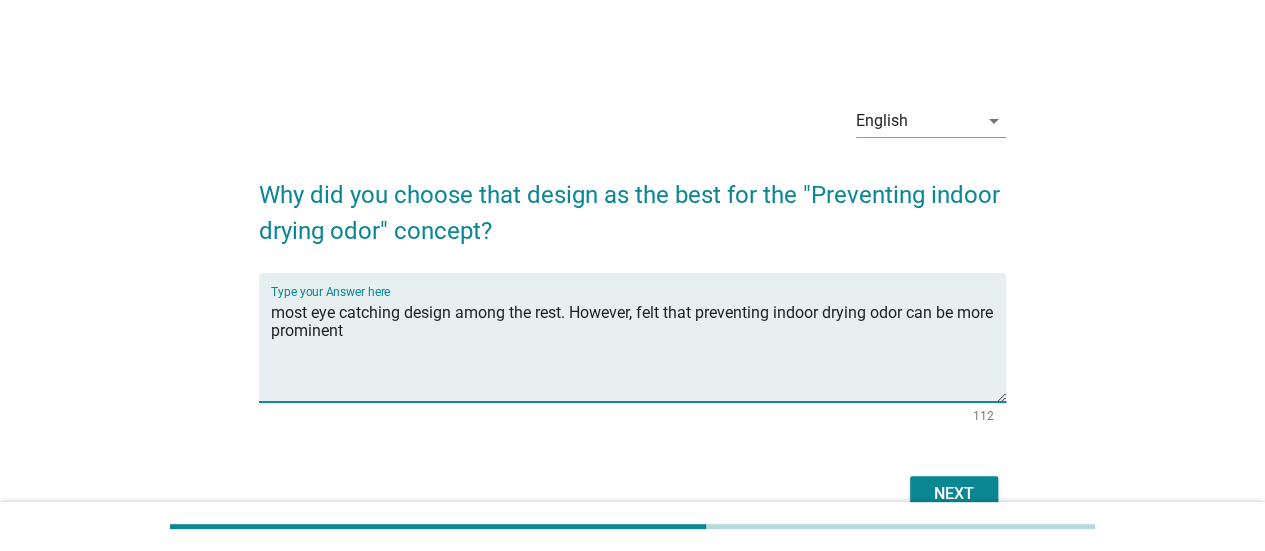 type on "most eye catching design among the rest. However, felt that preventing indoor drying odor can be more prominent" 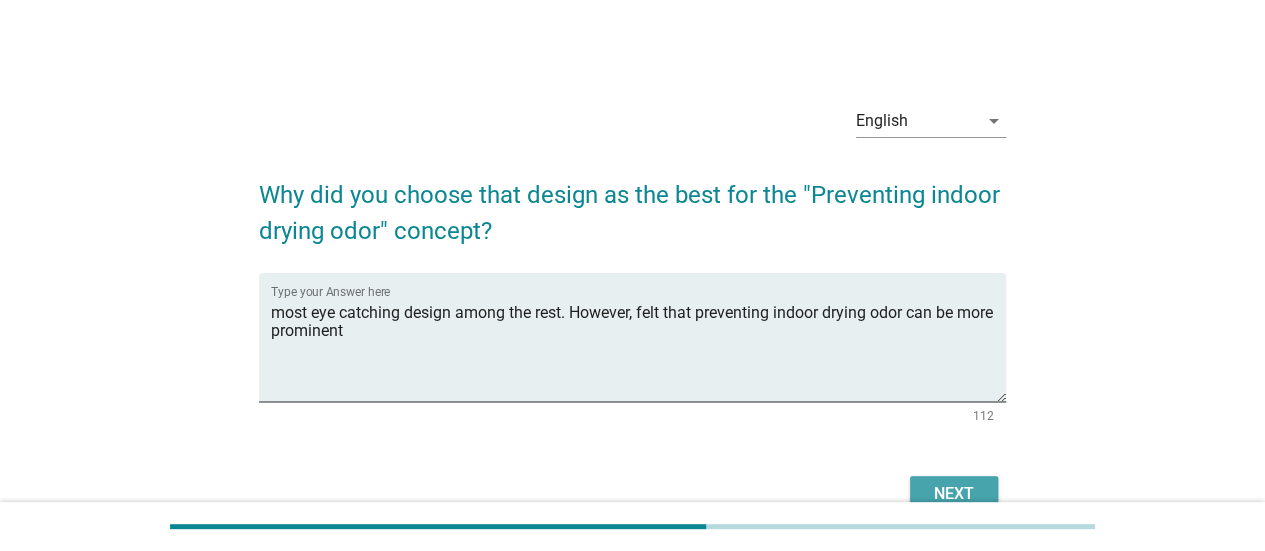 click on "Next" at bounding box center [954, 494] 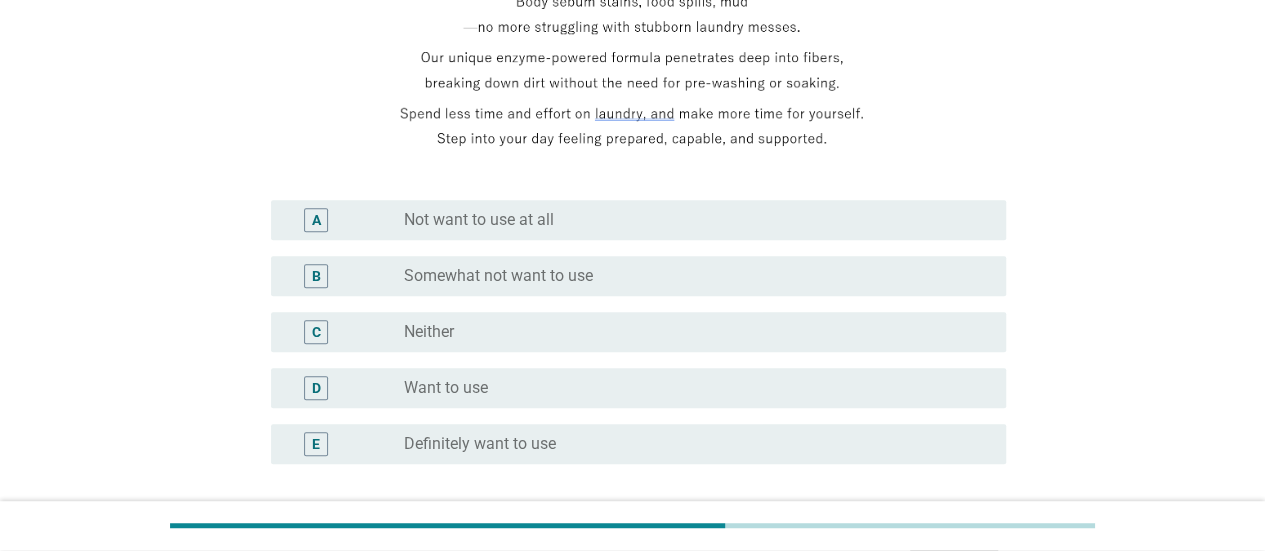 scroll, scrollTop: 400, scrollLeft: 0, axis: vertical 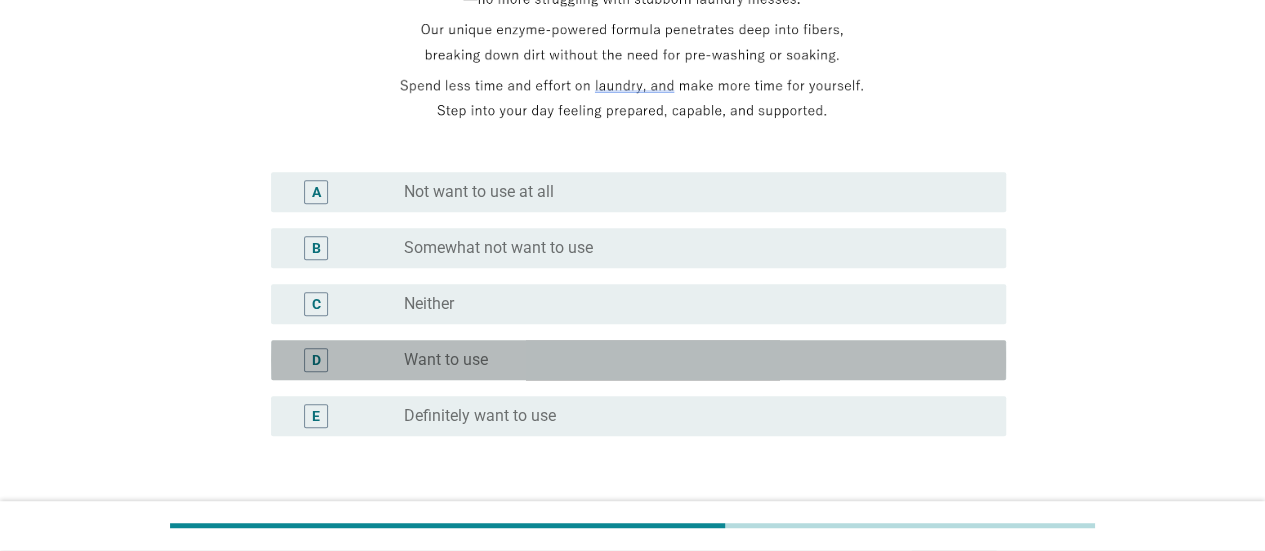 click on "radio_button_unchecked Want to use" at bounding box center [689, 360] 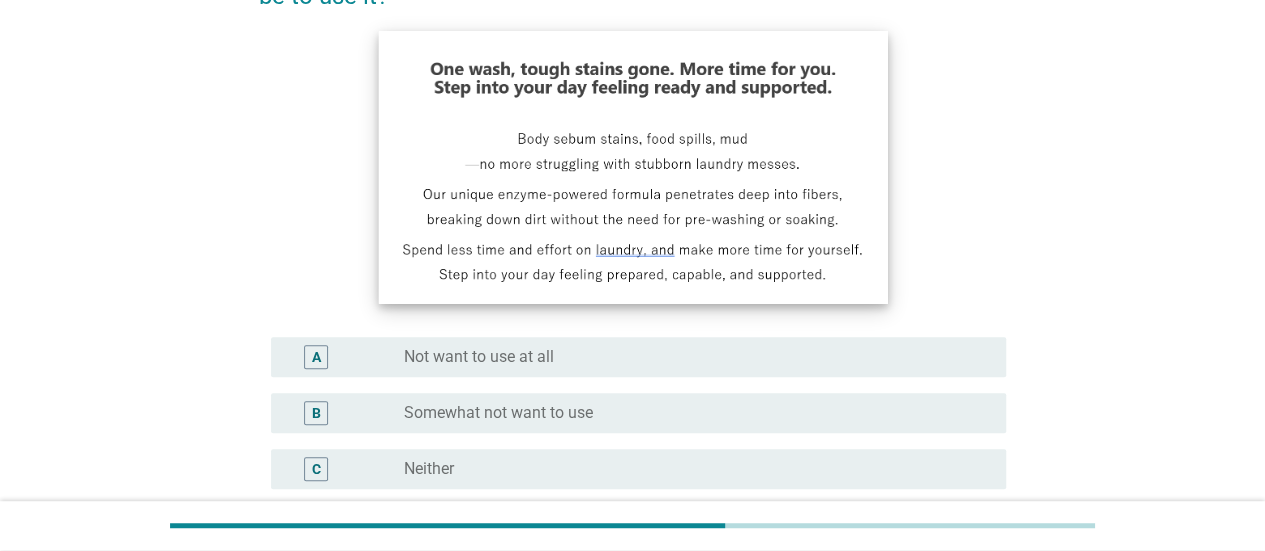 scroll, scrollTop: 342, scrollLeft: 0, axis: vertical 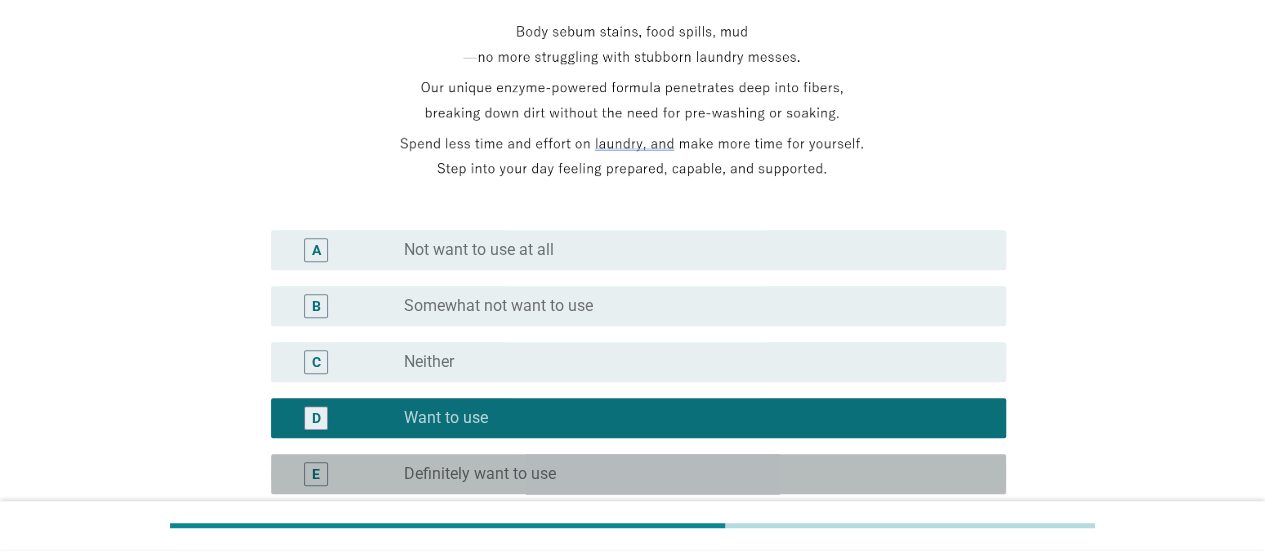 click on "E     radio_button_unchecked Definitely want to use" at bounding box center [638, 474] 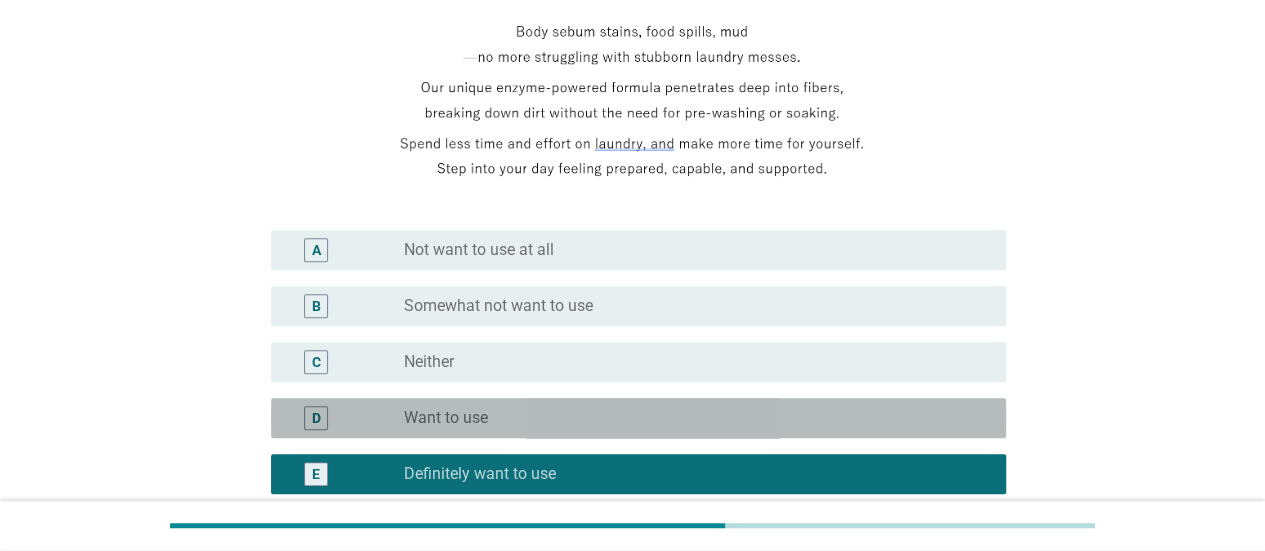 click on "radio_button_unchecked Want to use" at bounding box center [689, 418] 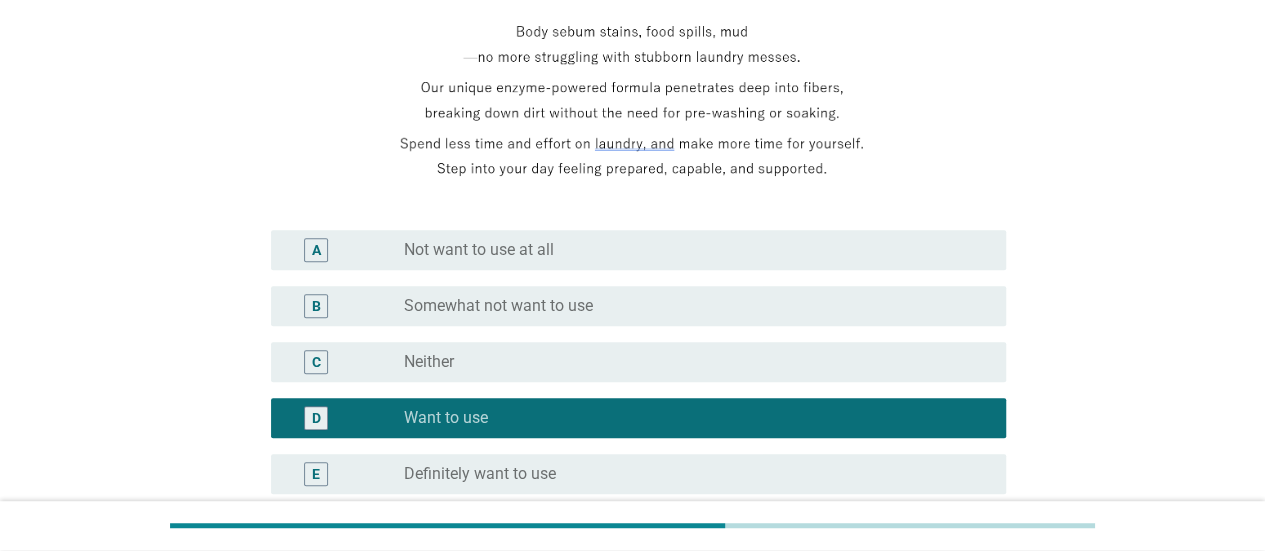 click on "radio_button_unchecked Definitely want to use" at bounding box center [689, 474] 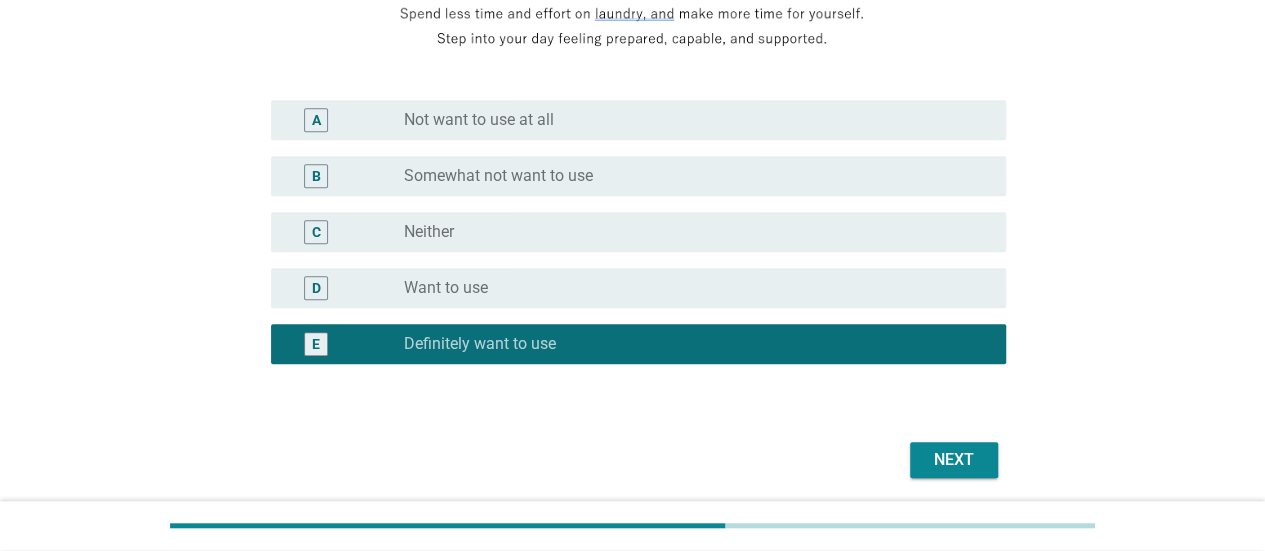 scroll, scrollTop: 542, scrollLeft: 0, axis: vertical 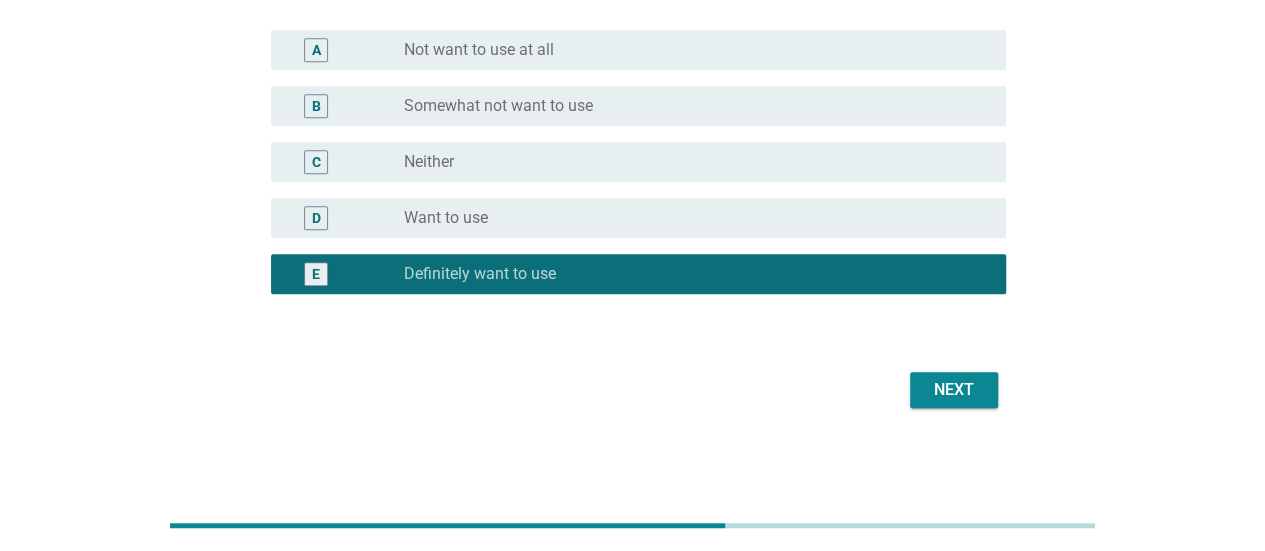 click on "Next" at bounding box center (954, 390) 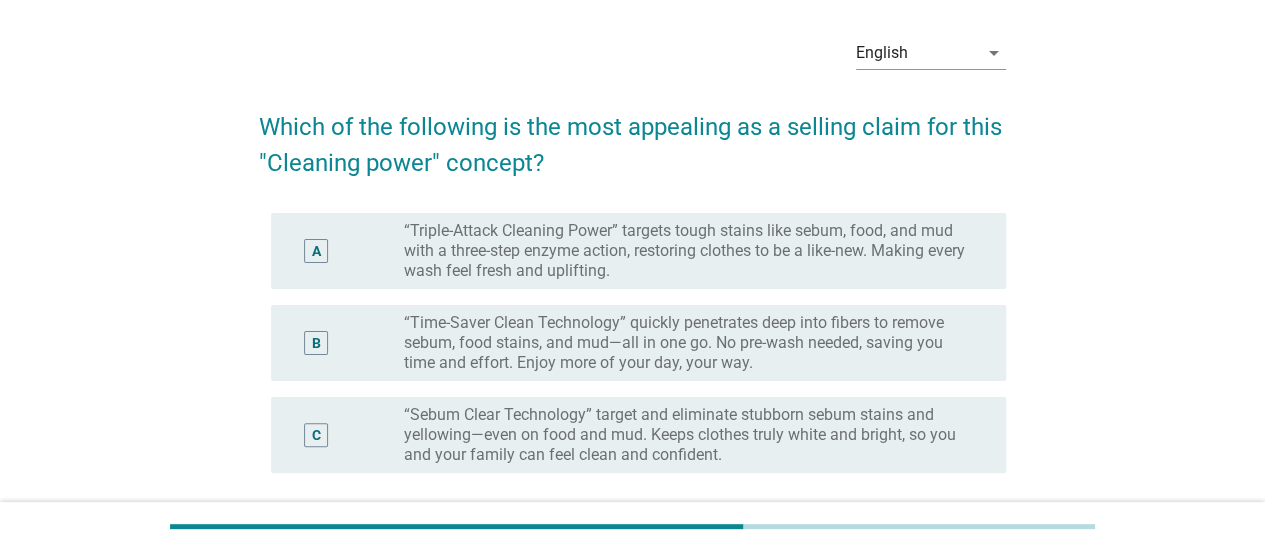 scroll, scrollTop: 100, scrollLeft: 0, axis: vertical 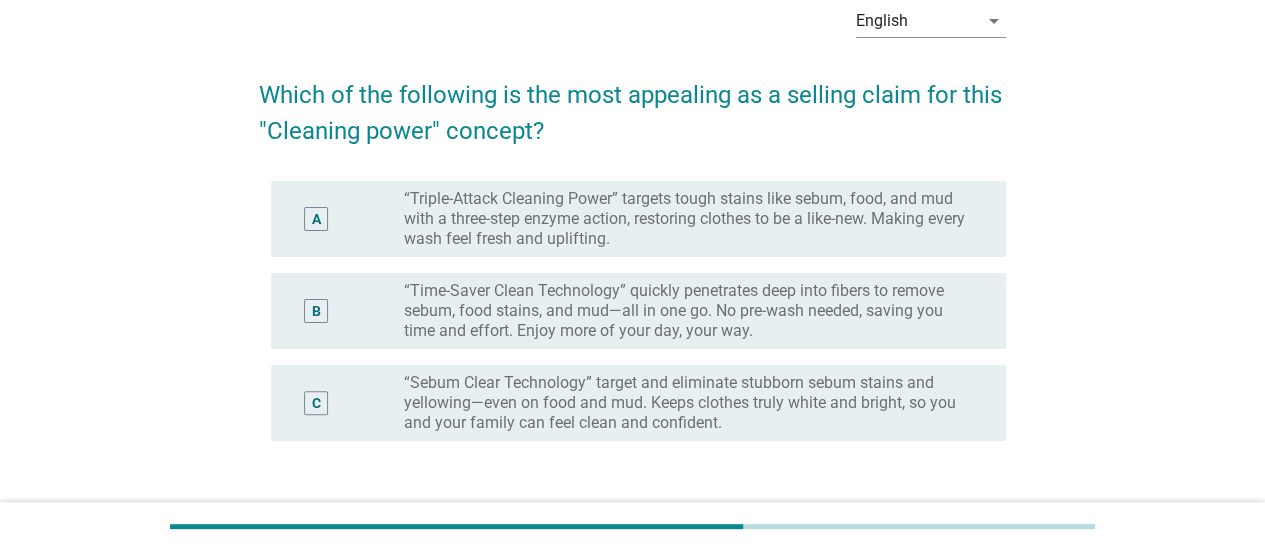 click on "“Time-Saver Clean Technology” quickly penetrates deep into fibers to remove sebum, food stains, and mud—all in one go. No pre-wash needed, saving you time and effort. Enjoy more of your day, your way." at bounding box center (689, 311) 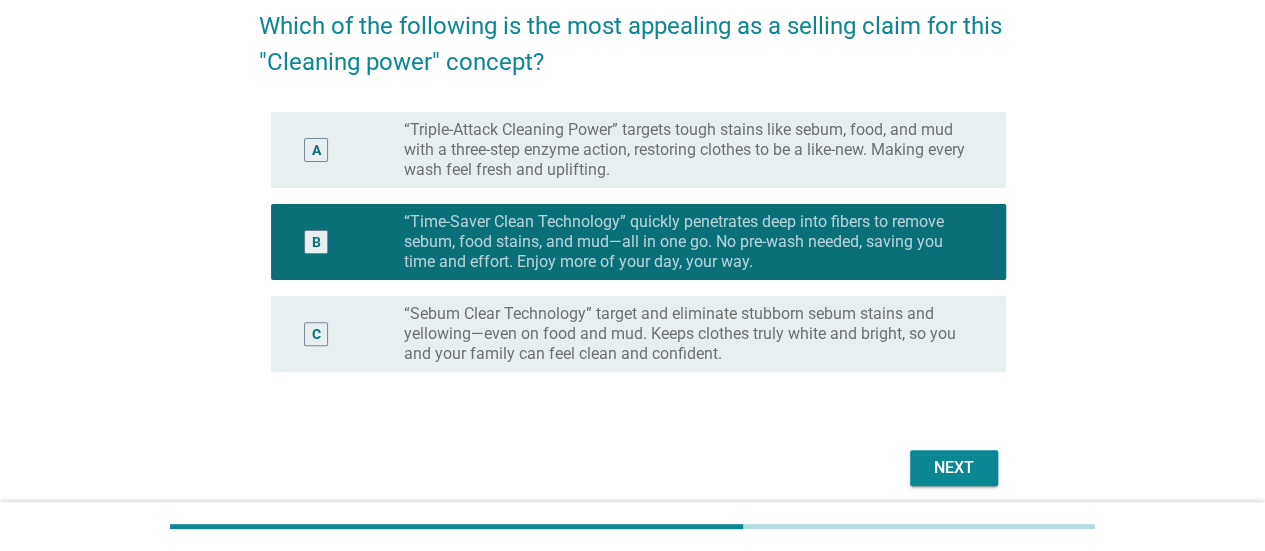 scroll, scrollTop: 200, scrollLeft: 0, axis: vertical 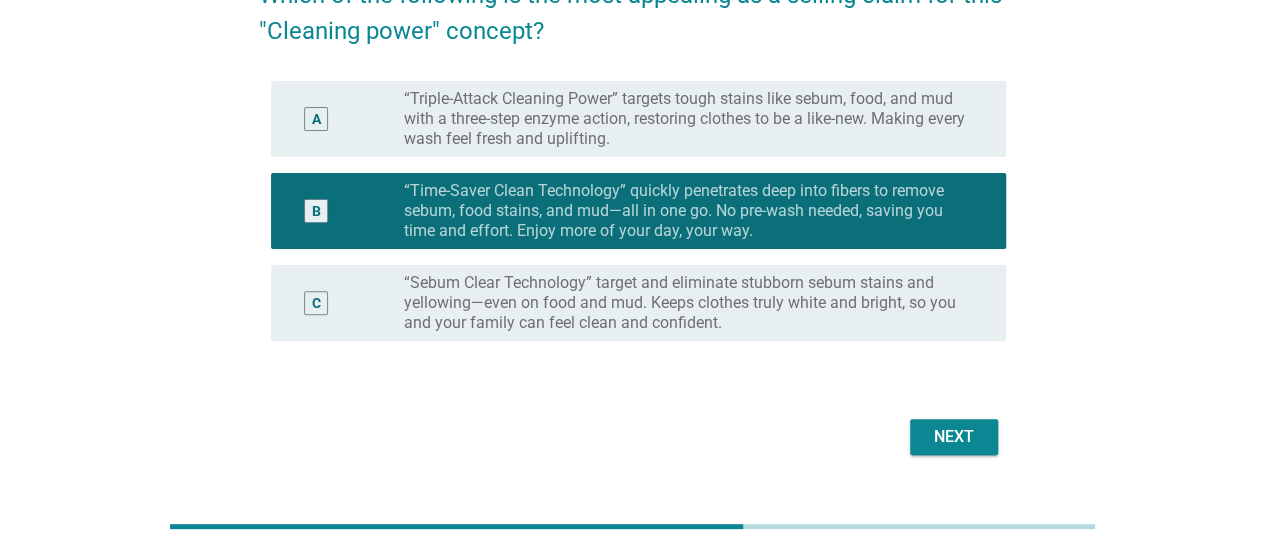 click on "Next" at bounding box center [954, 437] 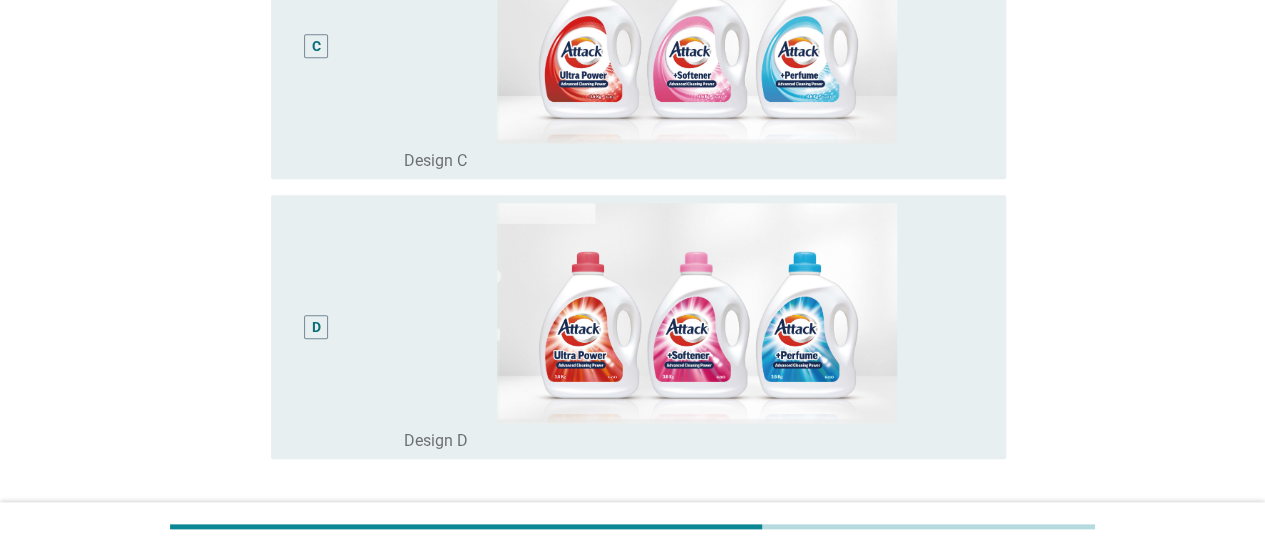 scroll, scrollTop: 800, scrollLeft: 0, axis: vertical 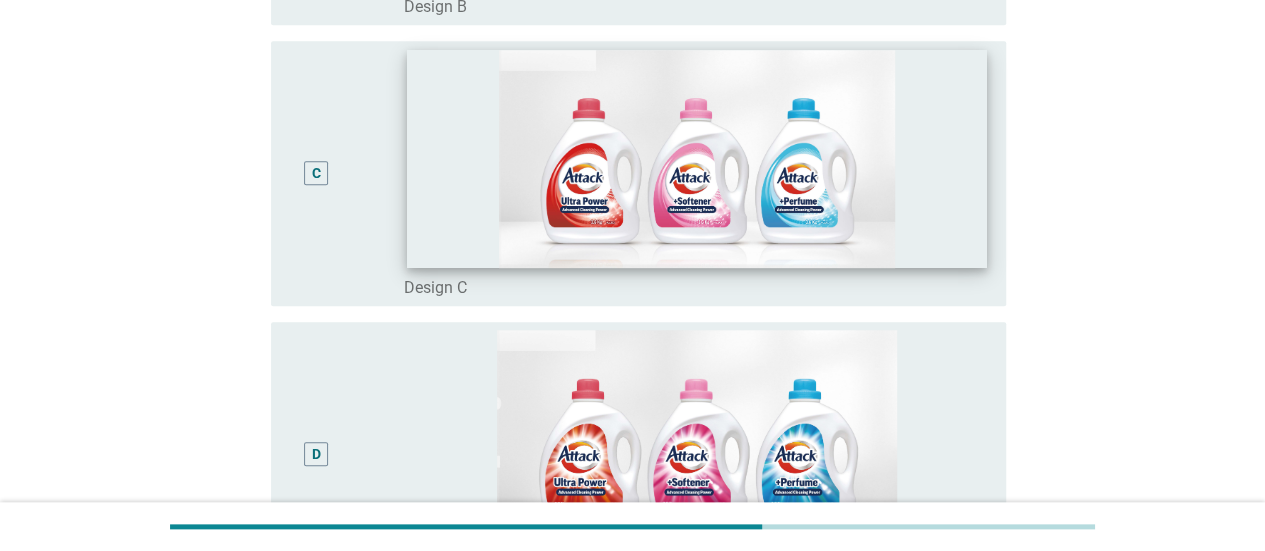 click at bounding box center (697, 159) 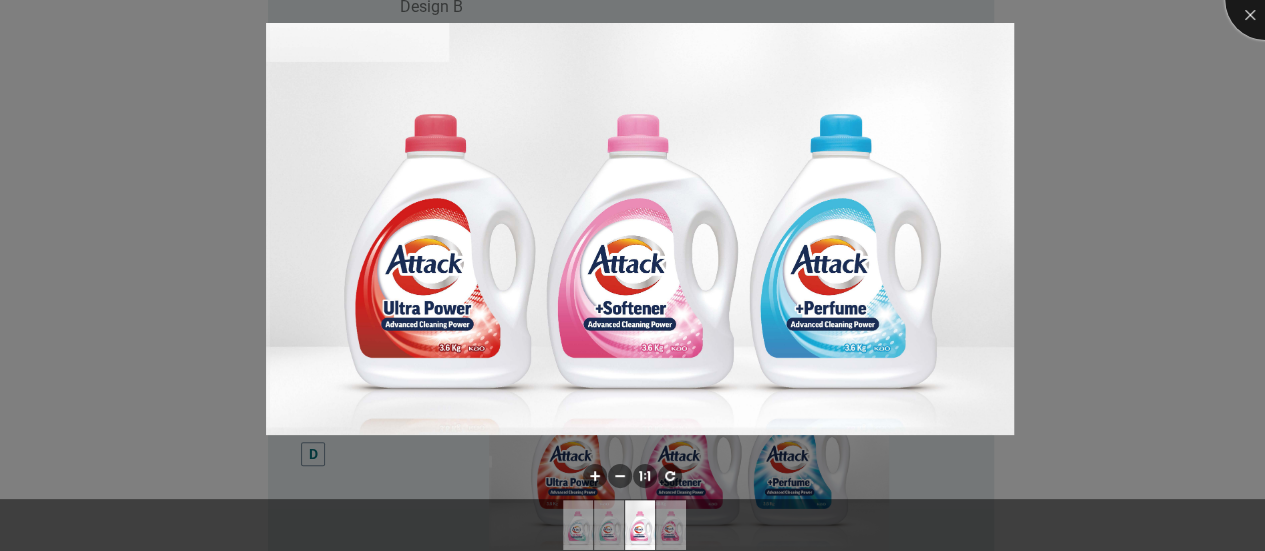 click at bounding box center [1265, 0] 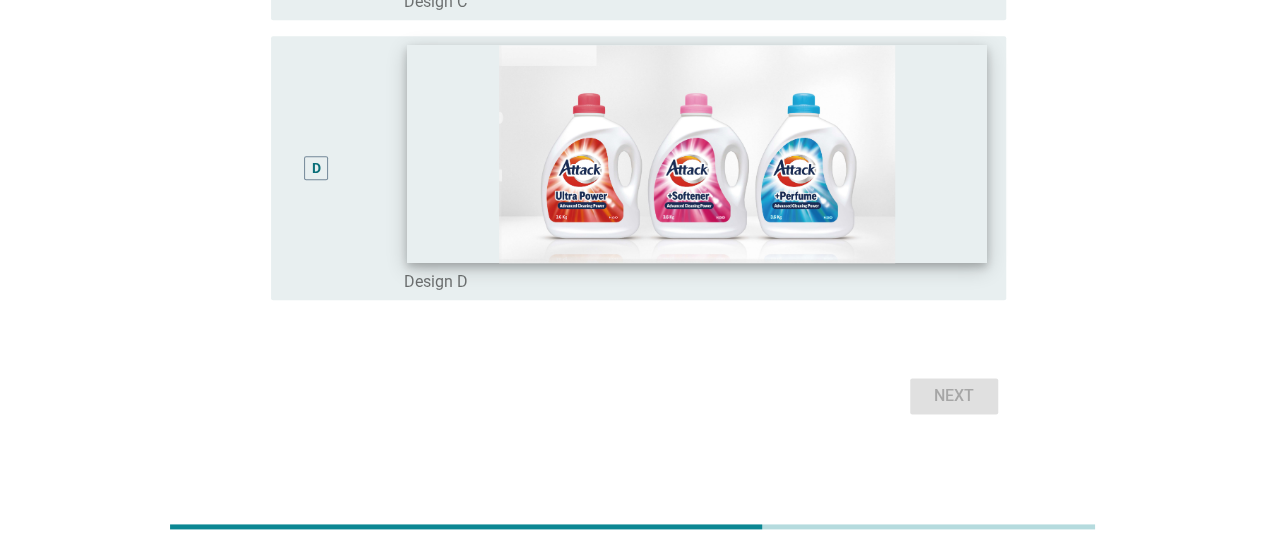 scroll, scrollTop: 892, scrollLeft: 0, axis: vertical 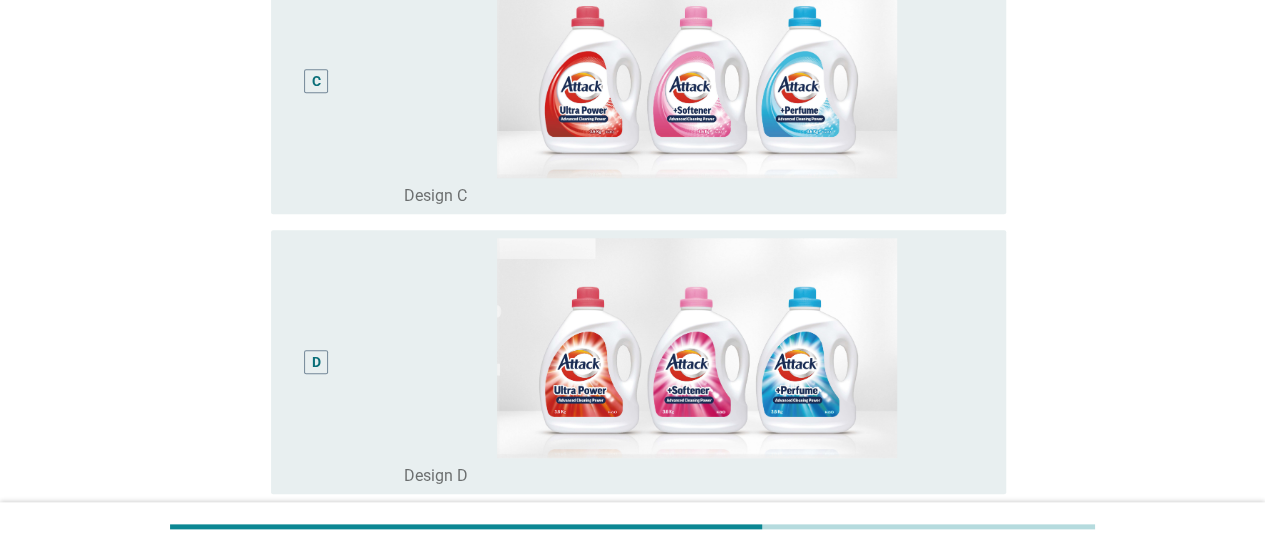 click on "C" at bounding box center (316, 81) 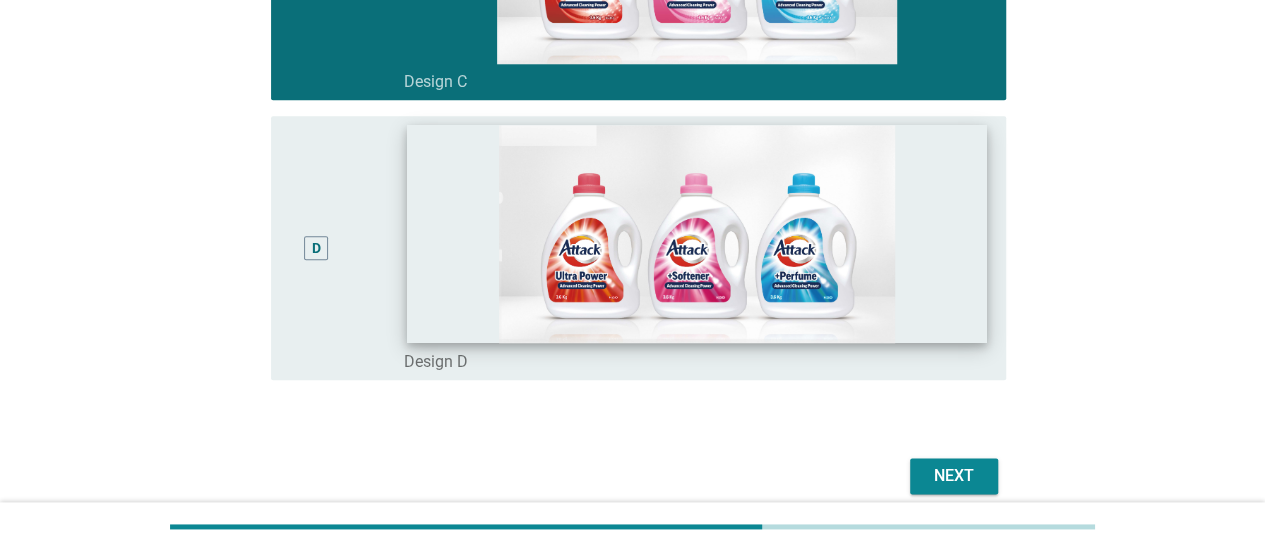 scroll, scrollTop: 1092, scrollLeft: 0, axis: vertical 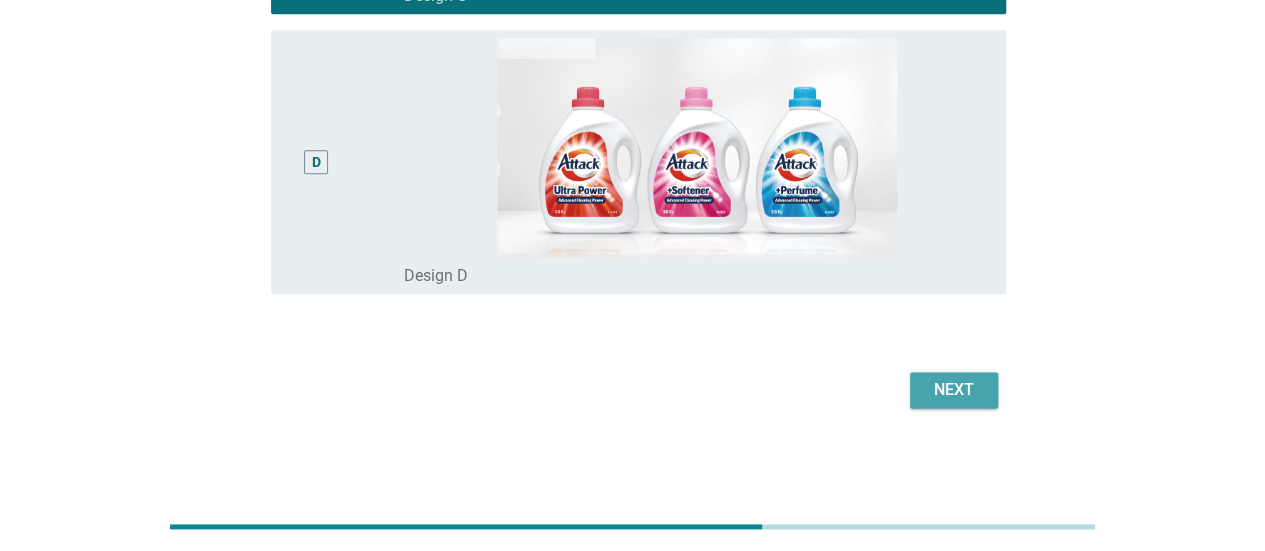 click on "Next" at bounding box center [954, 390] 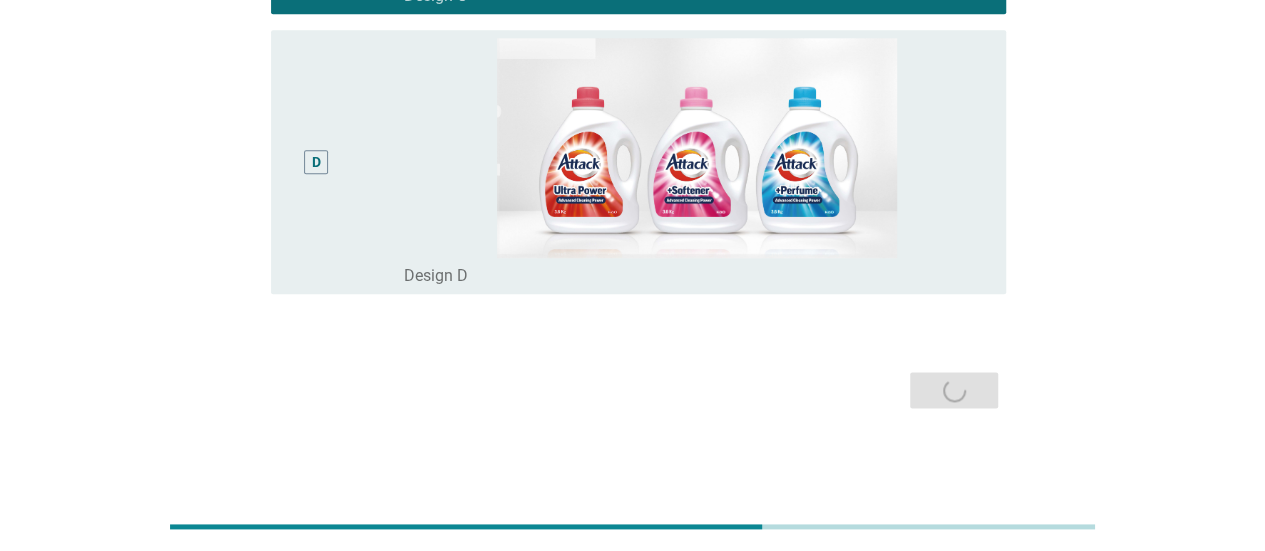 scroll, scrollTop: 0, scrollLeft: 0, axis: both 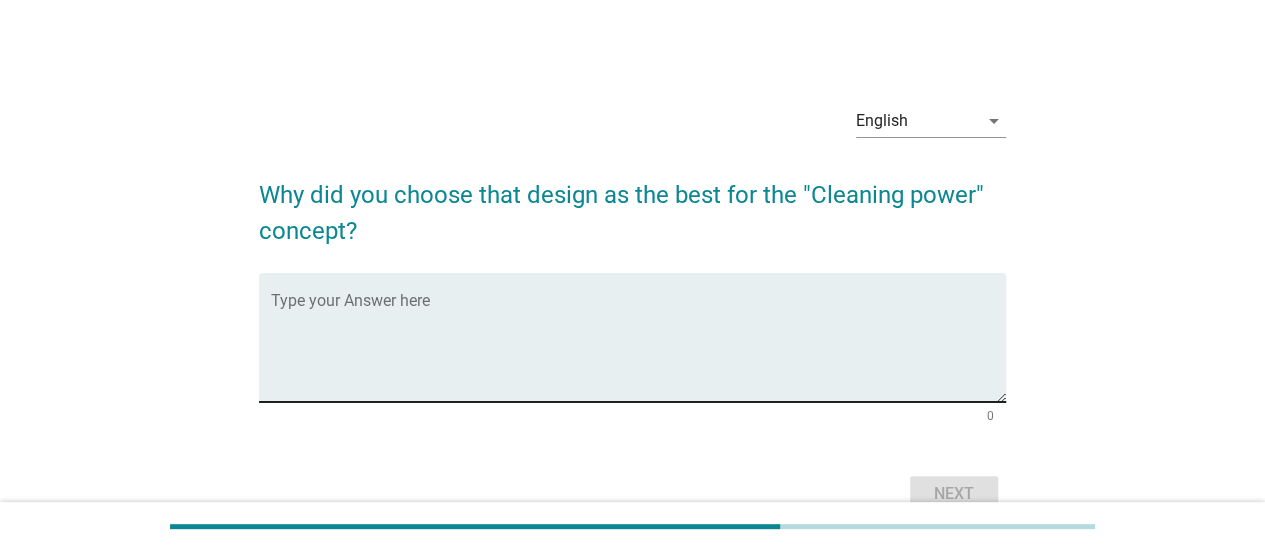 click on "Type your Answer here" at bounding box center (638, 337) 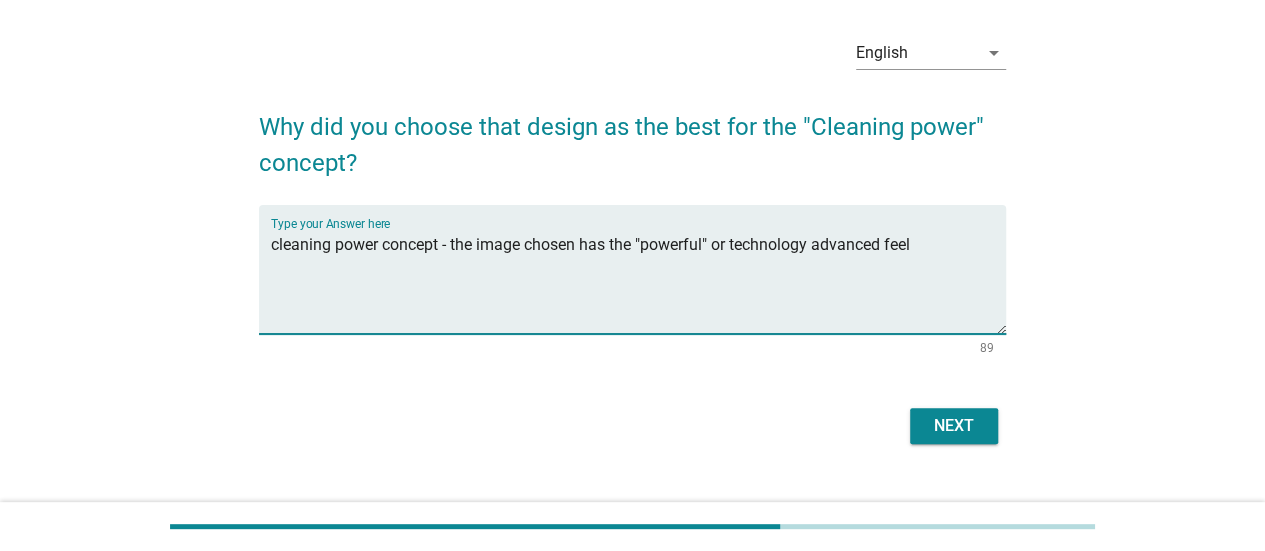 scroll, scrollTop: 100, scrollLeft: 0, axis: vertical 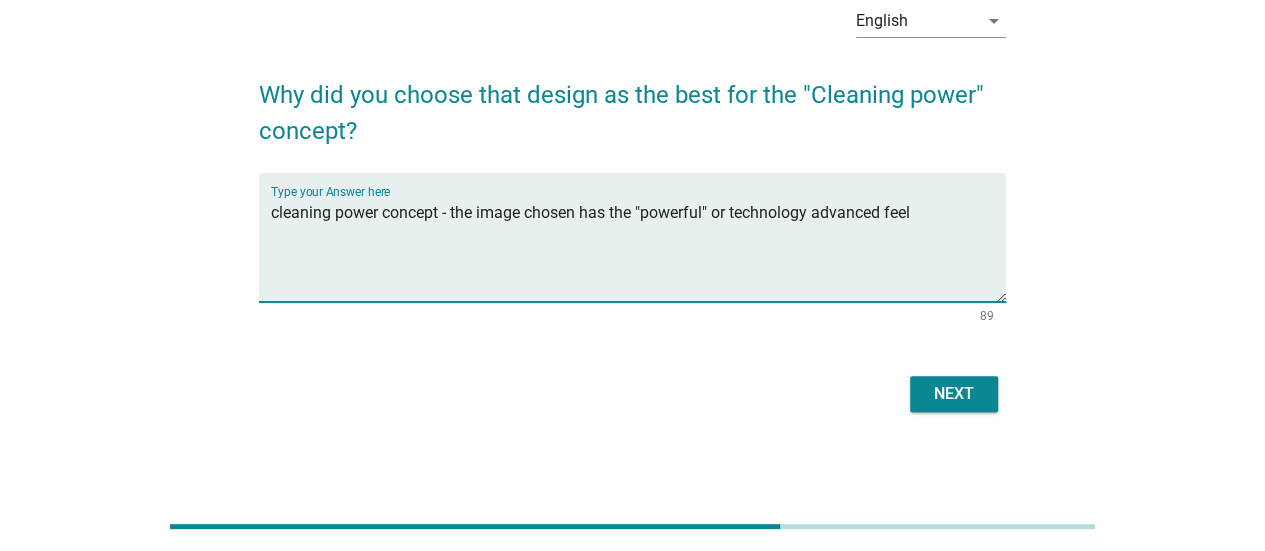 type on "cleaning power concept - the image chosen has the "powerful" or technology advanced feel" 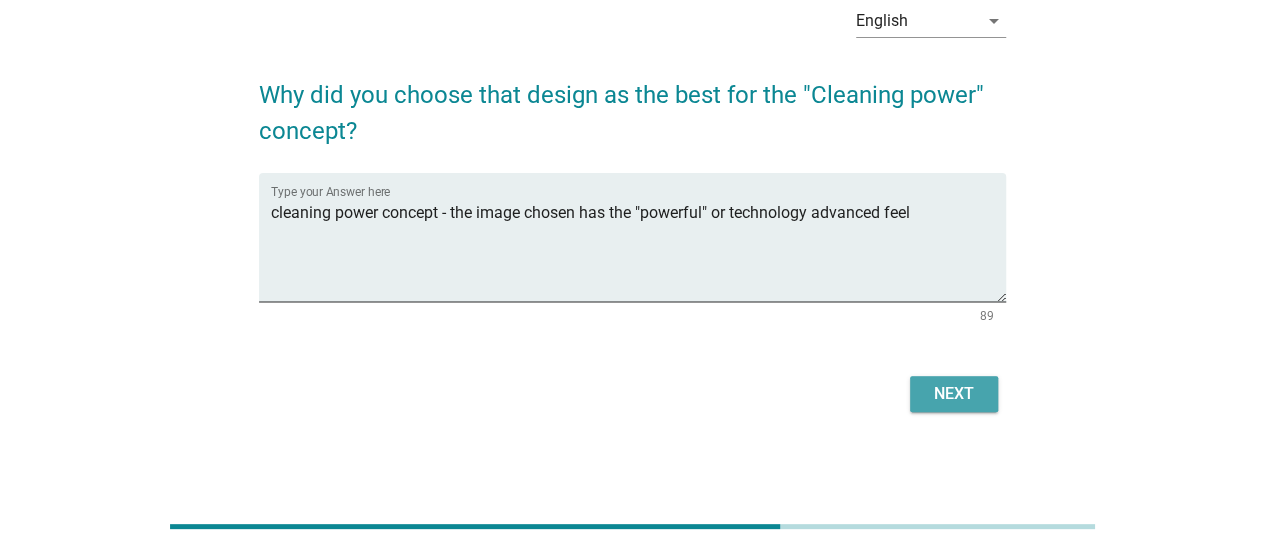 click on "Next" at bounding box center [954, 394] 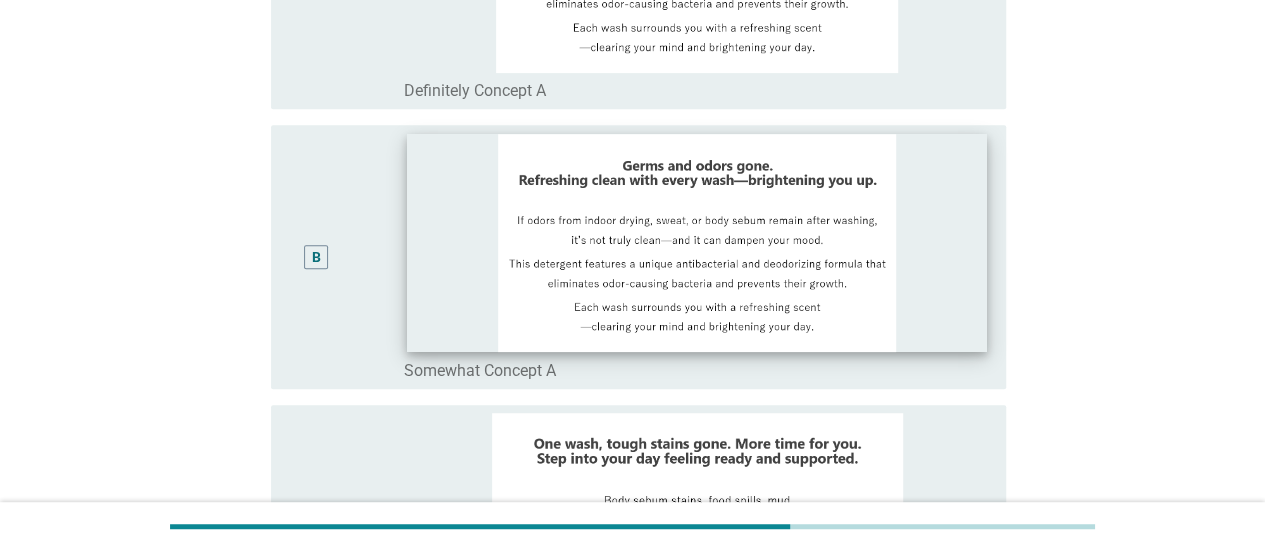 scroll, scrollTop: 300, scrollLeft: 0, axis: vertical 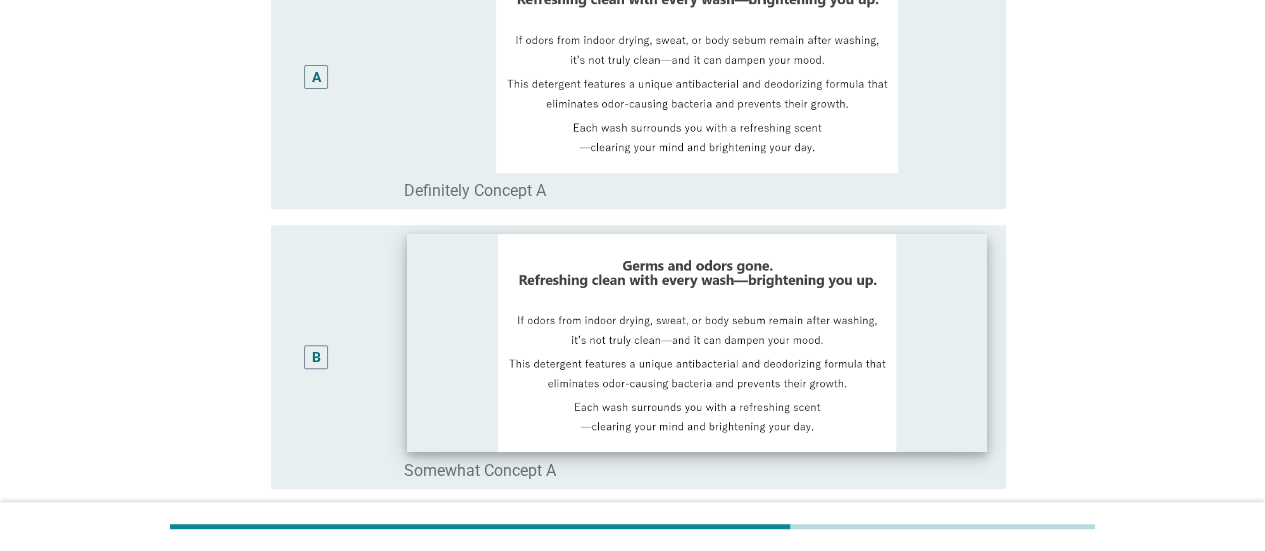click at bounding box center [697, 343] 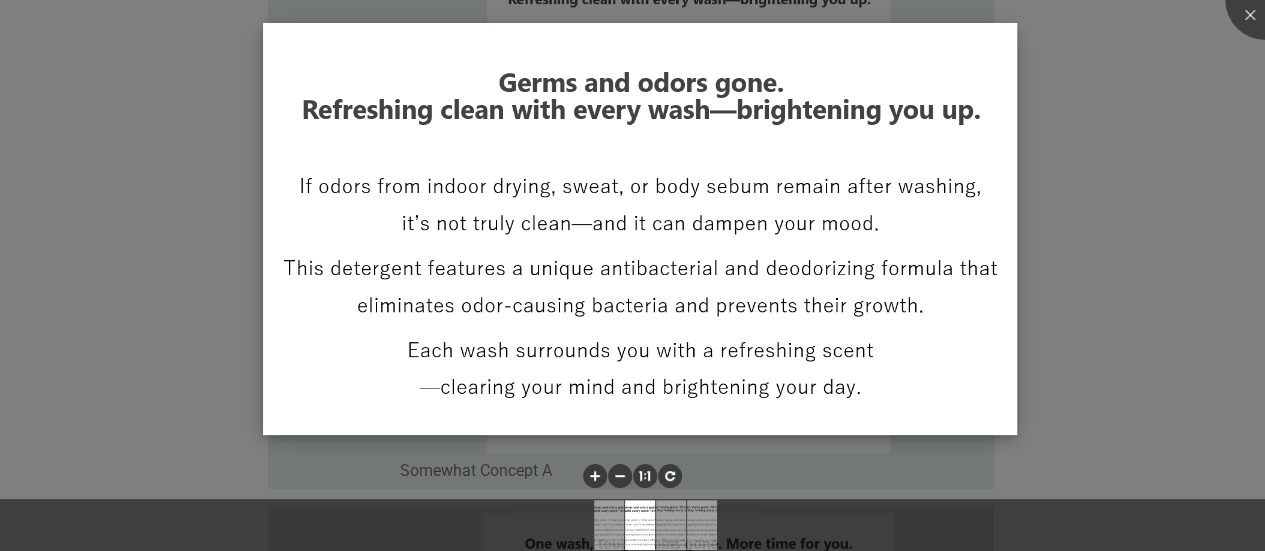 click at bounding box center [639, 229] 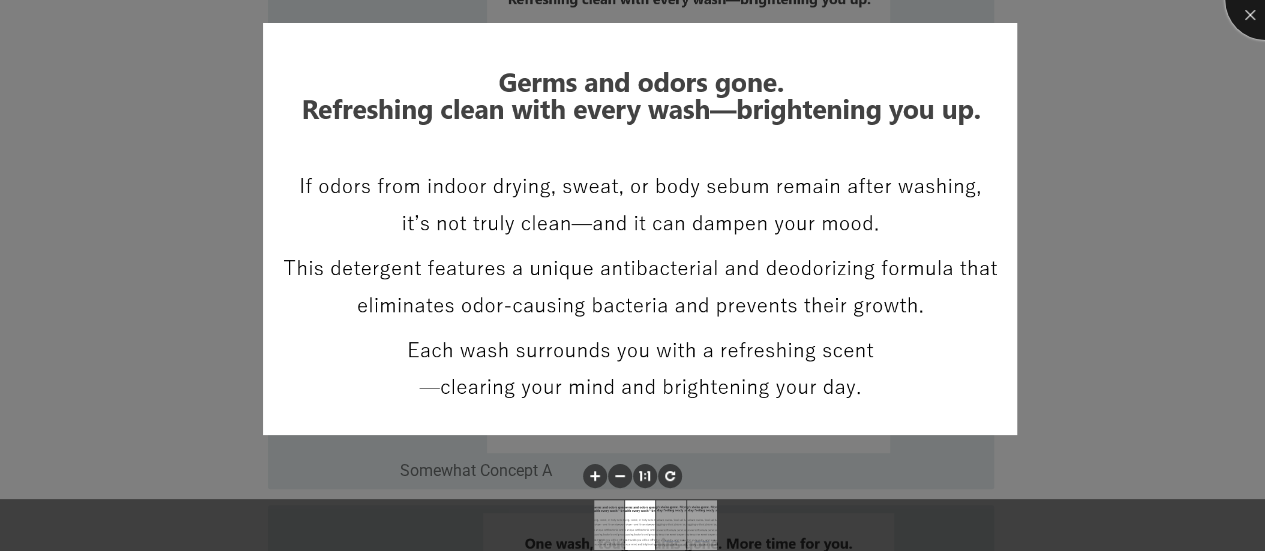 click at bounding box center [1265, 0] 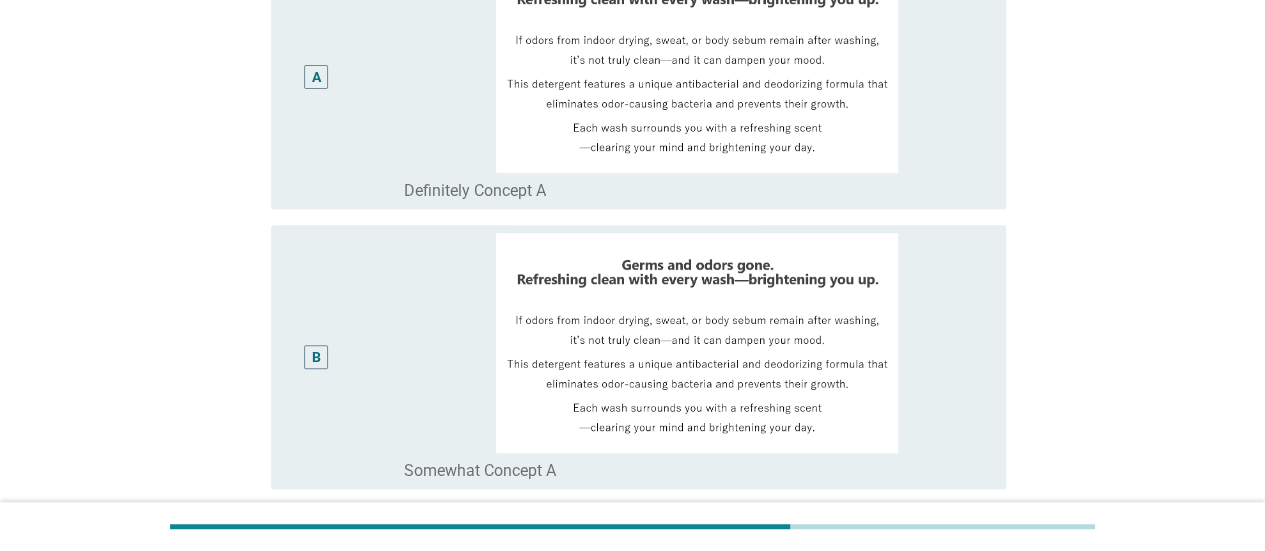 click on "B" at bounding box center (316, 357) 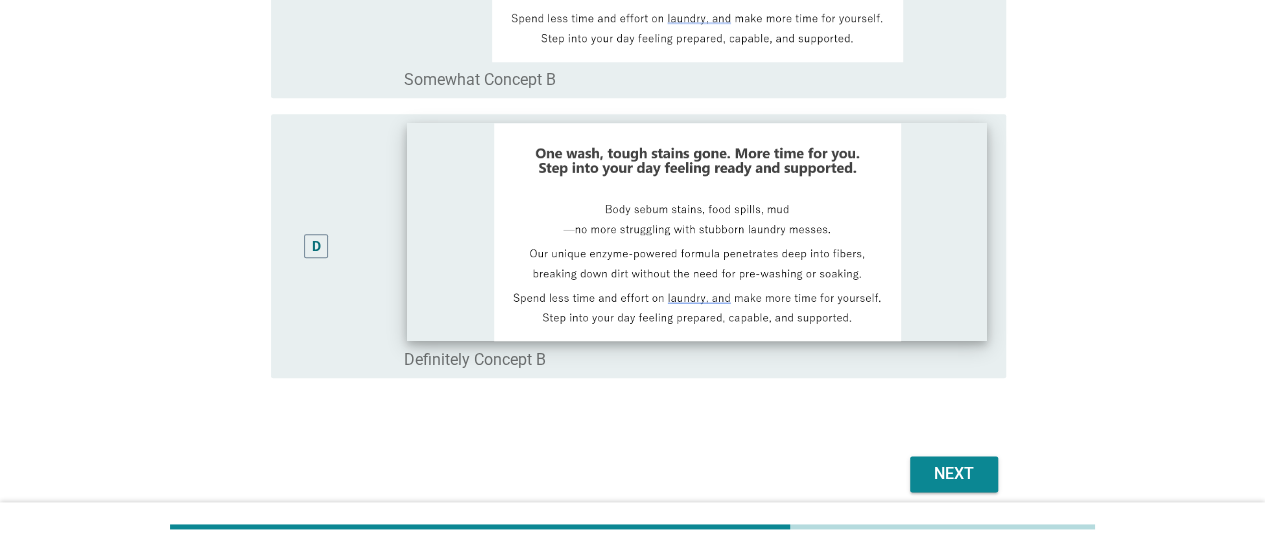 scroll, scrollTop: 1000, scrollLeft: 0, axis: vertical 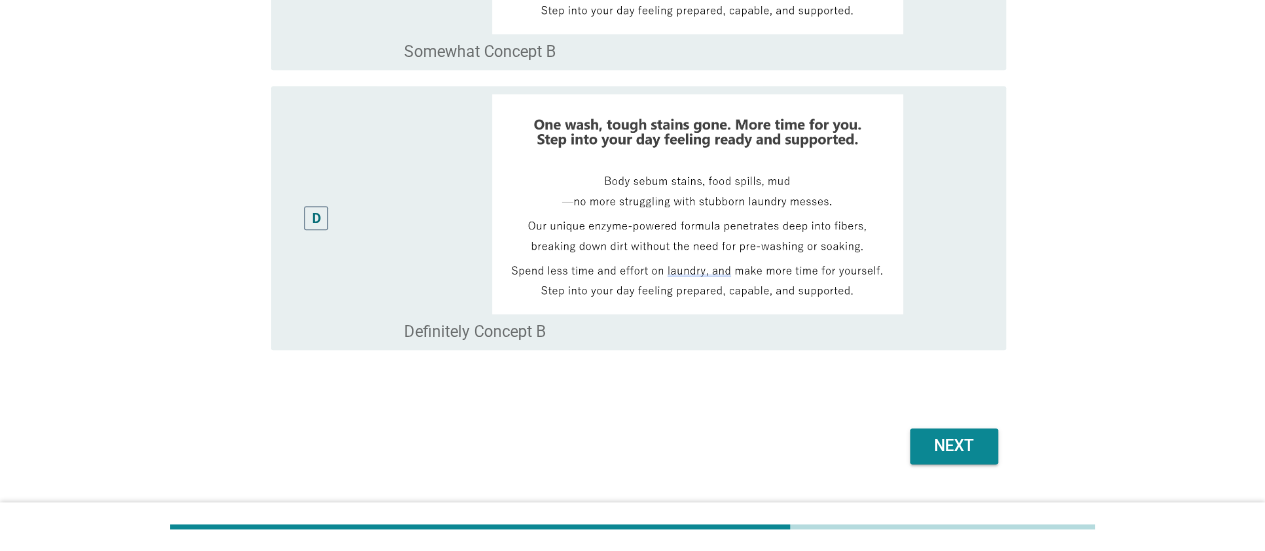click on "Next" at bounding box center (954, 446) 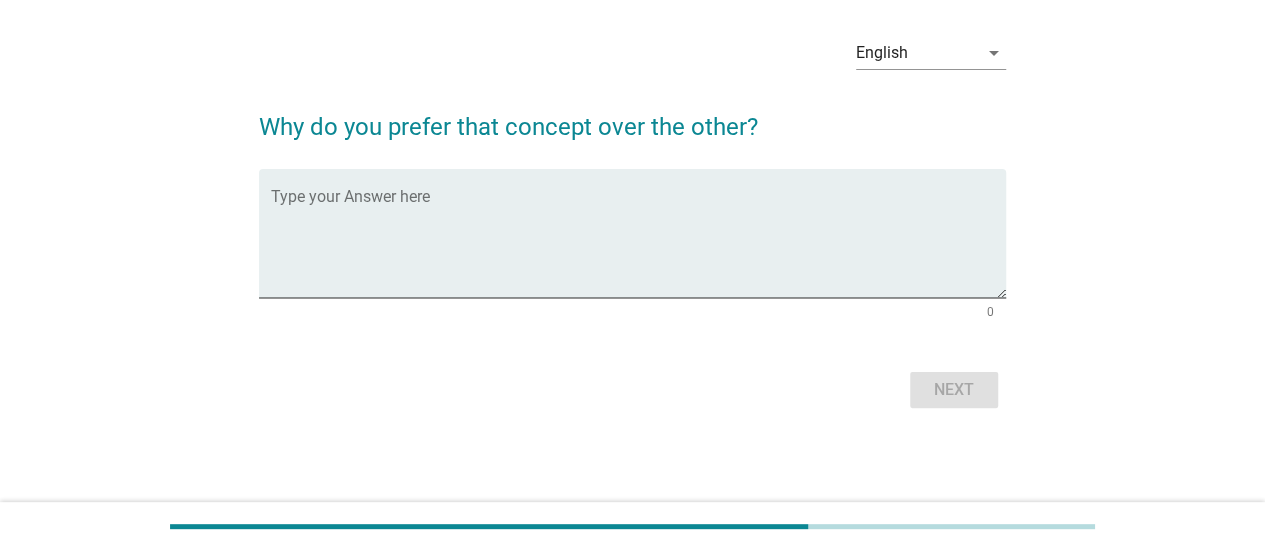 scroll, scrollTop: 0, scrollLeft: 0, axis: both 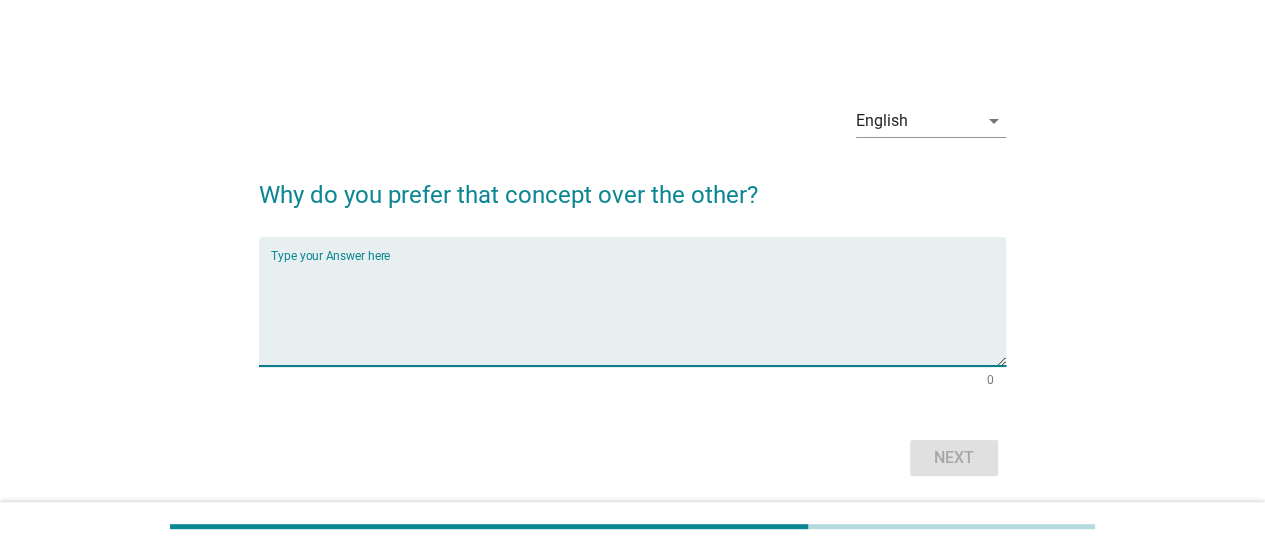 click at bounding box center (638, 313) 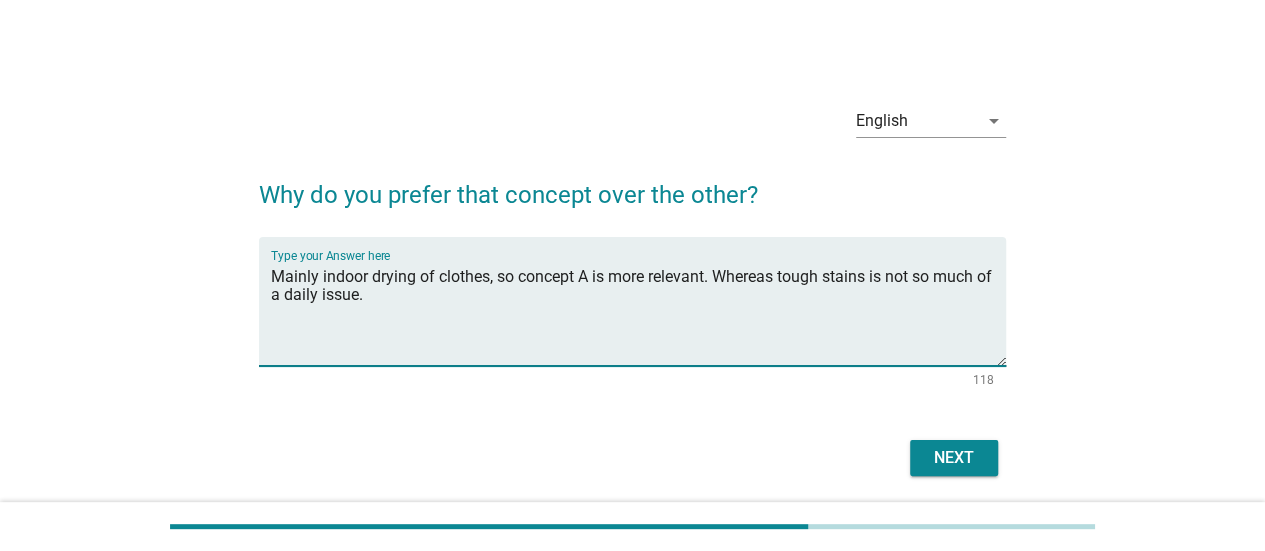drag, startPoint x: 398, startPoint y: 299, endPoint x: 338, endPoint y: 289, distance: 60.827625 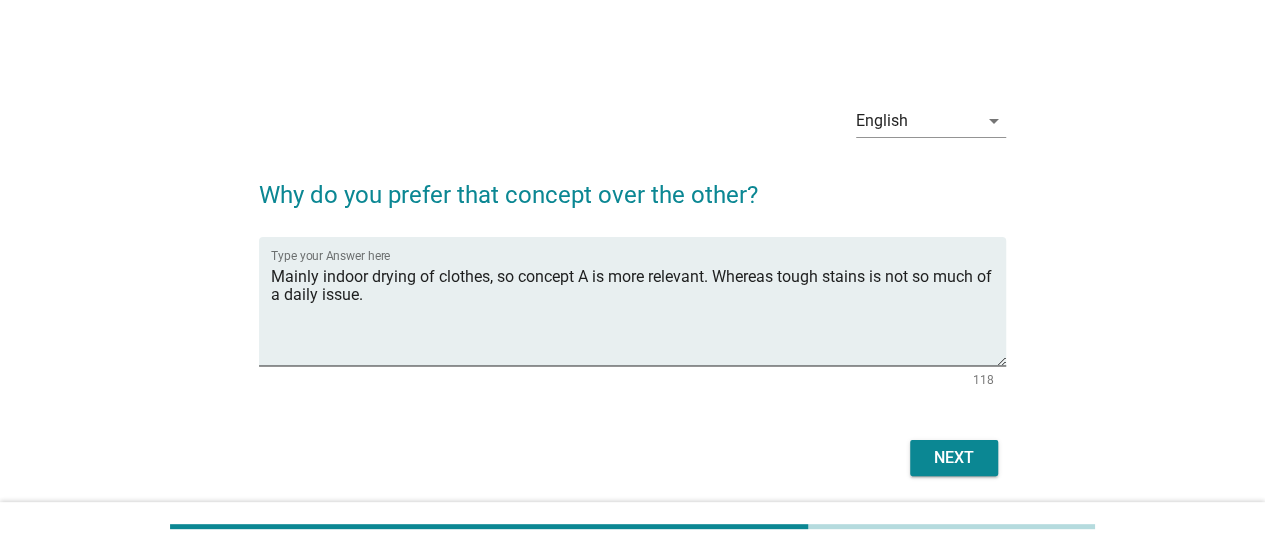 click on "Type your Answer here Mainly indoor drying of clothes, so concept A is more relevant. Whereas tough stains is not so much of a daily issue. 118" at bounding box center [632, 315] 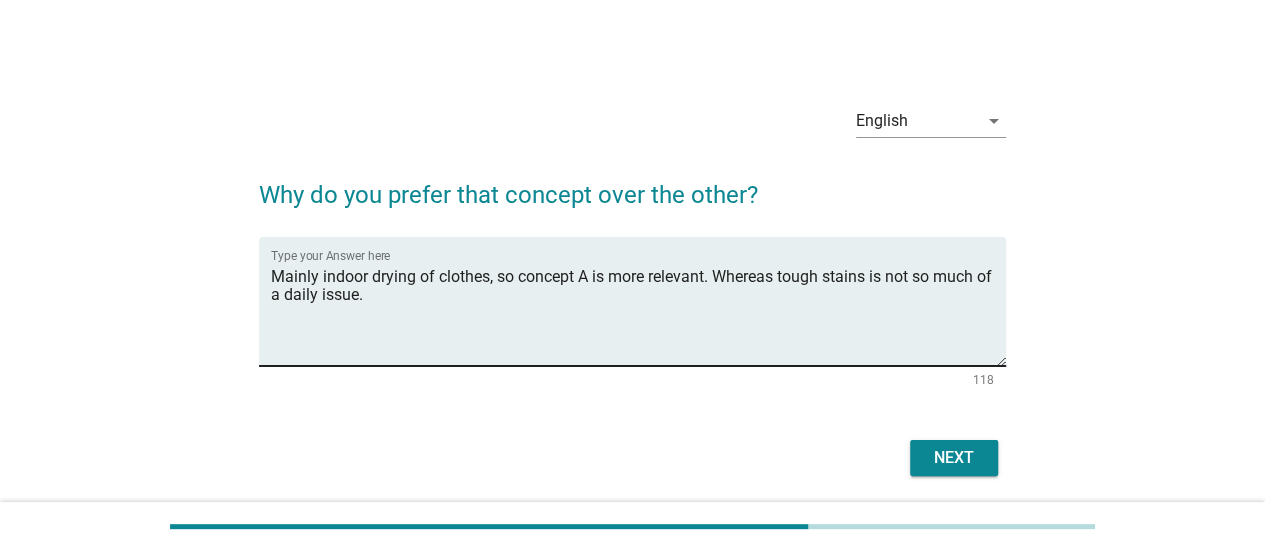 click on "Mainly indoor drying of clothes, so concept A is more relevant. Whereas tough stains is not so much of a daily issue." at bounding box center [638, 313] 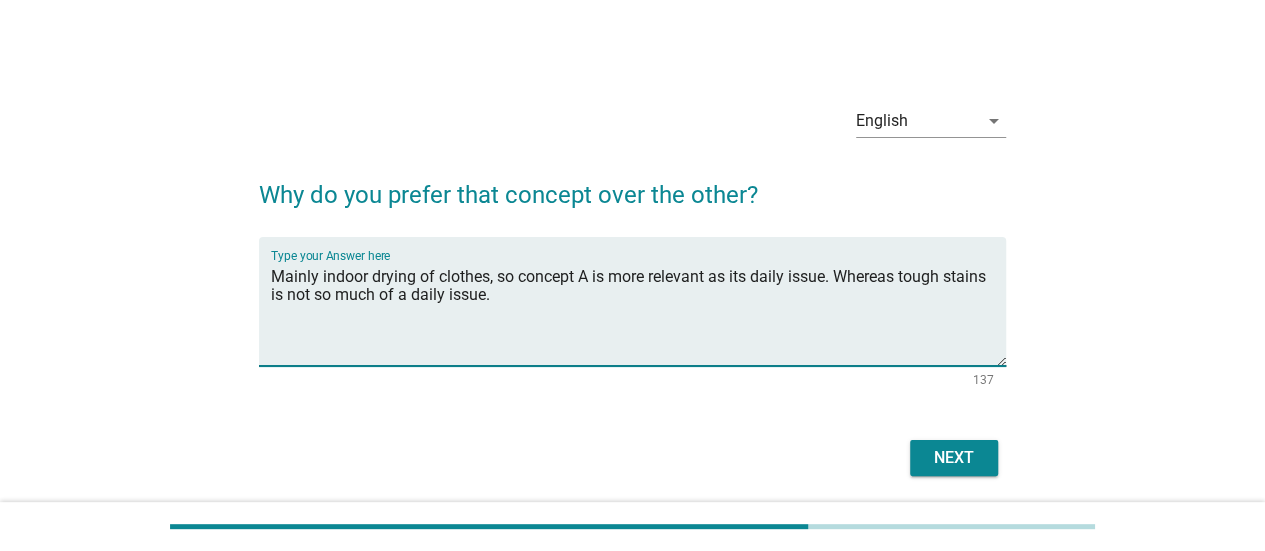 drag, startPoint x: 827, startPoint y: 278, endPoint x: 850, endPoint y: 281, distance: 23.194826 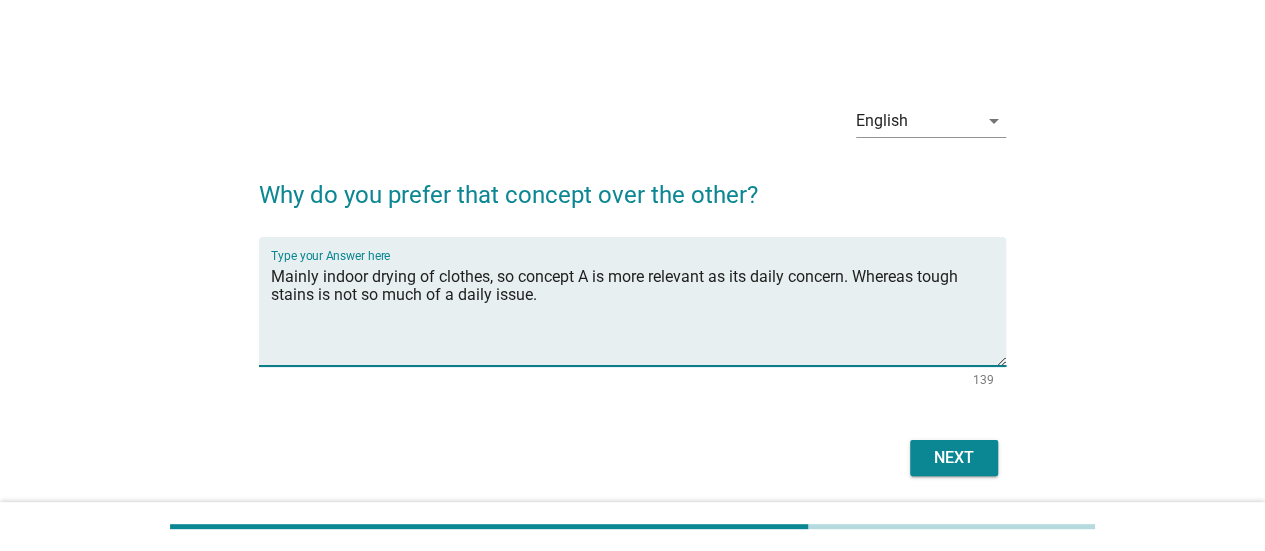 click on "Mainly indoor drying of clothes, so concept A is more relevant as its daily concern. Whereas tough stains is not so much of a daily issue." at bounding box center [638, 313] 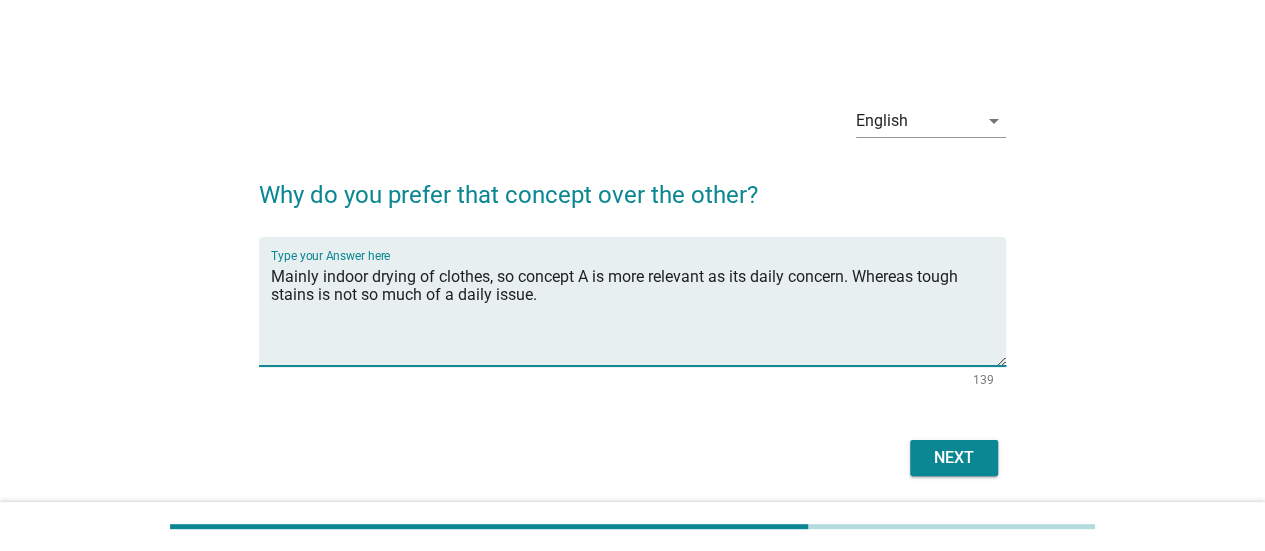 type on "Mainly indoor drying of clothes, so concept A is more relevant as its daily concern. Whereas tough stains is not so much of a daily issue." 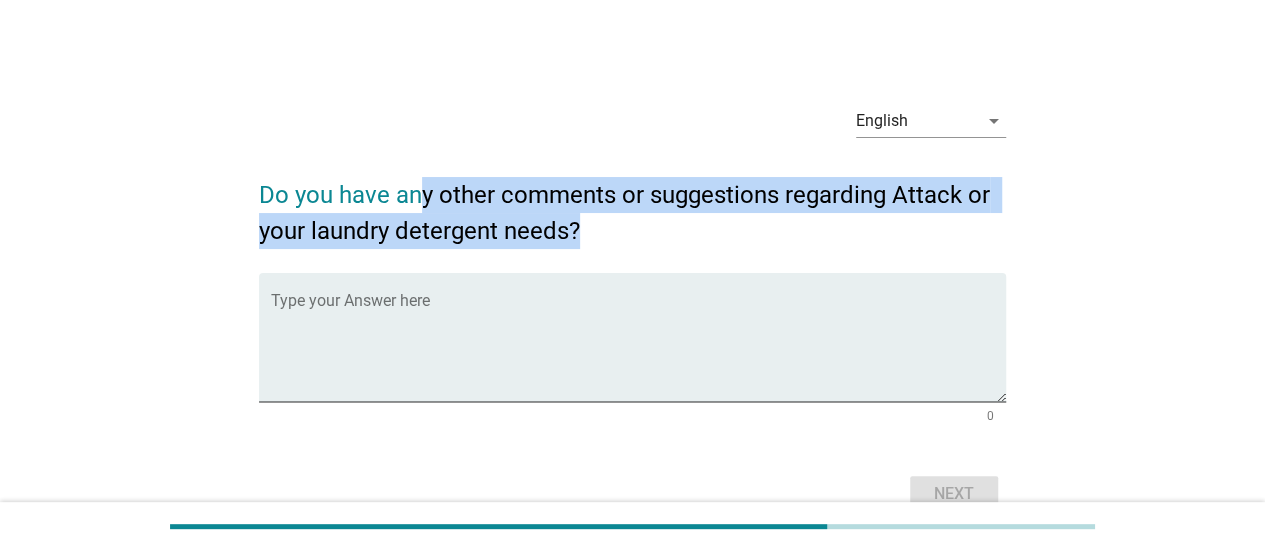 drag, startPoint x: 421, startPoint y: 187, endPoint x: 628, endPoint y: 219, distance: 209.45883 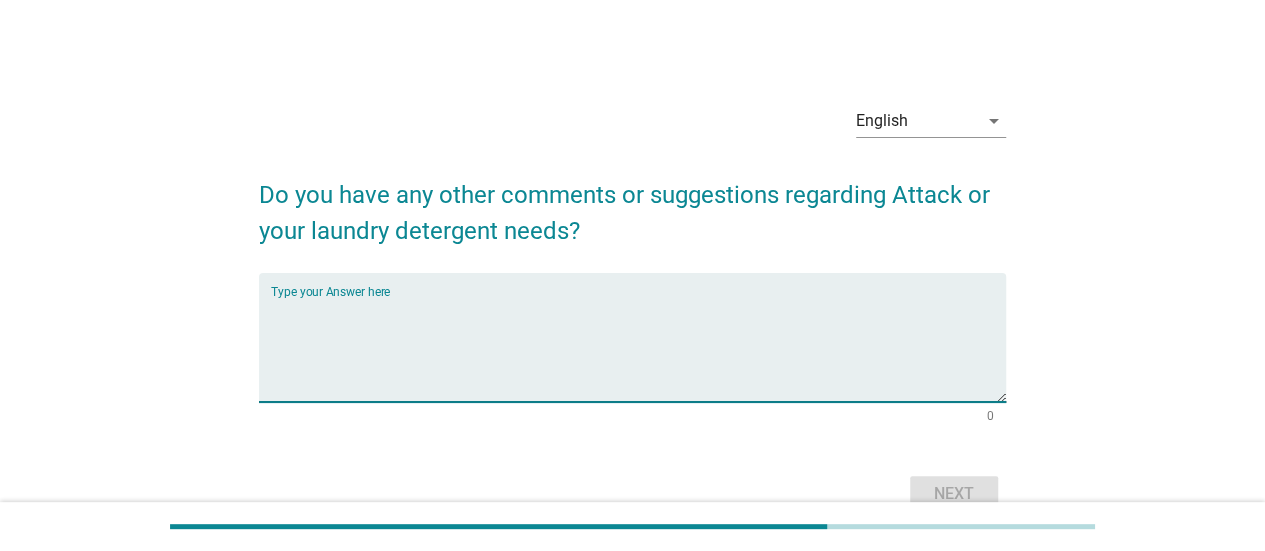 click at bounding box center [638, 349] 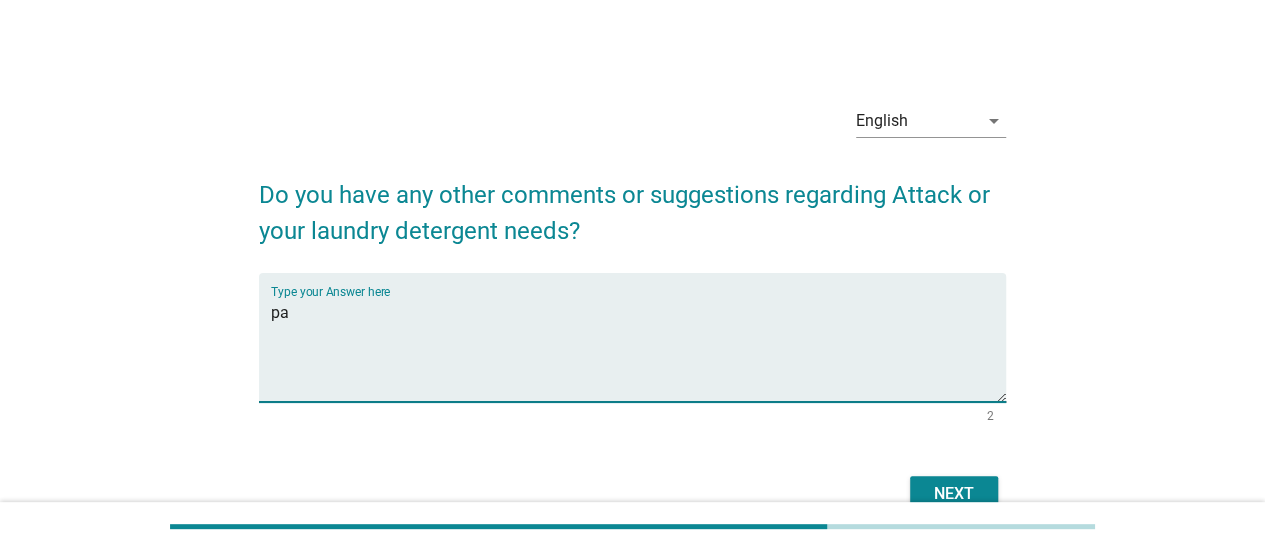 type on "p" 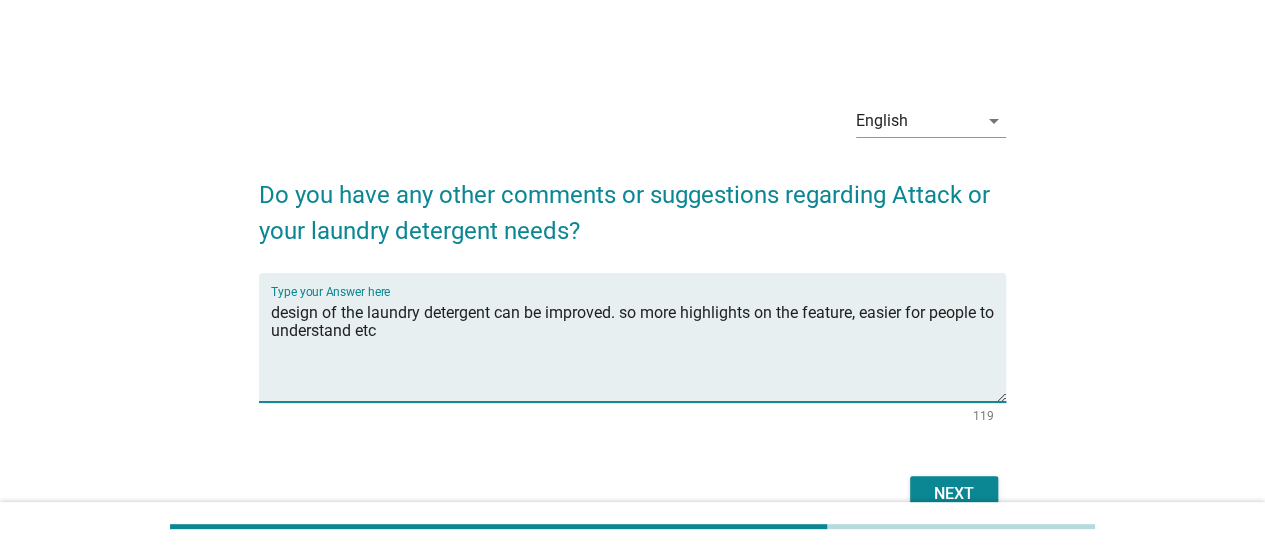 type on "design of the laundry detergent can be improved. so more highlights on the feature, easier for people to understand etc" 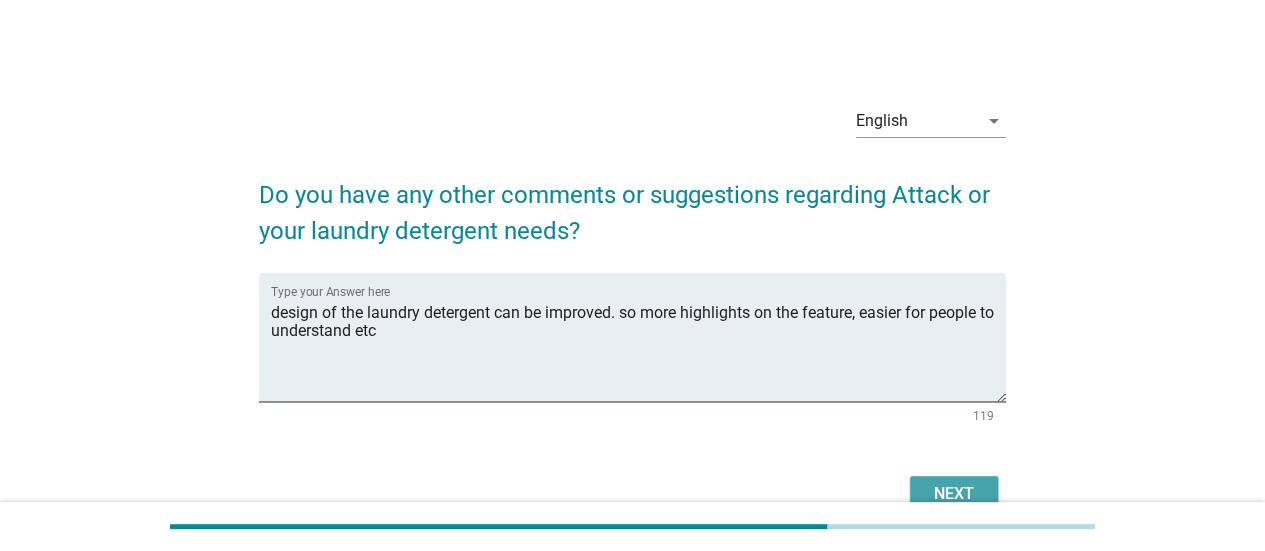 click on "Next" at bounding box center (954, 494) 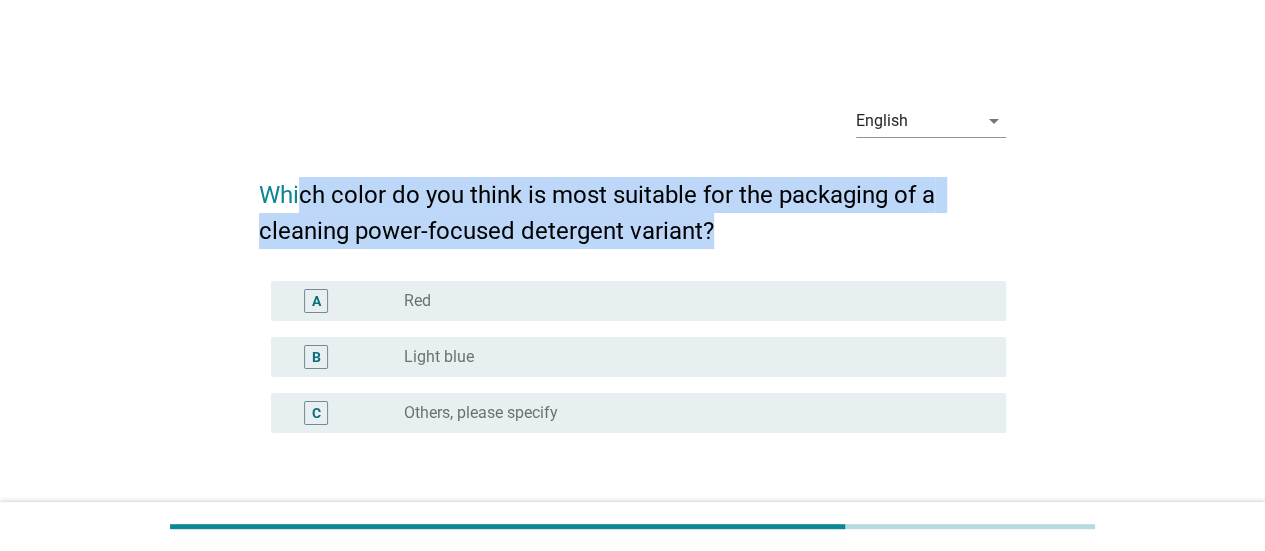 drag, startPoint x: 304, startPoint y: 188, endPoint x: 774, endPoint y: 240, distance: 472.86786 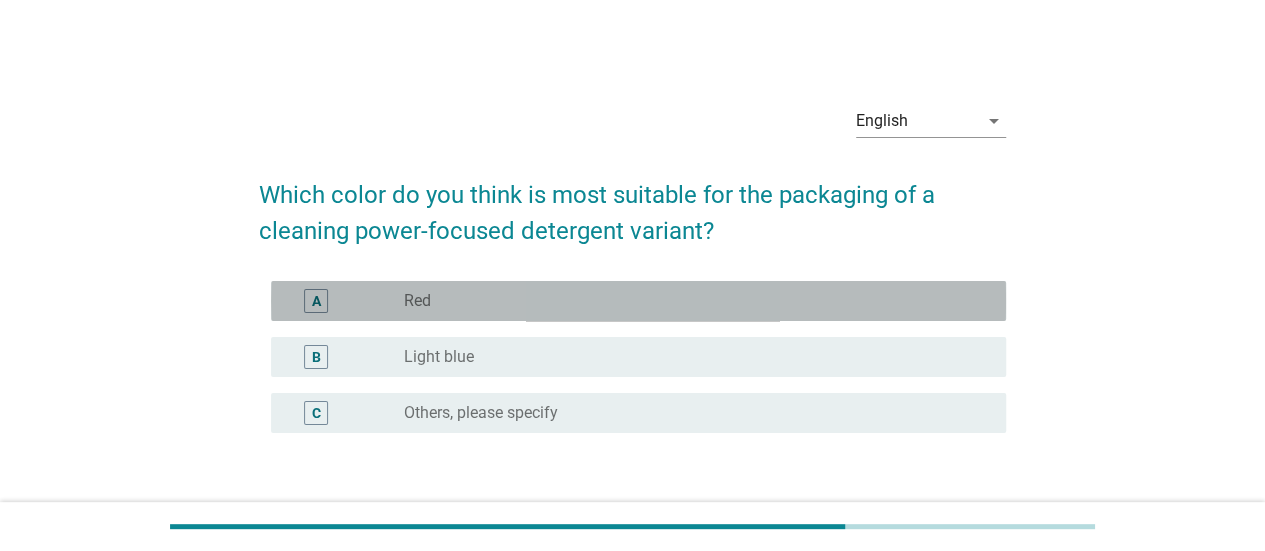 click on "A" at bounding box center (345, 301) 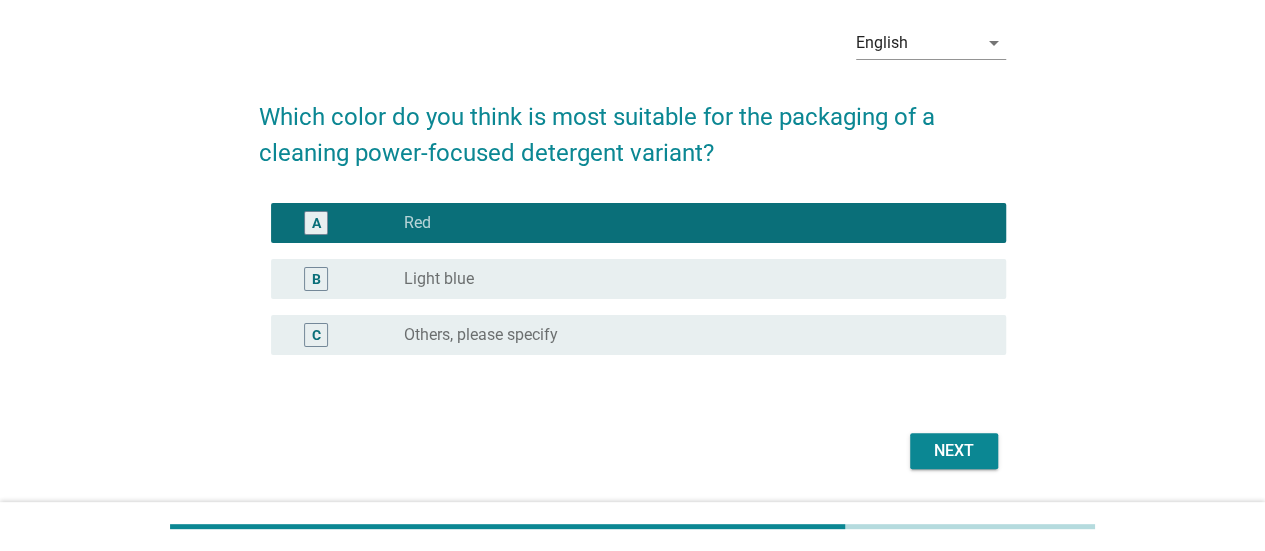 scroll, scrollTop: 138, scrollLeft: 0, axis: vertical 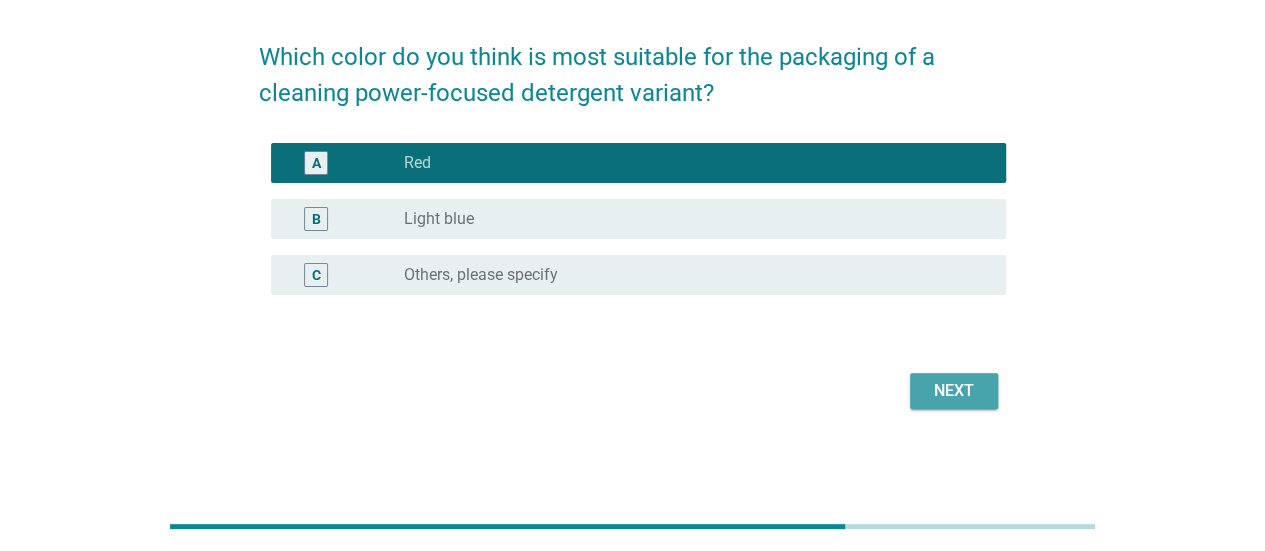 click on "Next" at bounding box center [954, 391] 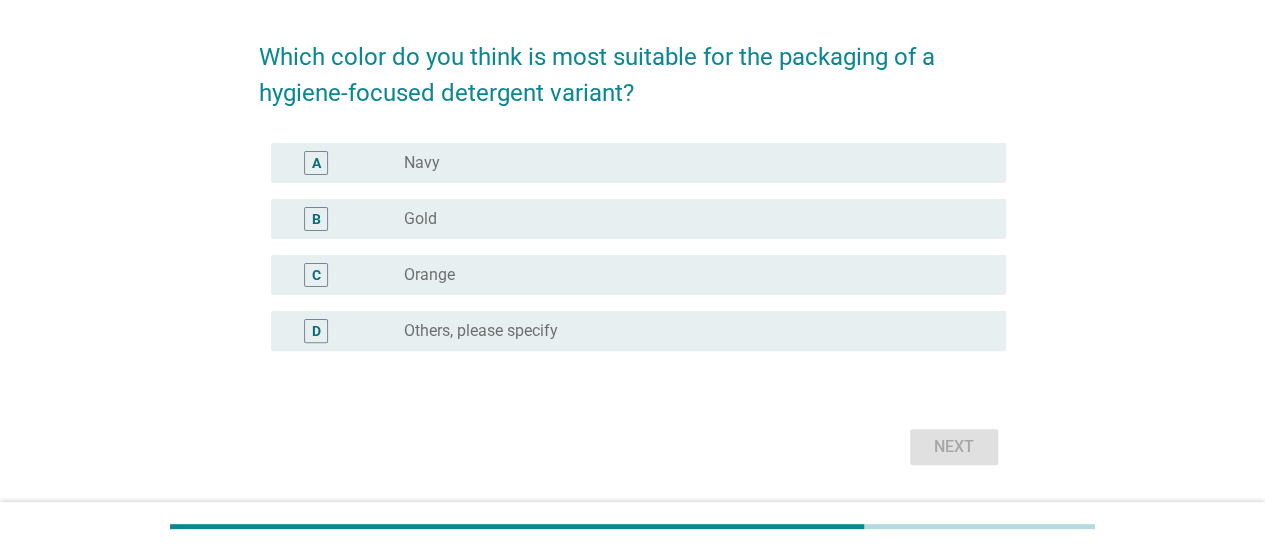 scroll, scrollTop: 0, scrollLeft: 0, axis: both 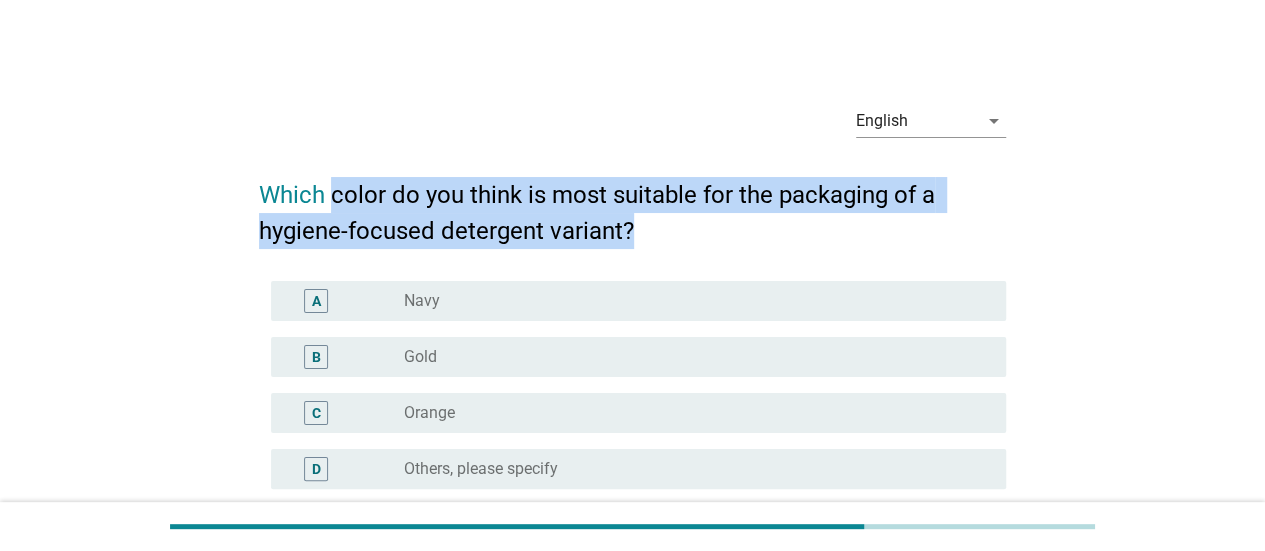 drag, startPoint x: 328, startPoint y: 191, endPoint x: 635, endPoint y: 216, distance: 308.01624 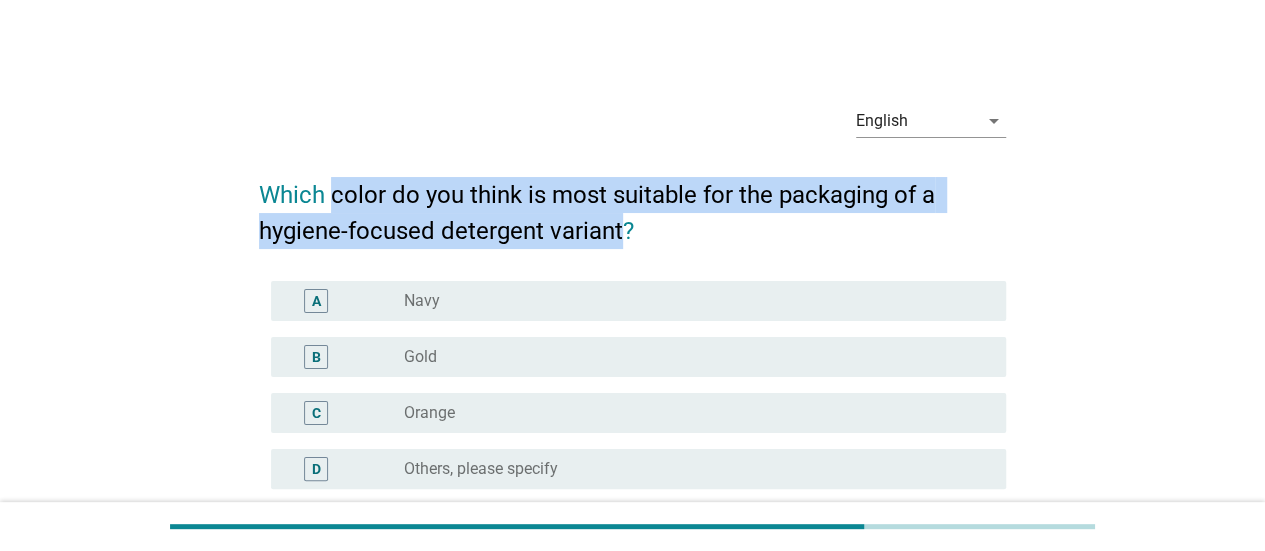 drag, startPoint x: 623, startPoint y: 228, endPoint x: 334, endPoint y: 183, distance: 292.48248 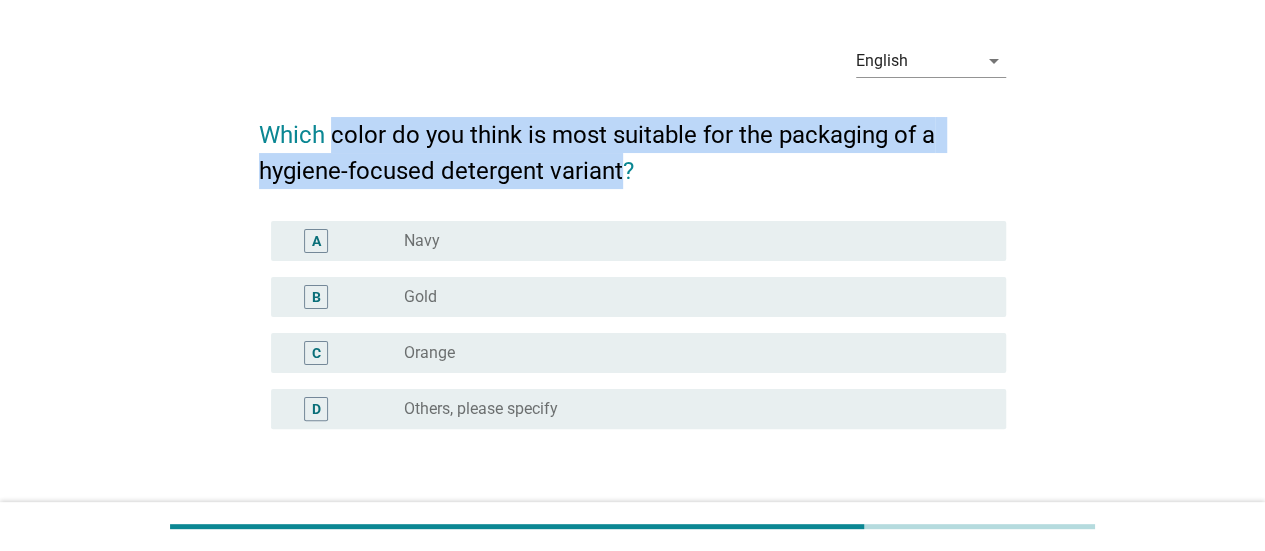 scroll, scrollTop: 100, scrollLeft: 0, axis: vertical 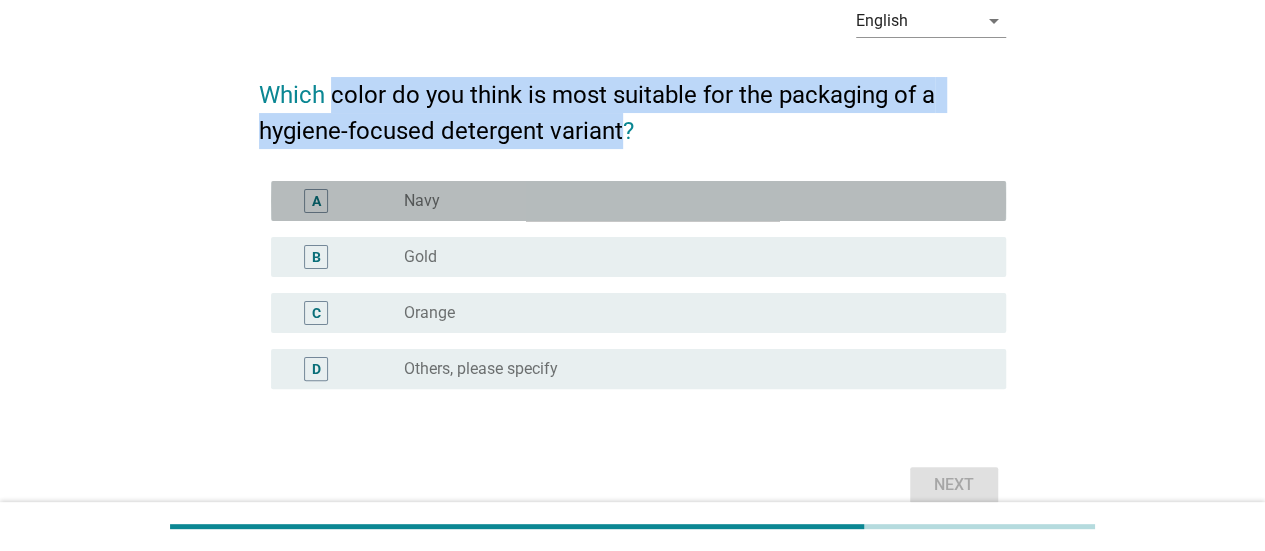 click on "Navy" at bounding box center [422, 201] 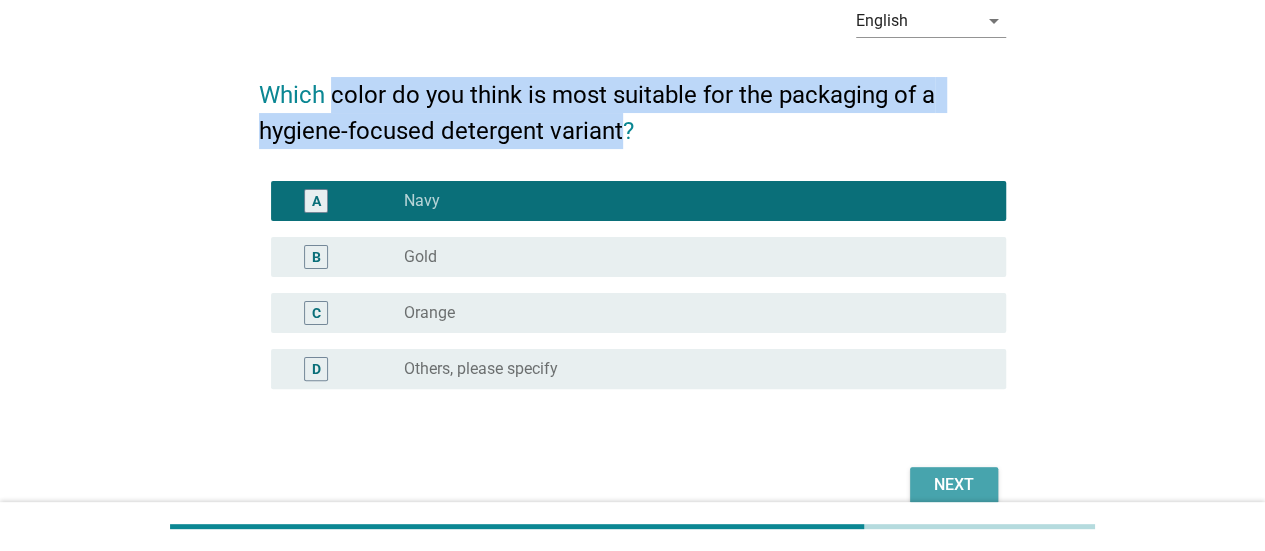 click on "Next" at bounding box center [954, 485] 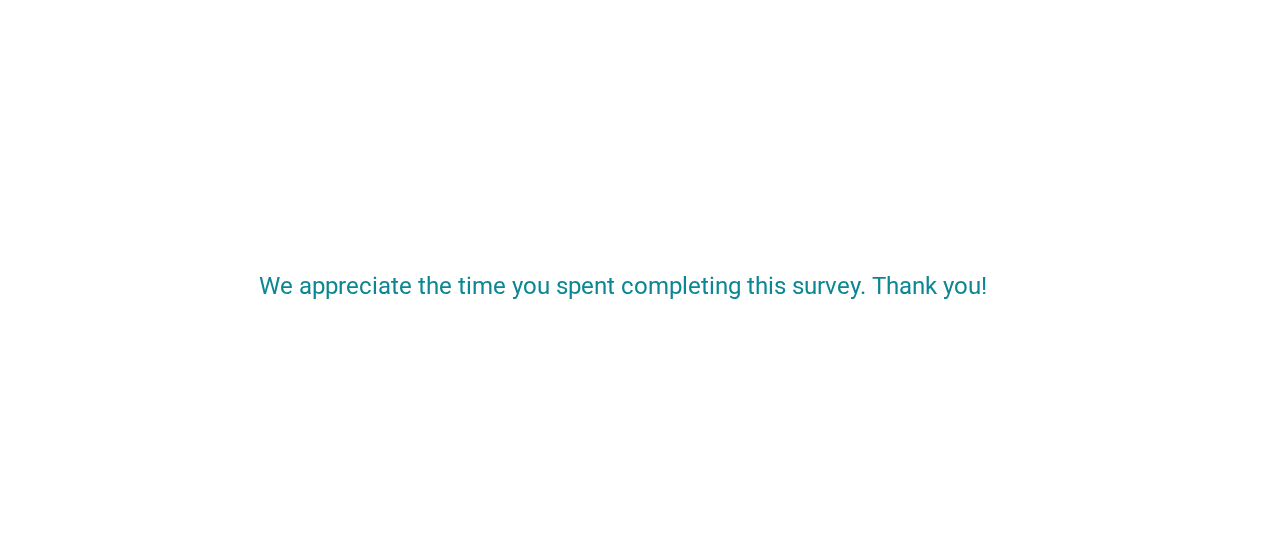 scroll, scrollTop: 0, scrollLeft: 0, axis: both 